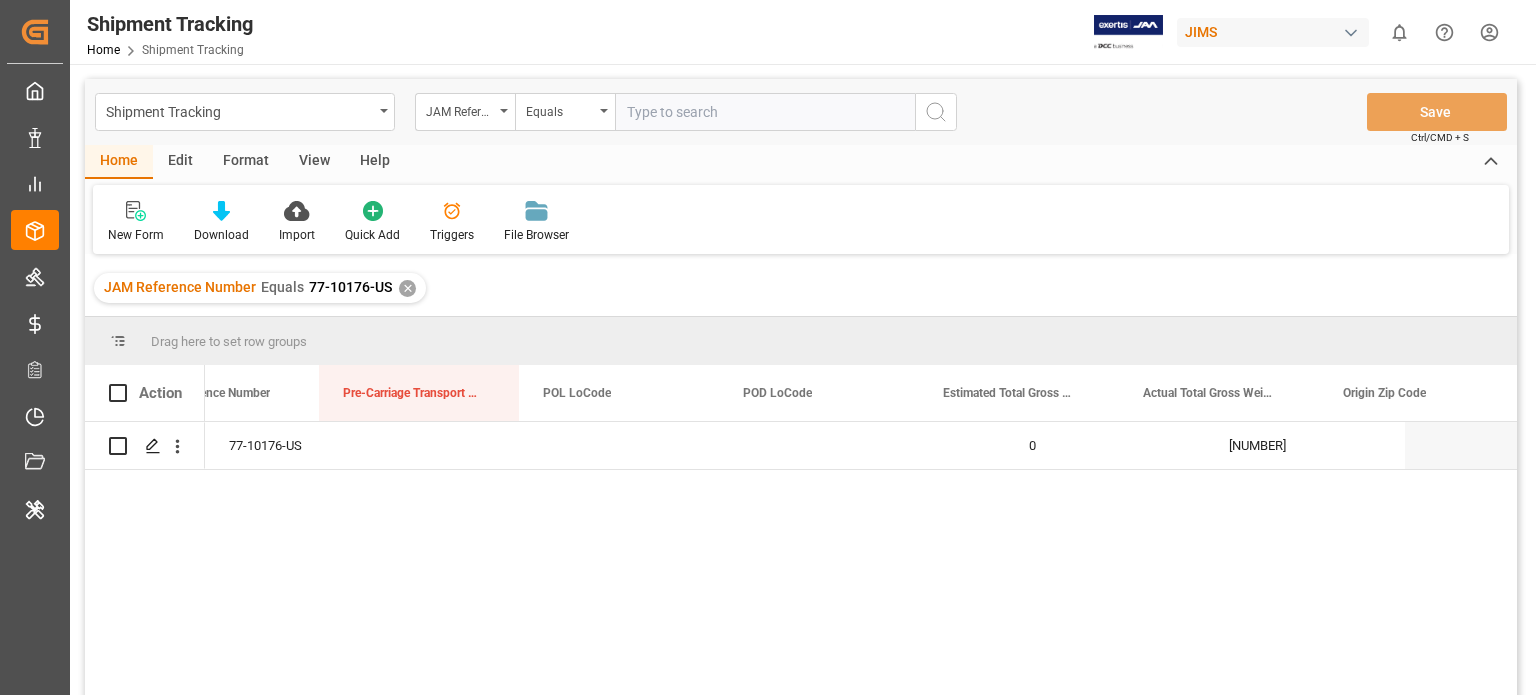 scroll, scrollTop: 0, scrollLeft: 0, axis: both 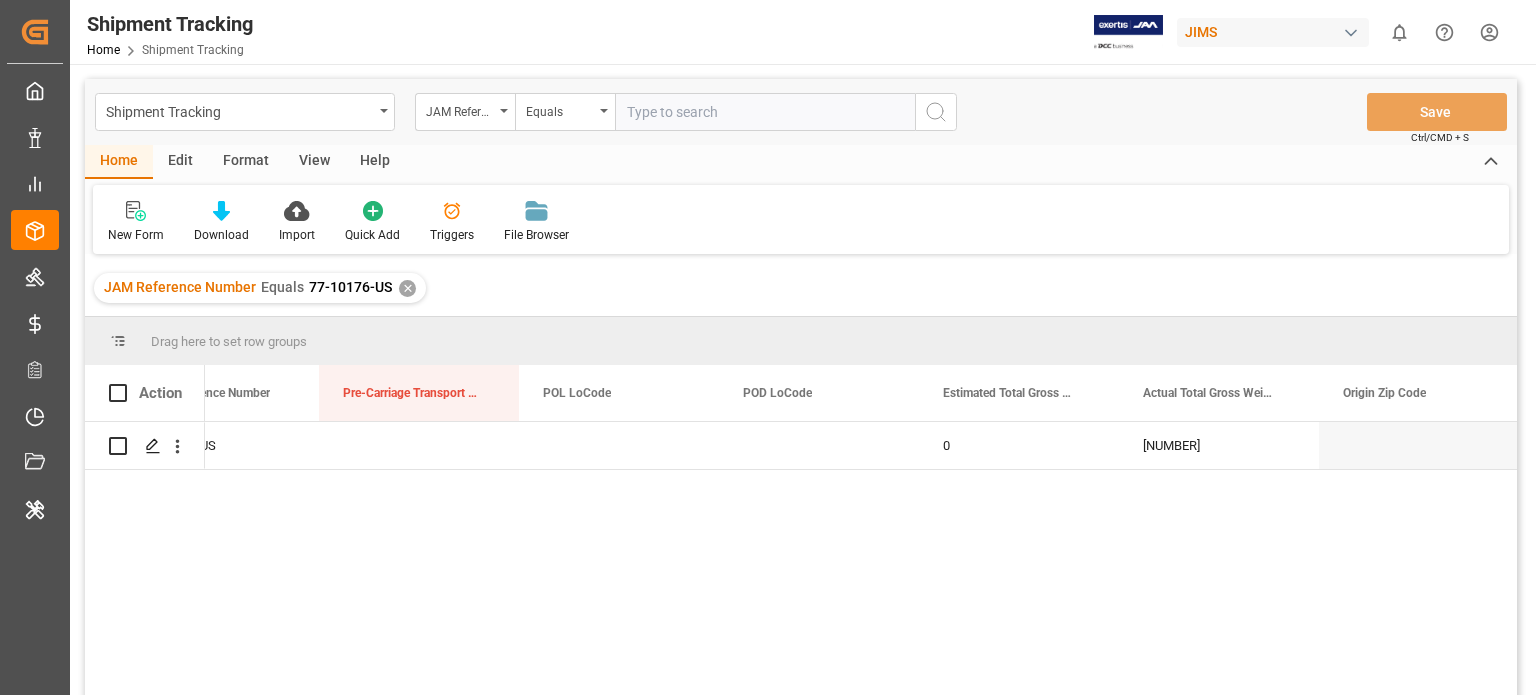 click on "Edit" at bounding box center (180, 162) 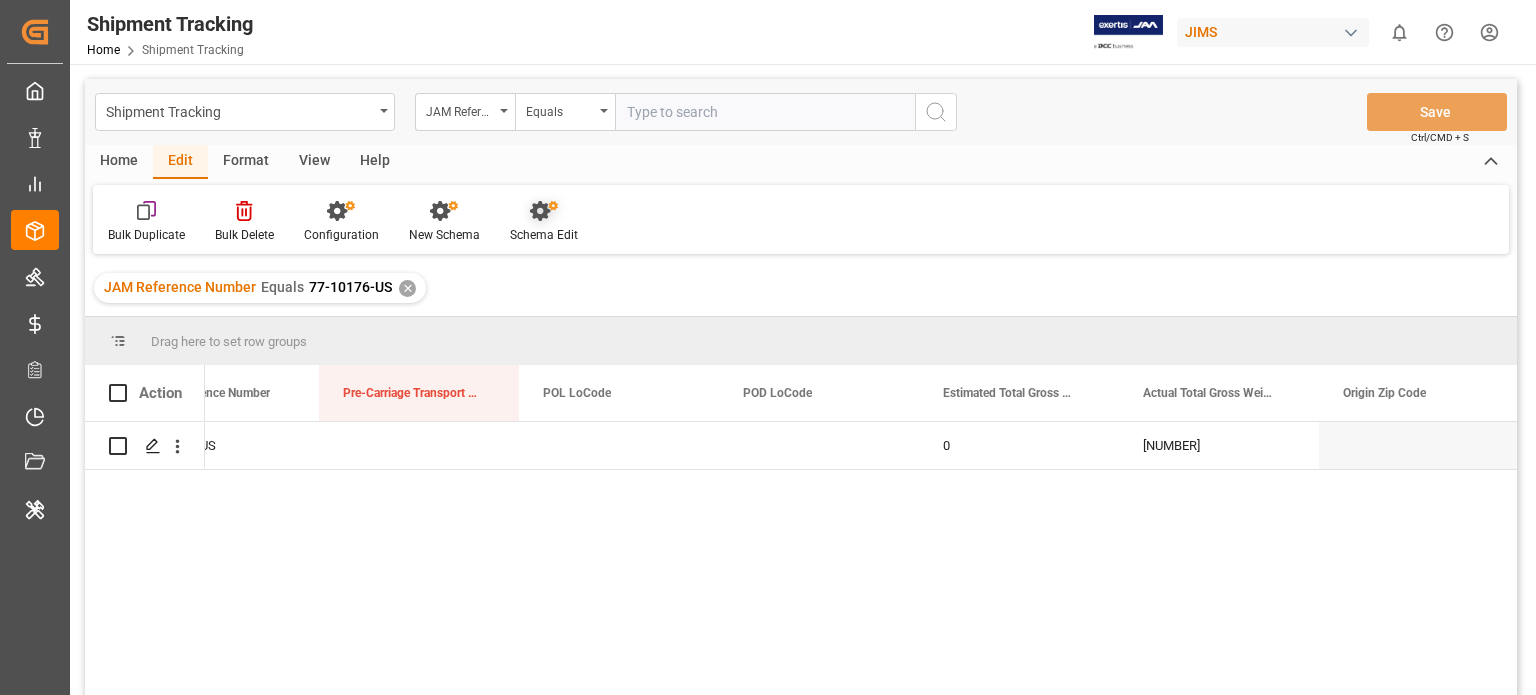 click on "Schema Edit" at bounding box center (544, 235) 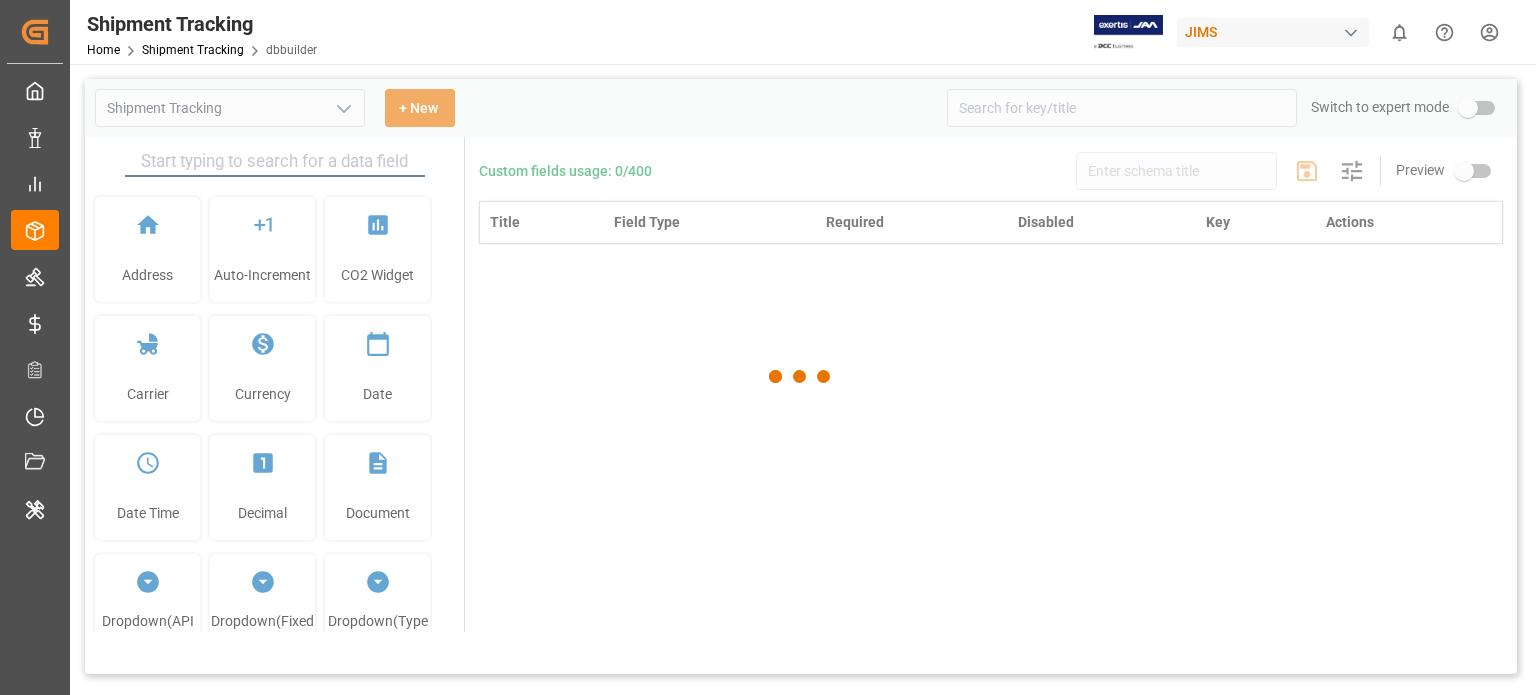 type on "Shipment Tracking" 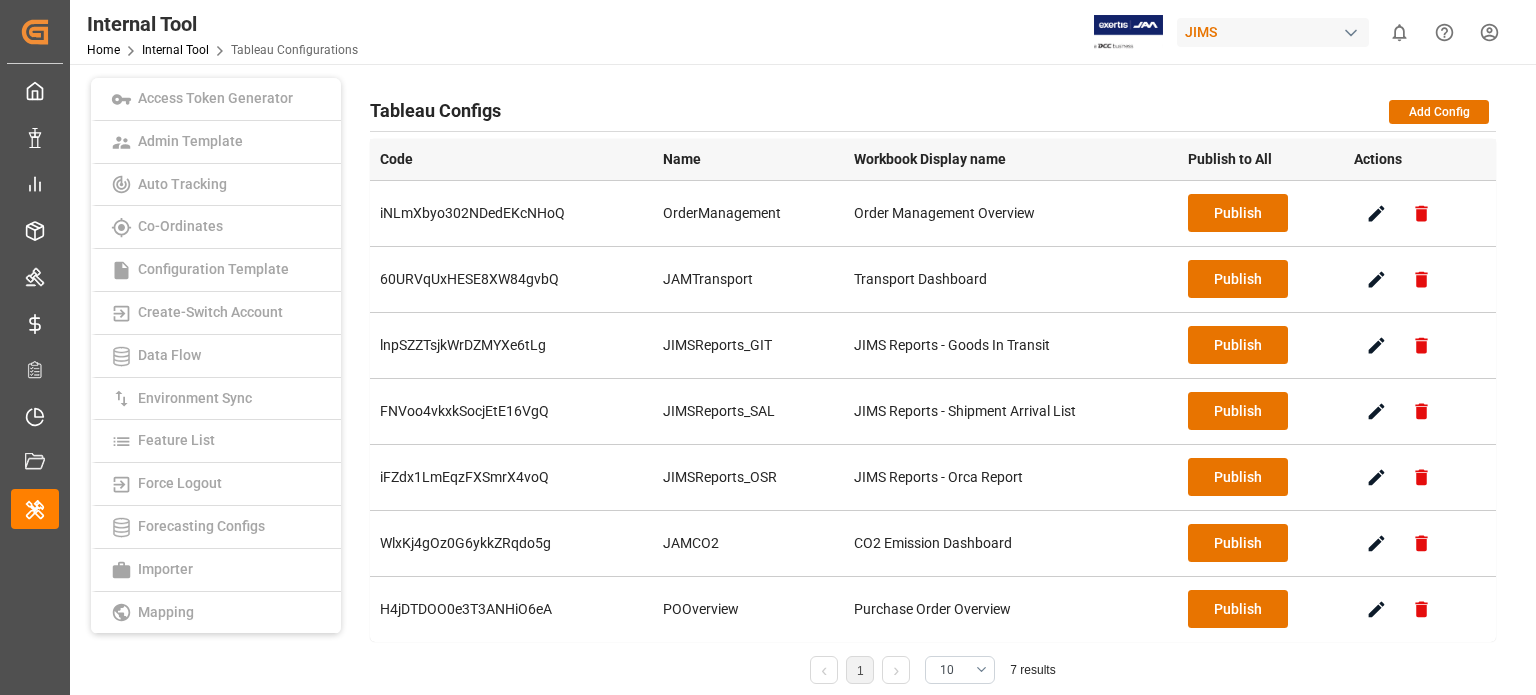 scroll, scrollTop: 0, scrollLeft: 0, axis: both 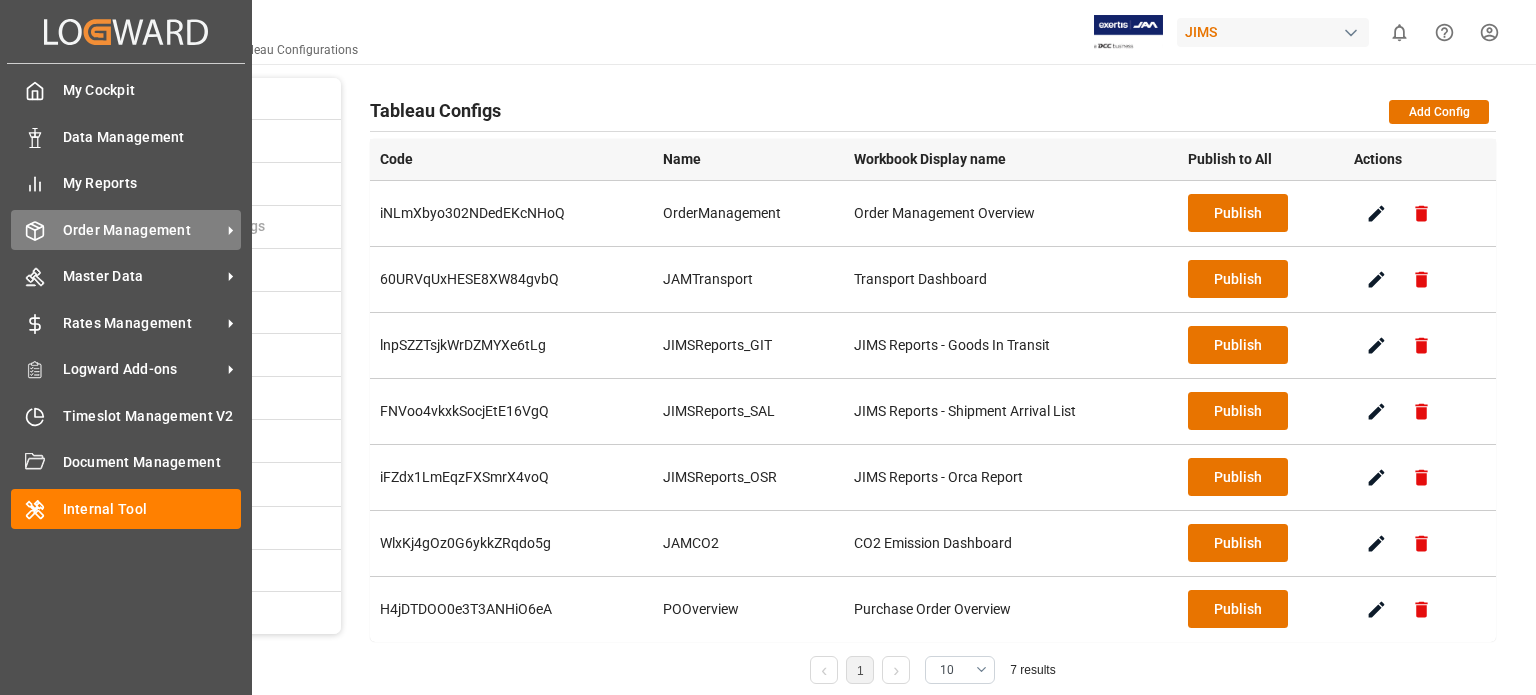 click on "Order Management" at bounding box center (142, 230) 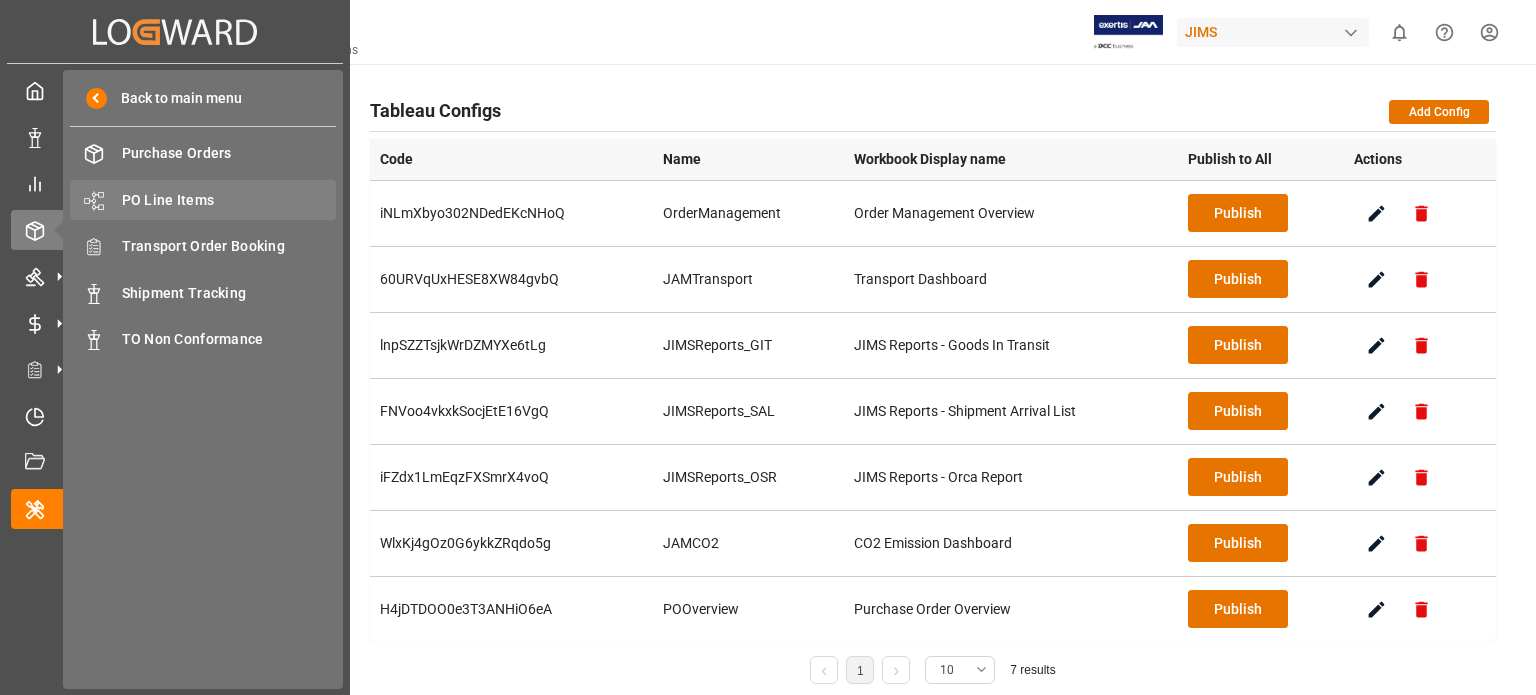 click on "PO Line Items" at bounding box center [229, 200] 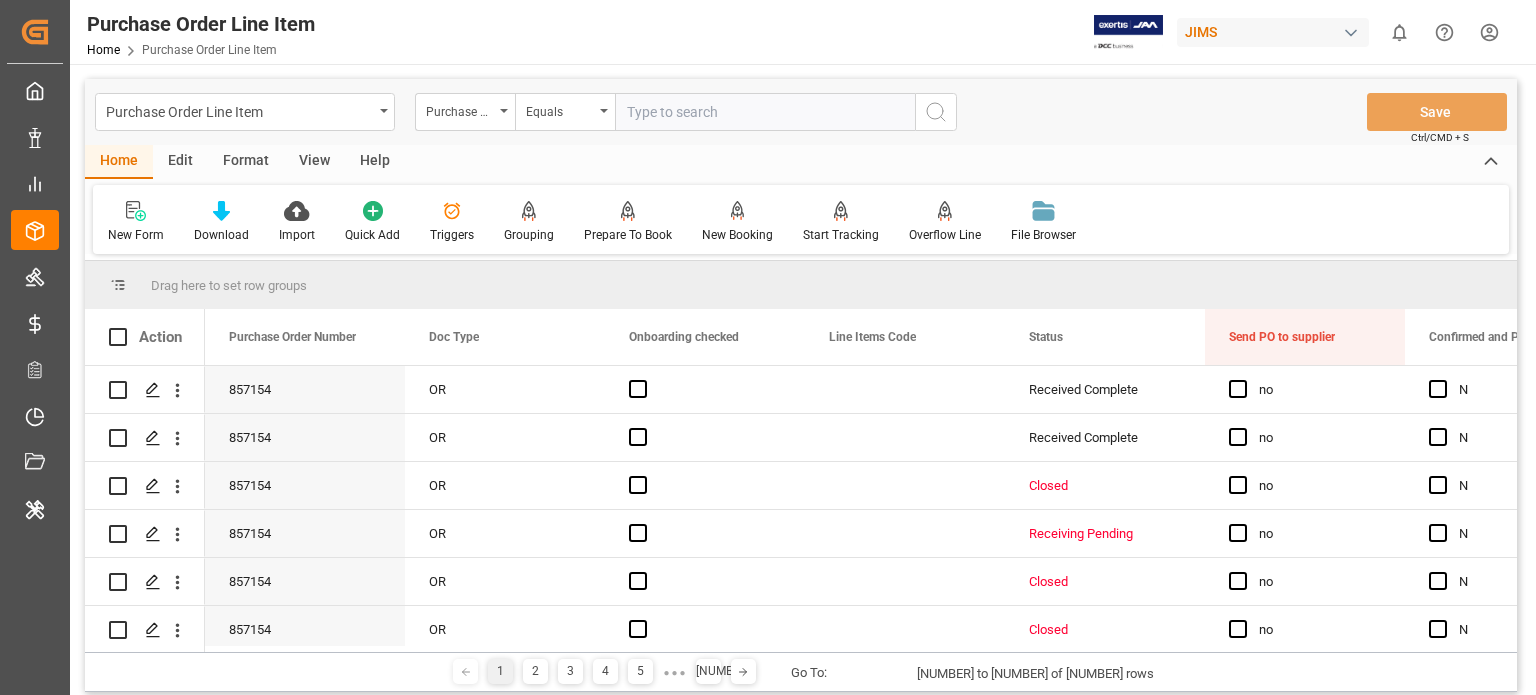 click on "Edit" at bounding box center (180, 162) 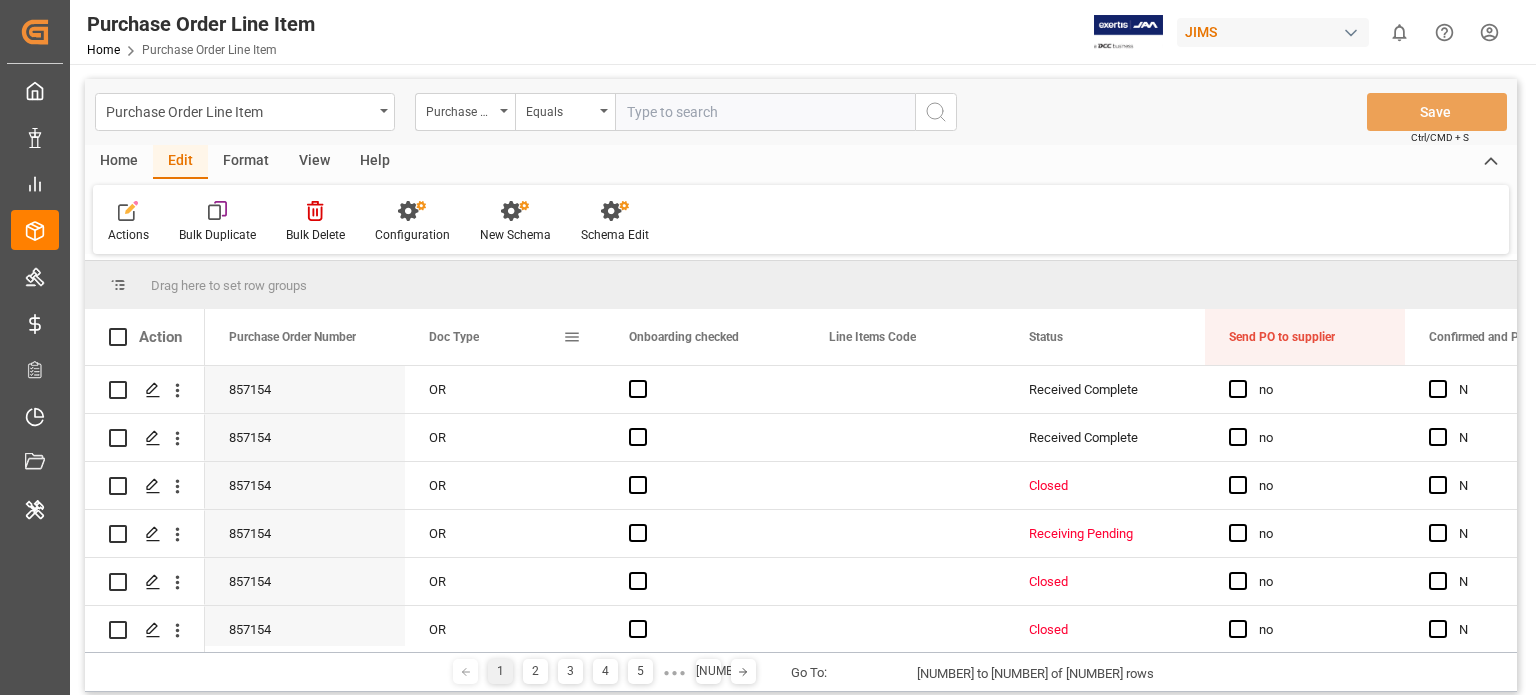 click on "Doc Type" at bounding box center (505, 337) 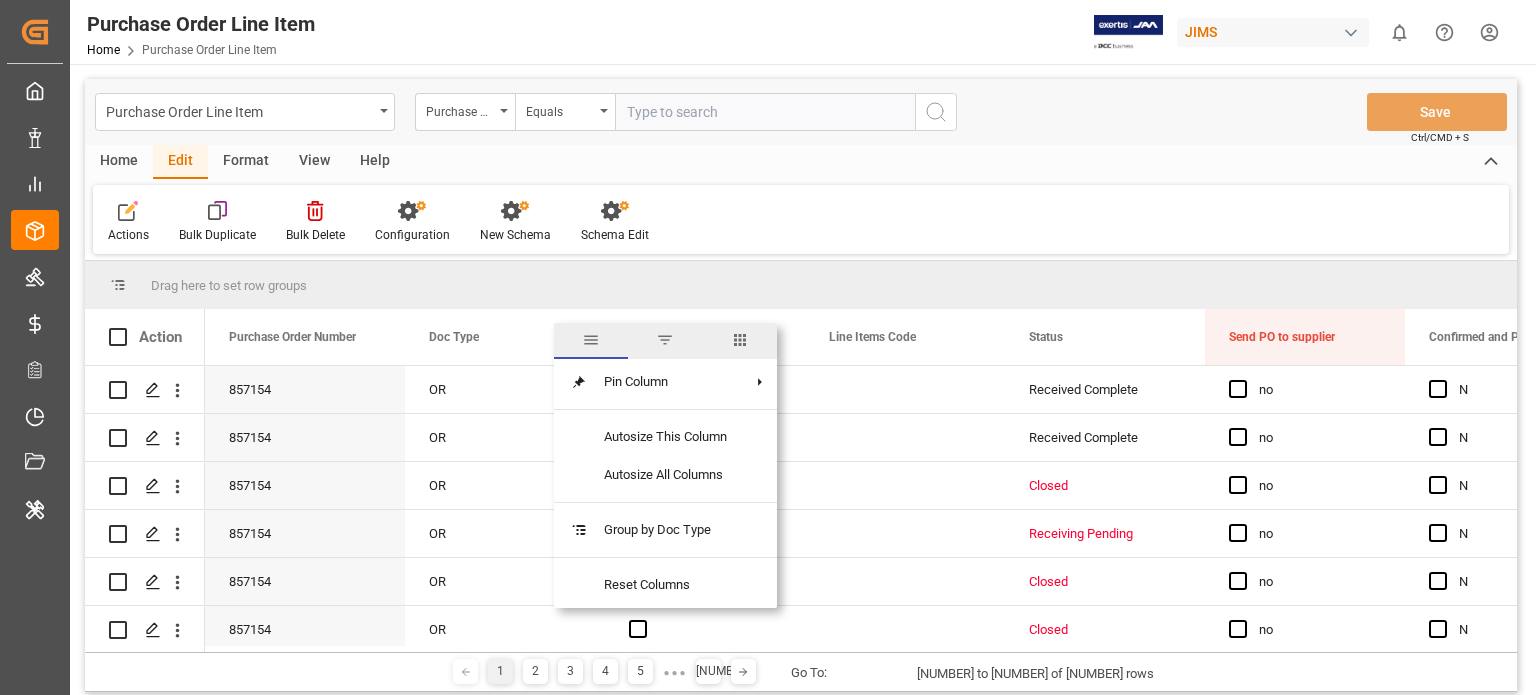 click at bounding box center [740, 341] 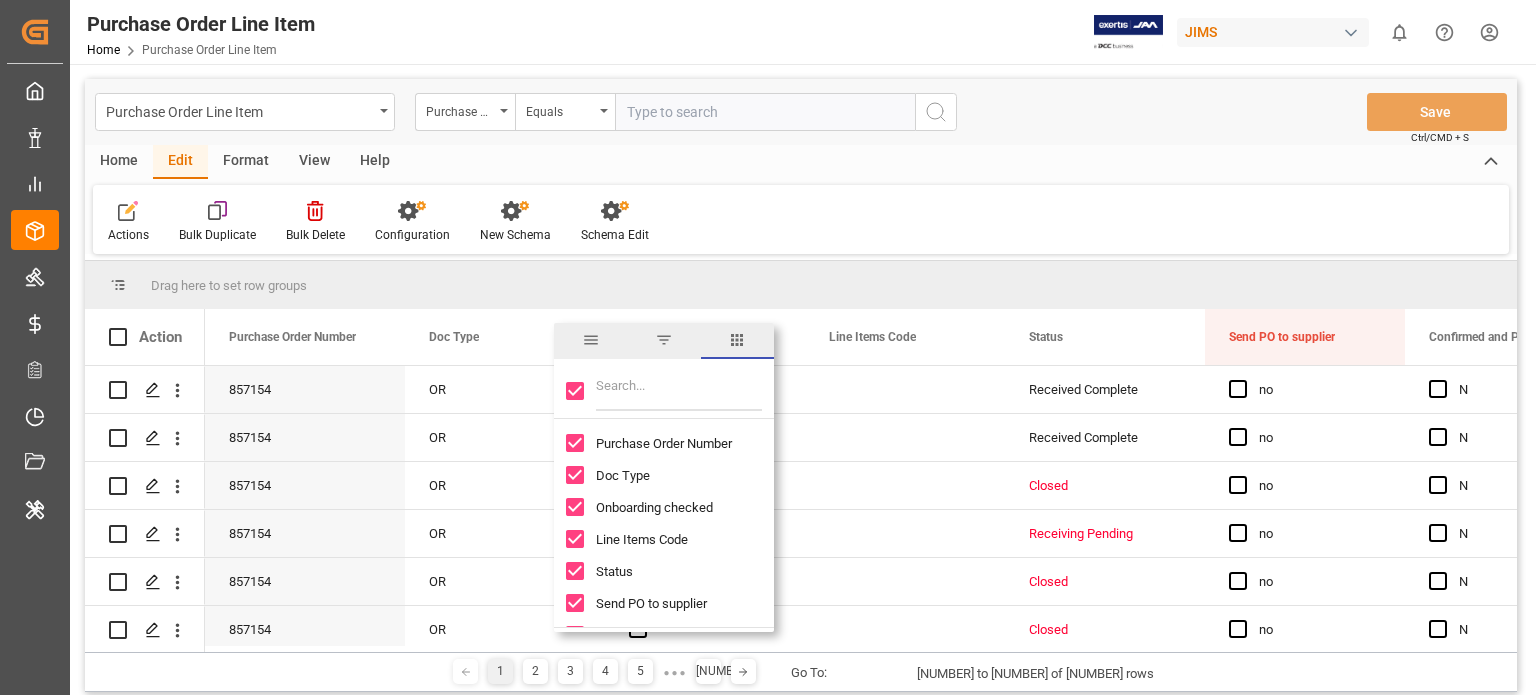 click at bounding box center (575, 391) 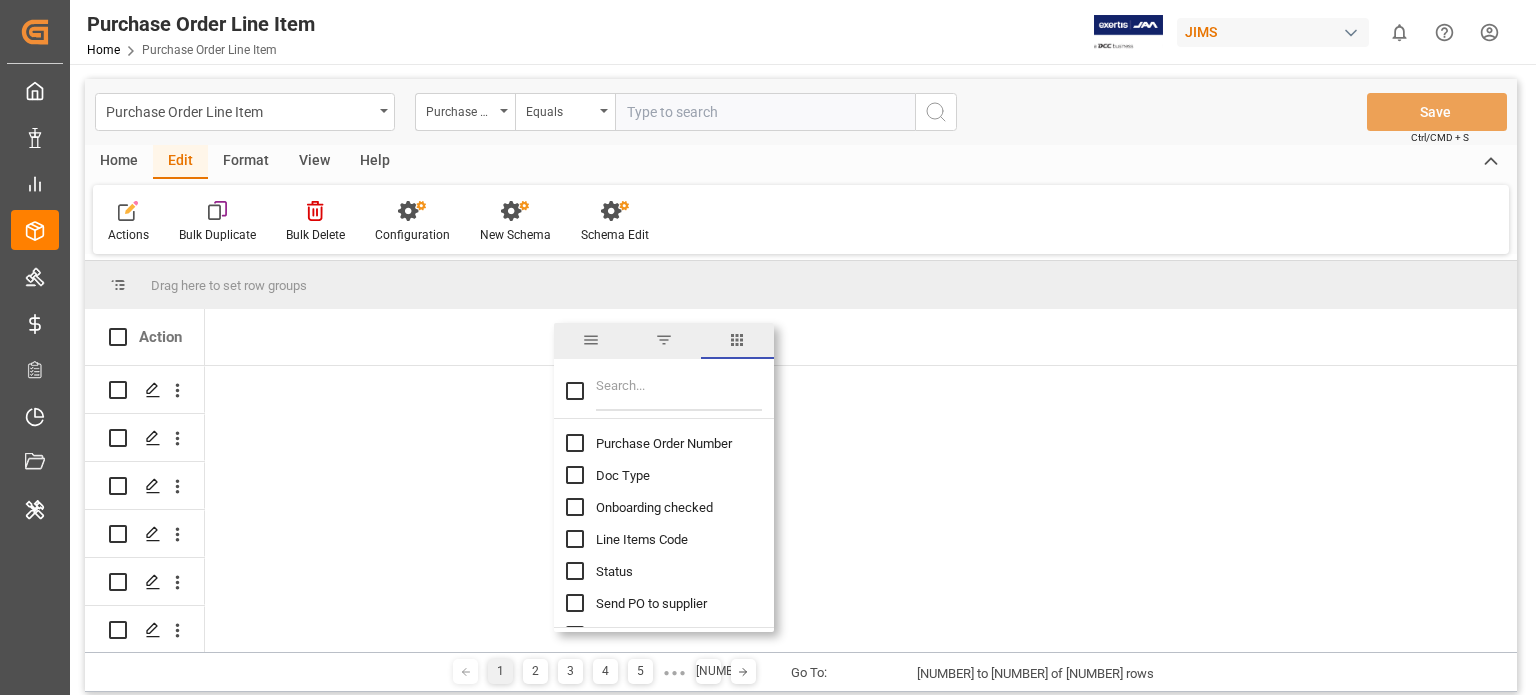 click at bounding box center (575, 443) 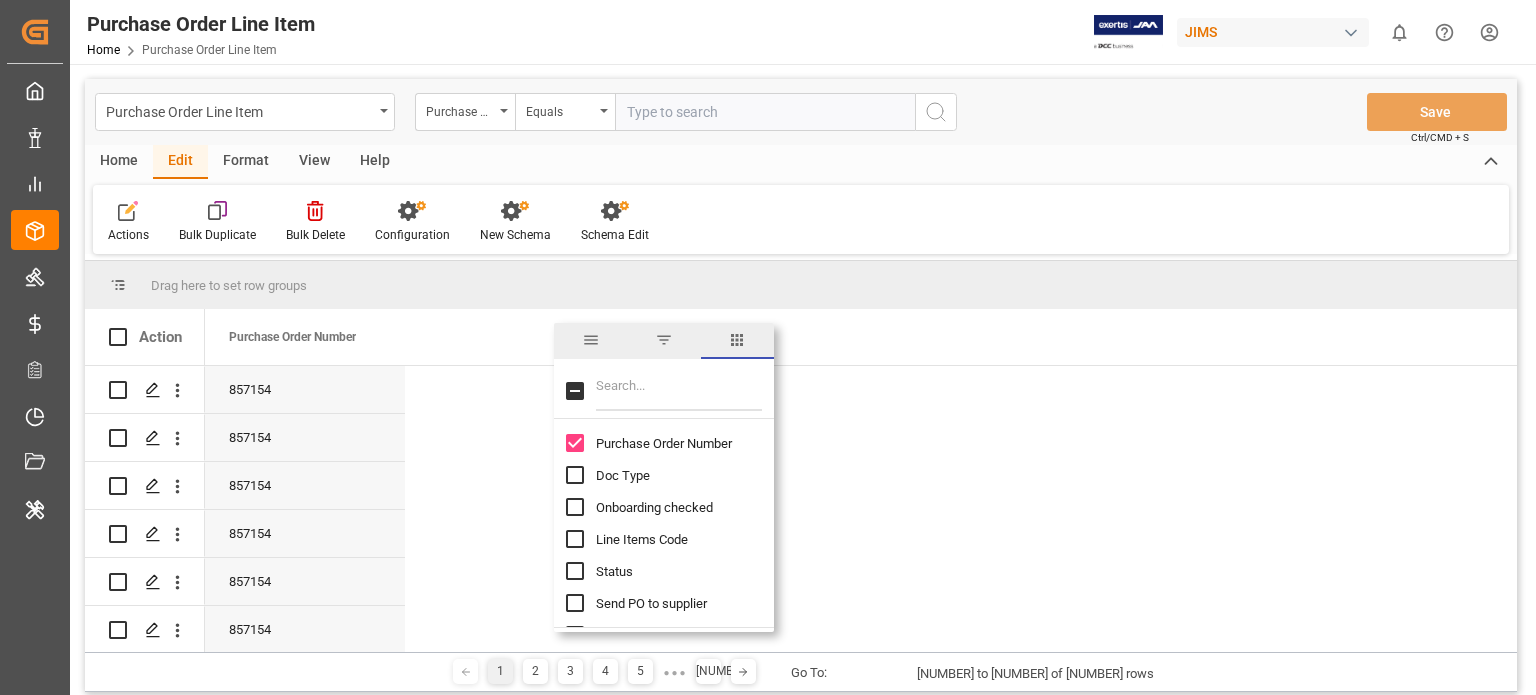 click at bounding box center (575, 539) 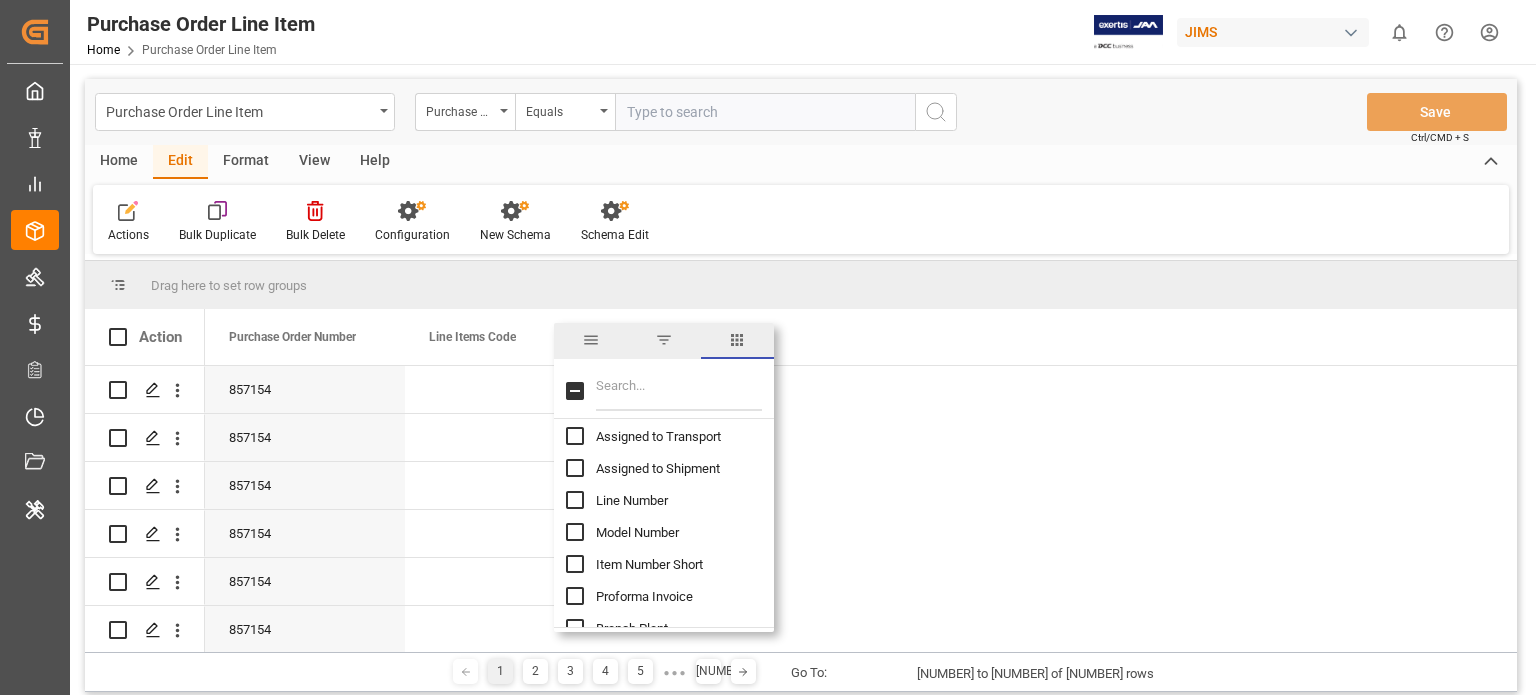 scroll, scrollTop: 296, scrollLeft: 0, axis: vertical 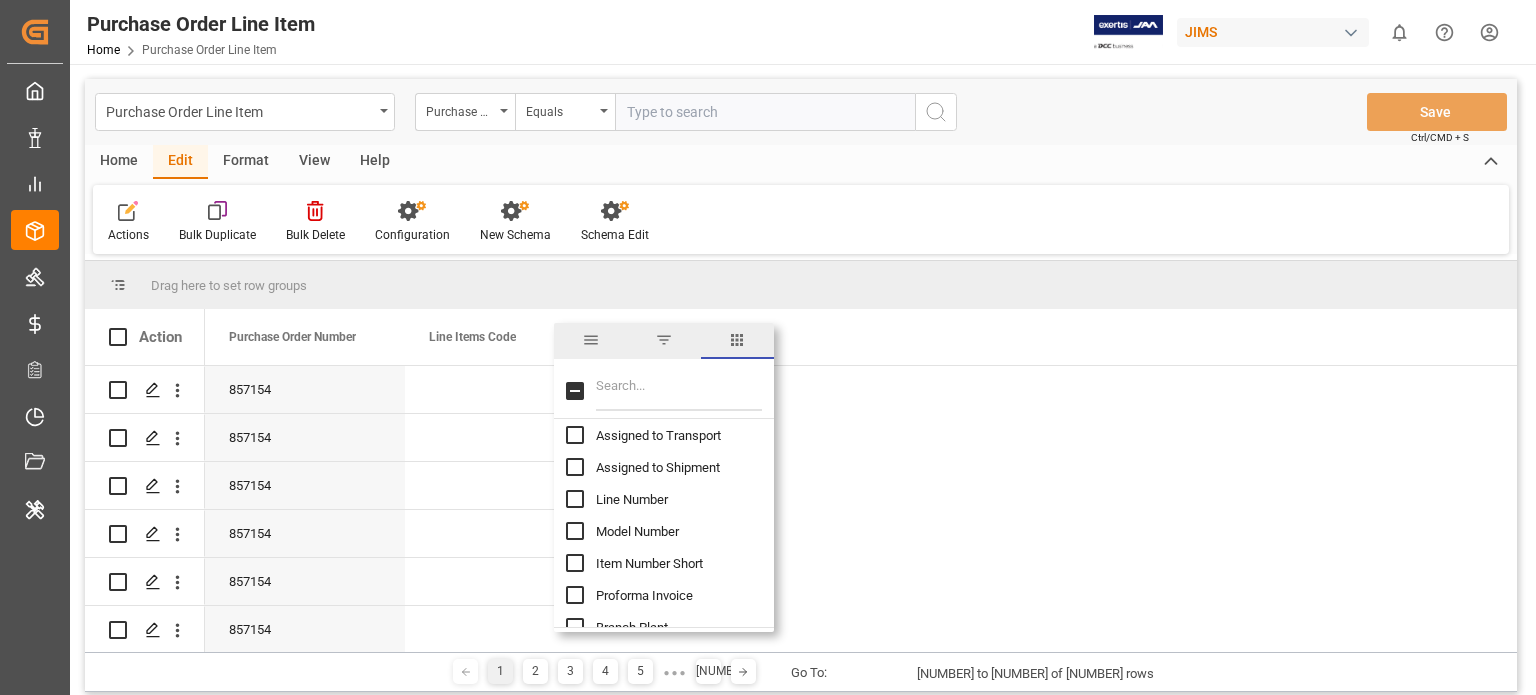 click at bounding box center [575, 499] 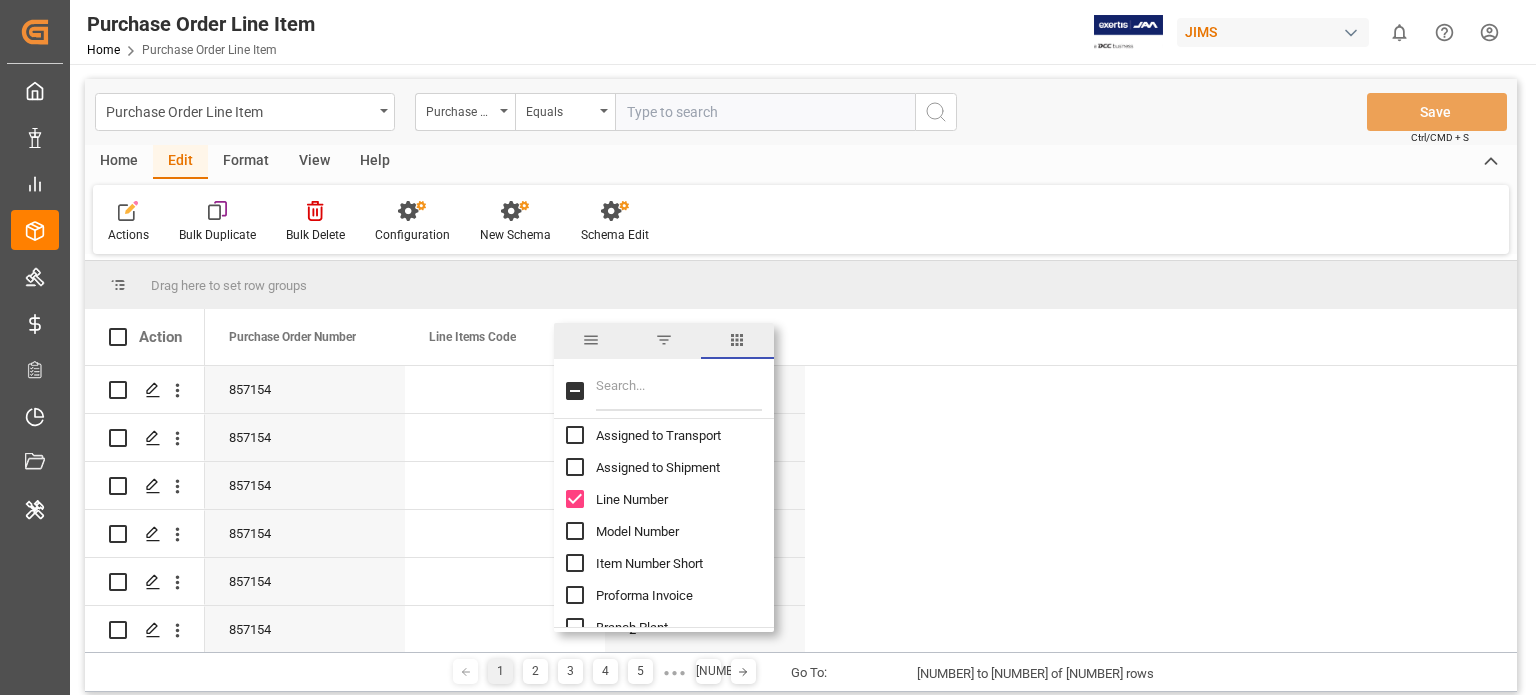 click at bounding box center (679, 391) 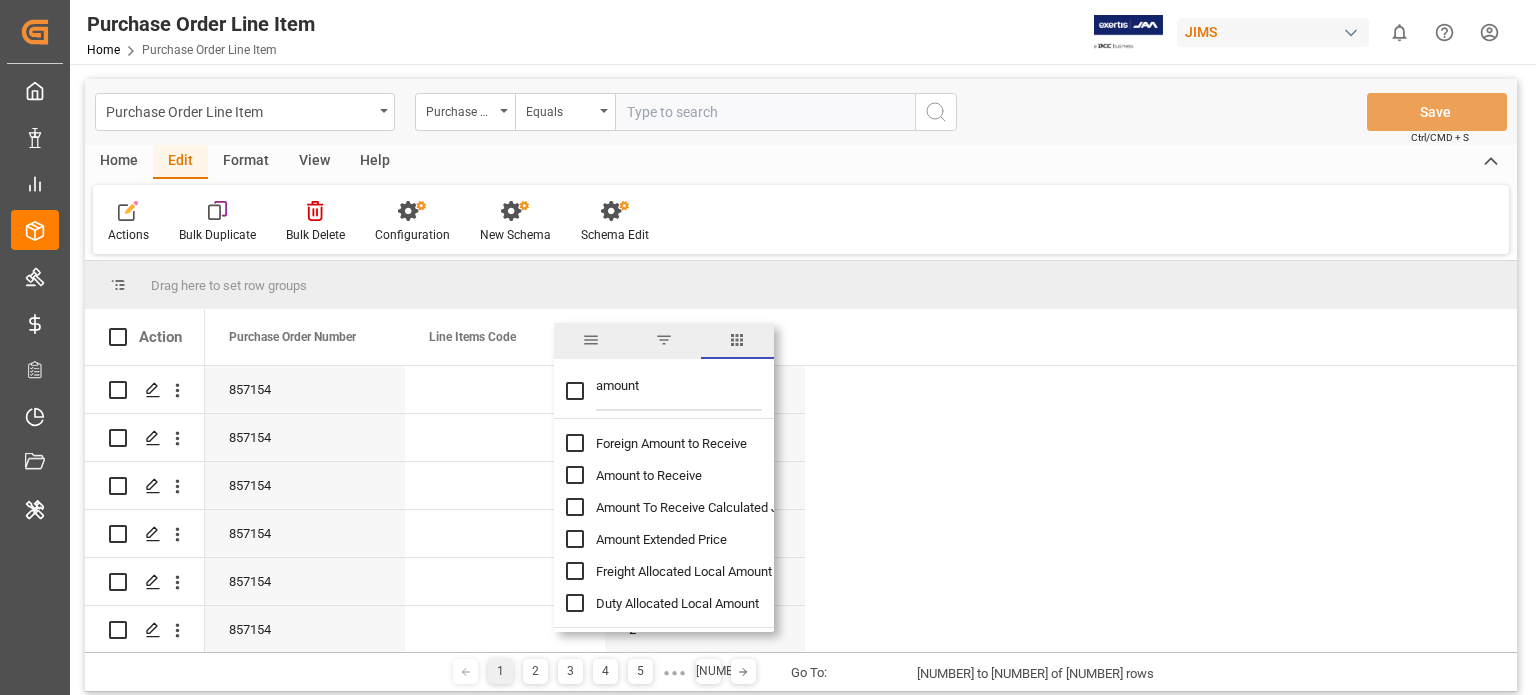 scroll, scrollTop: 0, scrollLeft: 0, axis: both 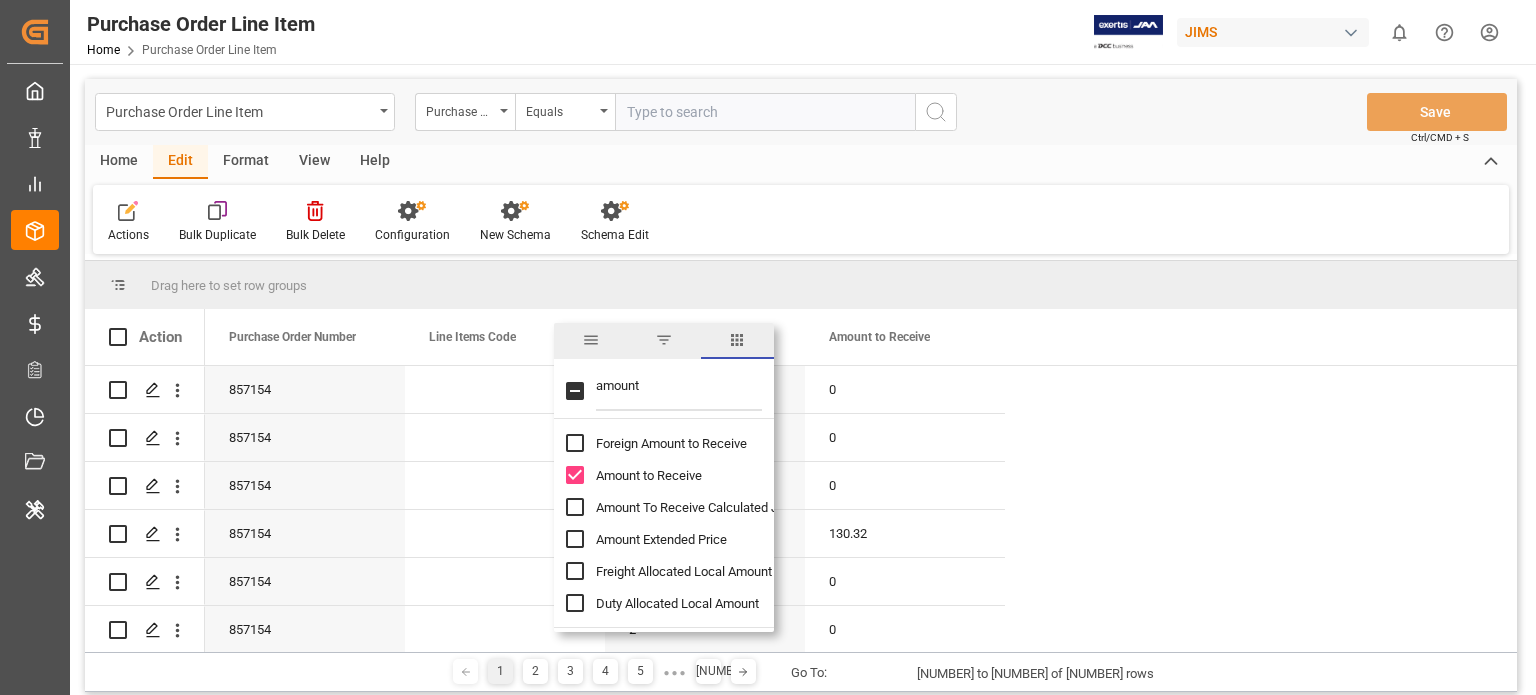 click at bounding box center [575, 443] 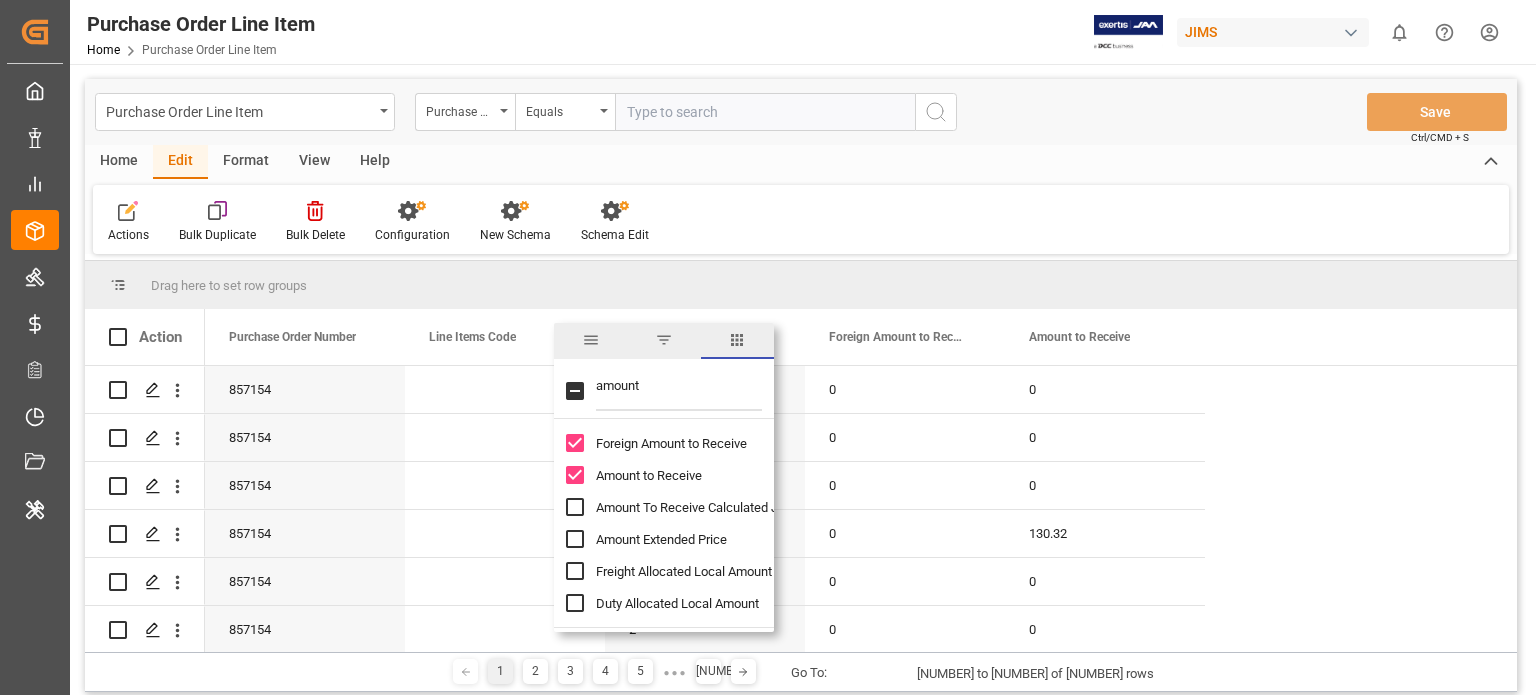 click on "amount" at bounding box center (679, 391) 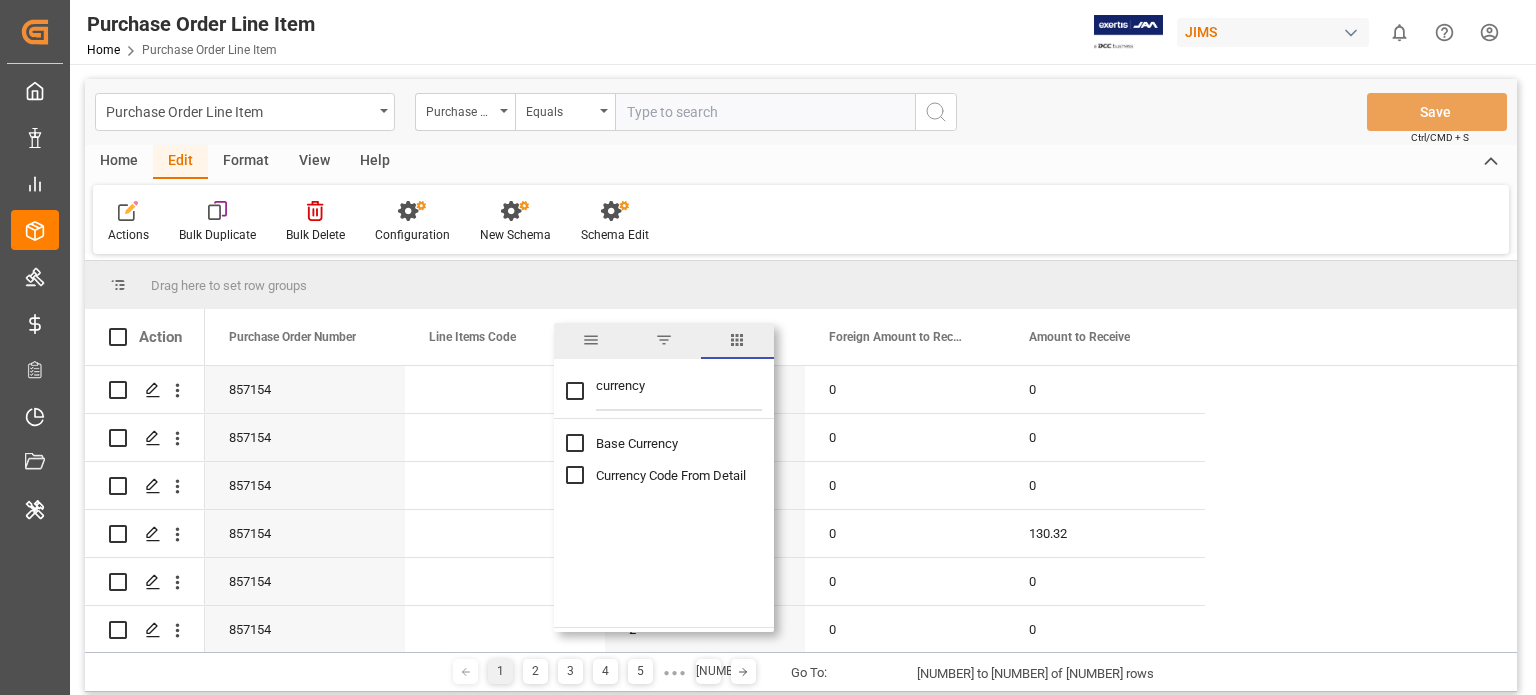 type on "currency" 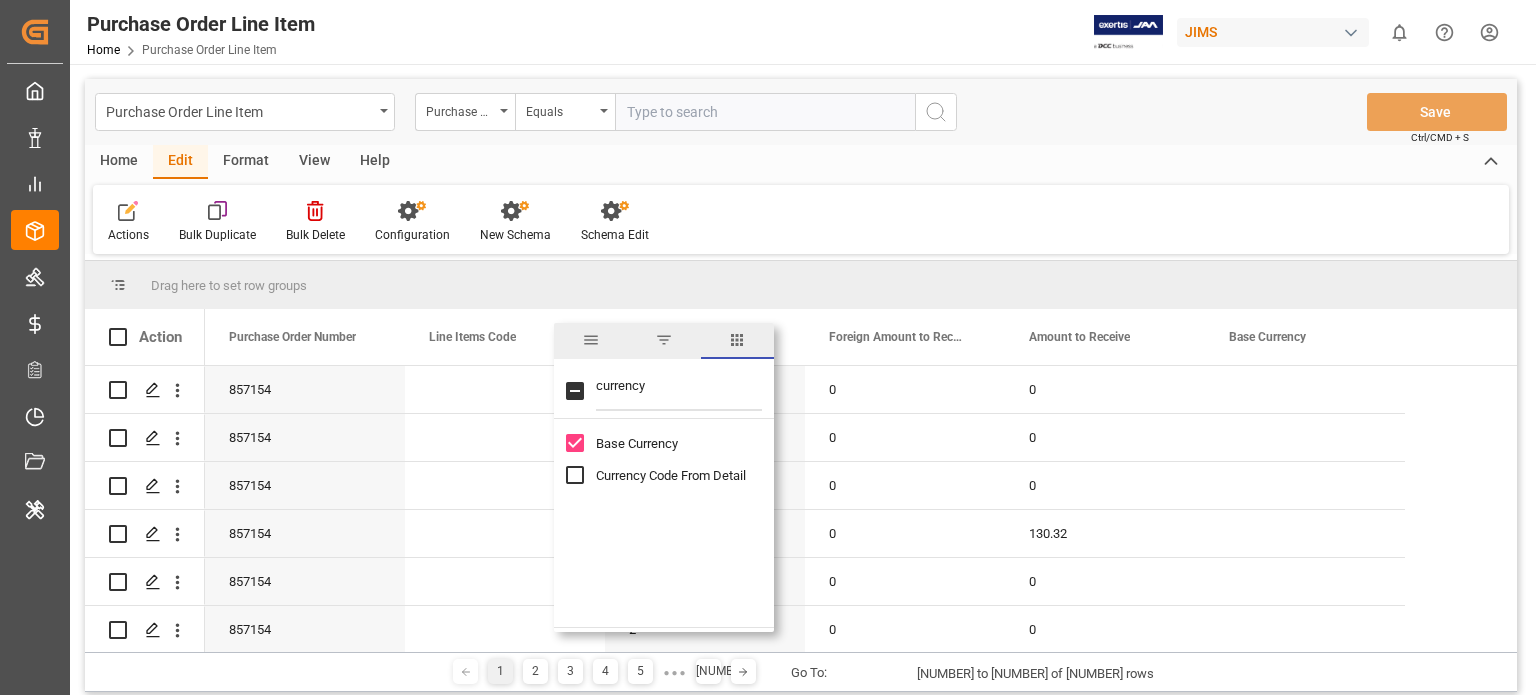 click at bounding box center [575, 475] 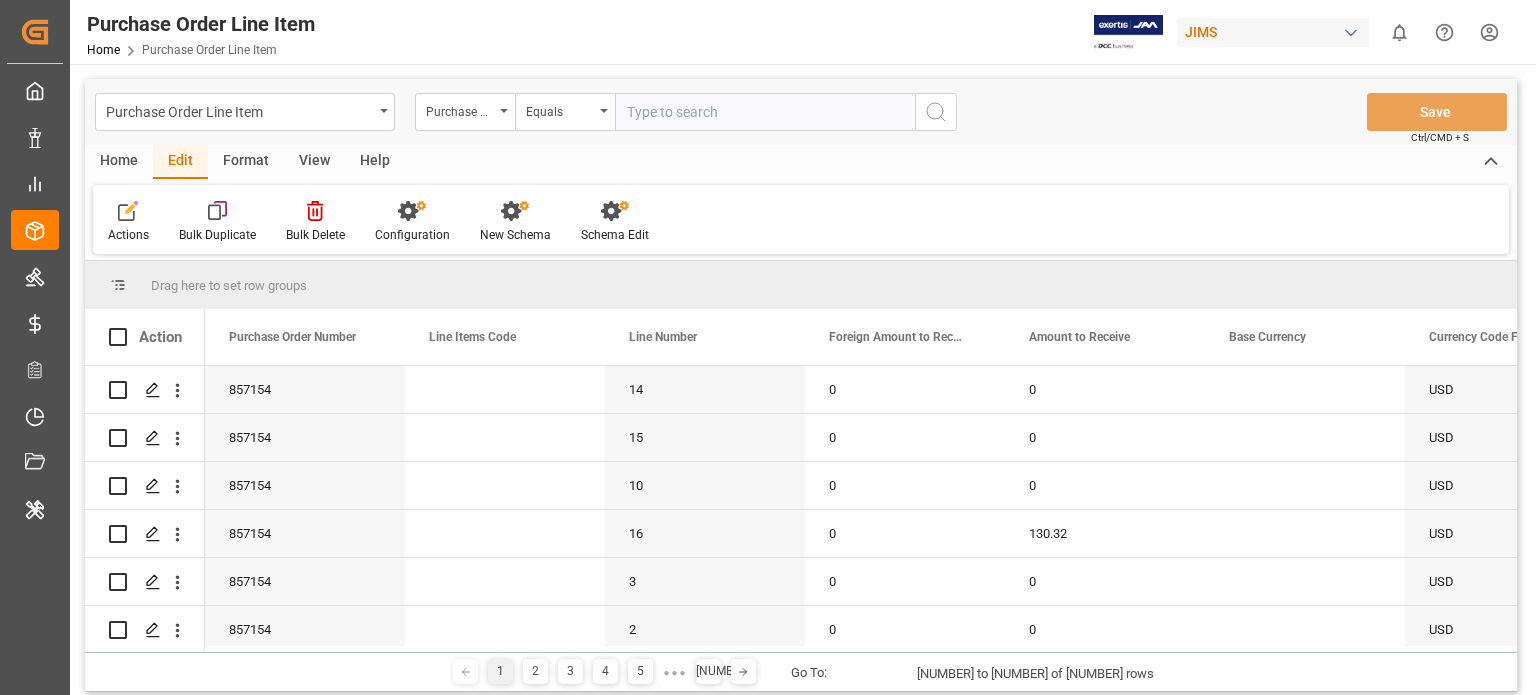 click on "Actions Bulk Duplicate Bulk Delete Configuration New Schema Schema Edit" at bounding box center [801, 219] 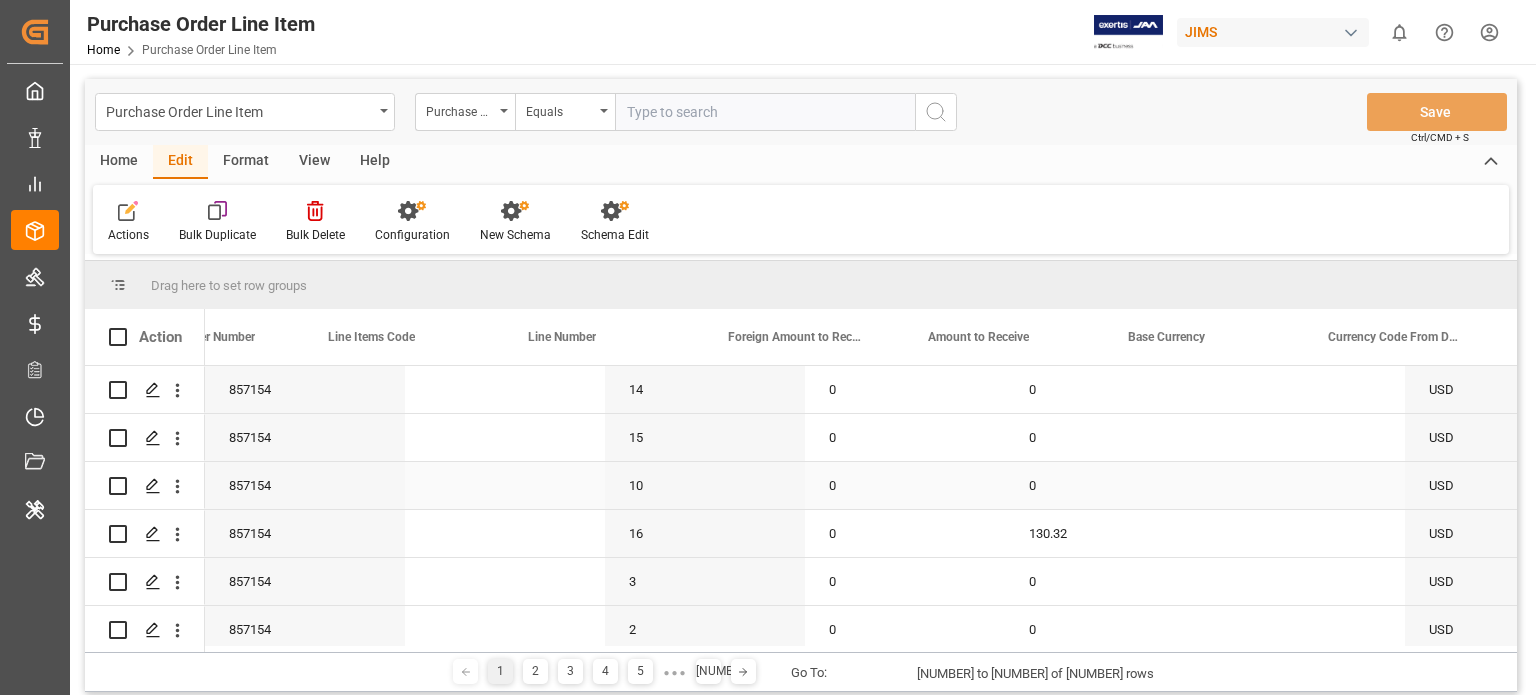 scroll, scrollTop: 0, scrollLeft: 100, axis: horizontal 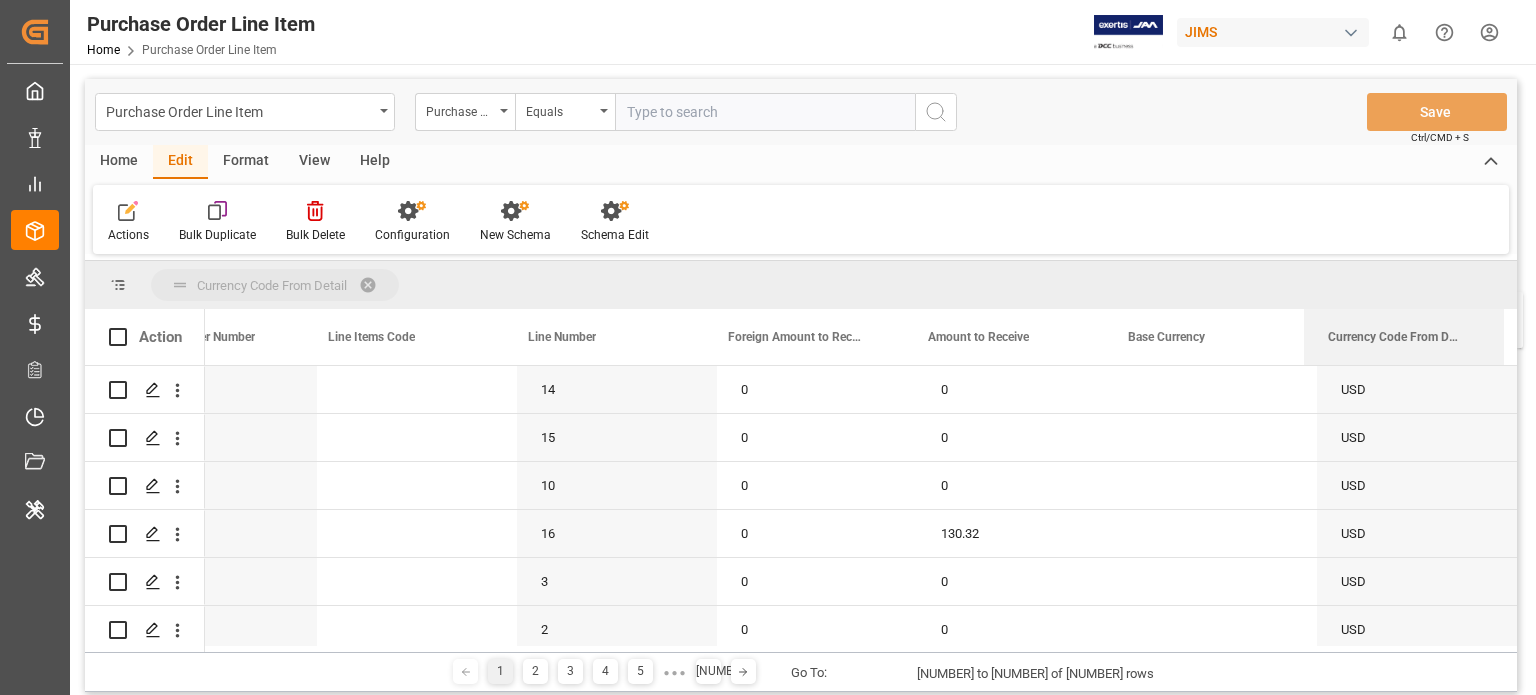 drag, startPoint x: 1371, startPoint y: 338, endPoint x: 1324, endPoint y: 304, distance: 58.00862 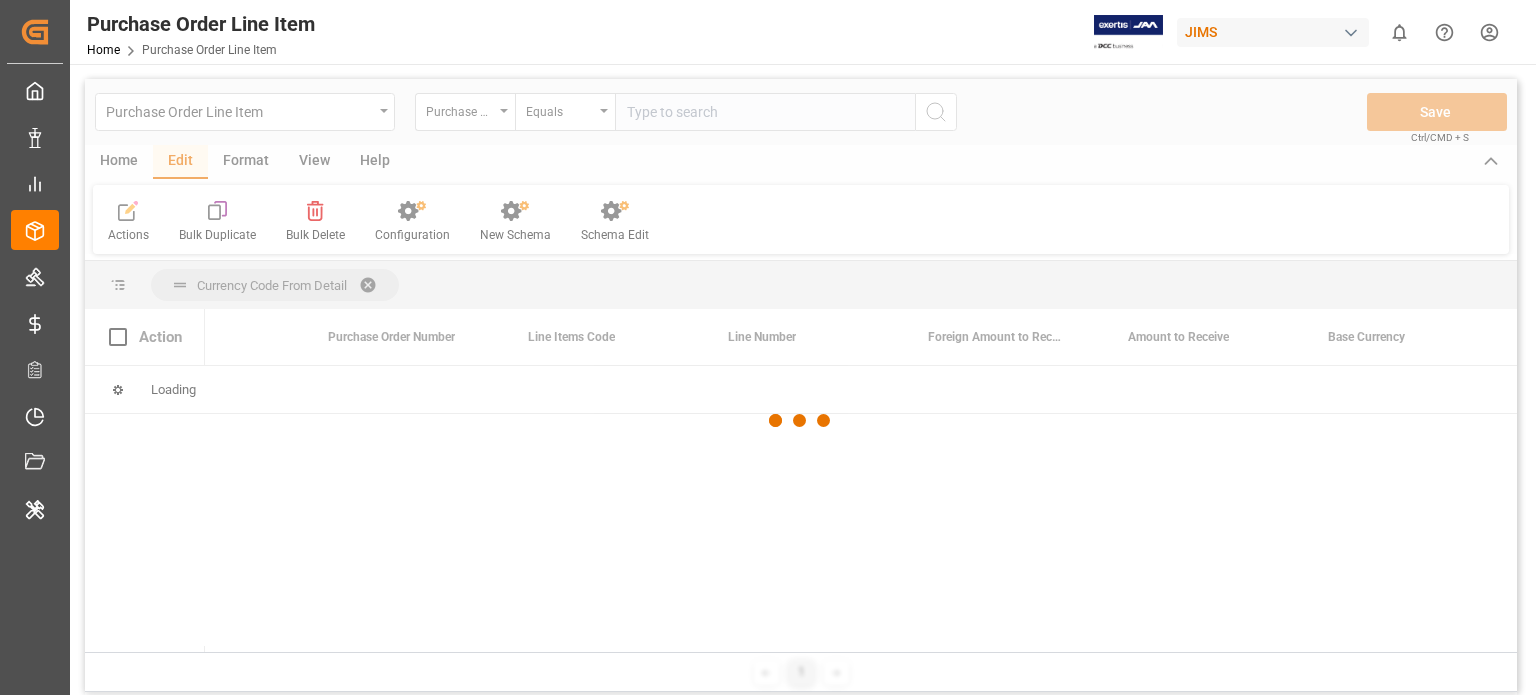 scroll, scrollTop: 0, scrollLeft: 88, axis: horizontal 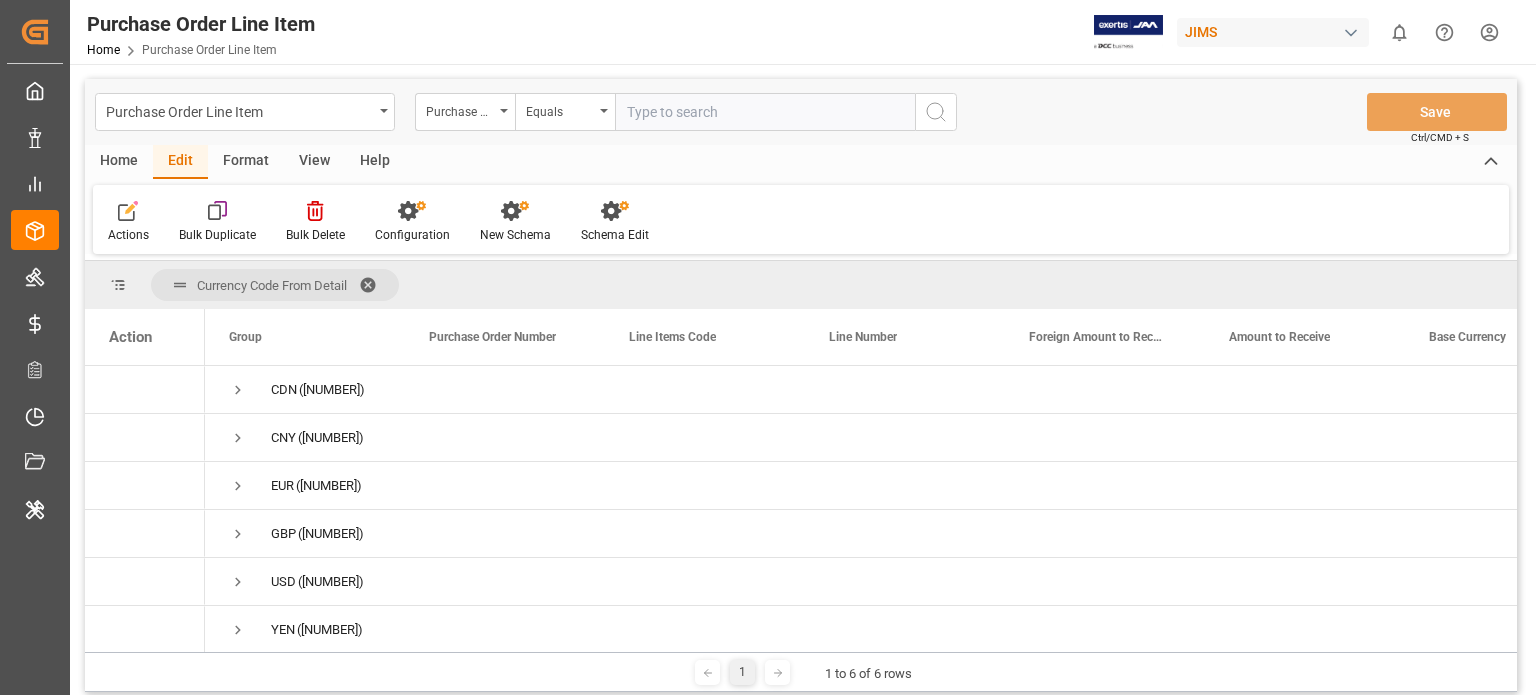click at bounding box center (375, 285) 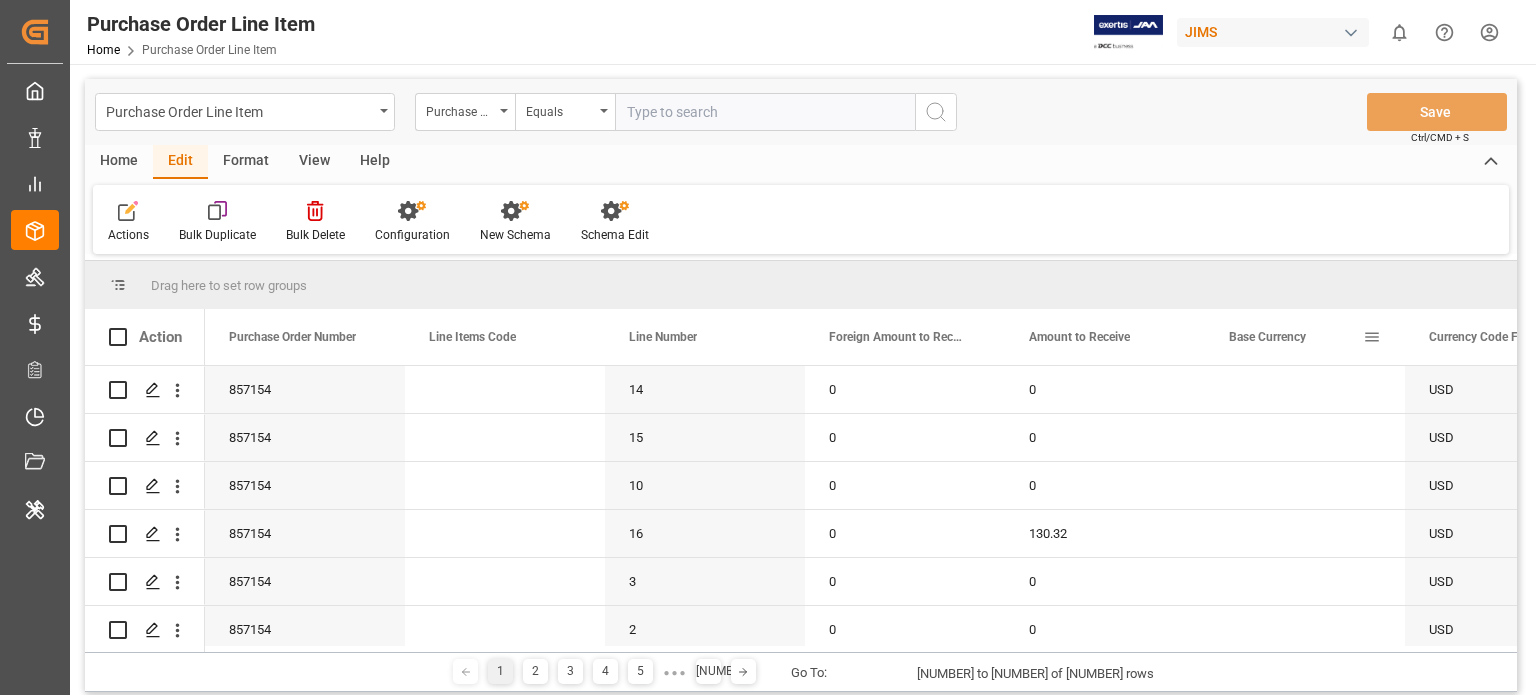 drag, startPoint x: 1264, startPoint y: 334, endPoint x: 1246, endPoint y: 301, distance: 37.589893 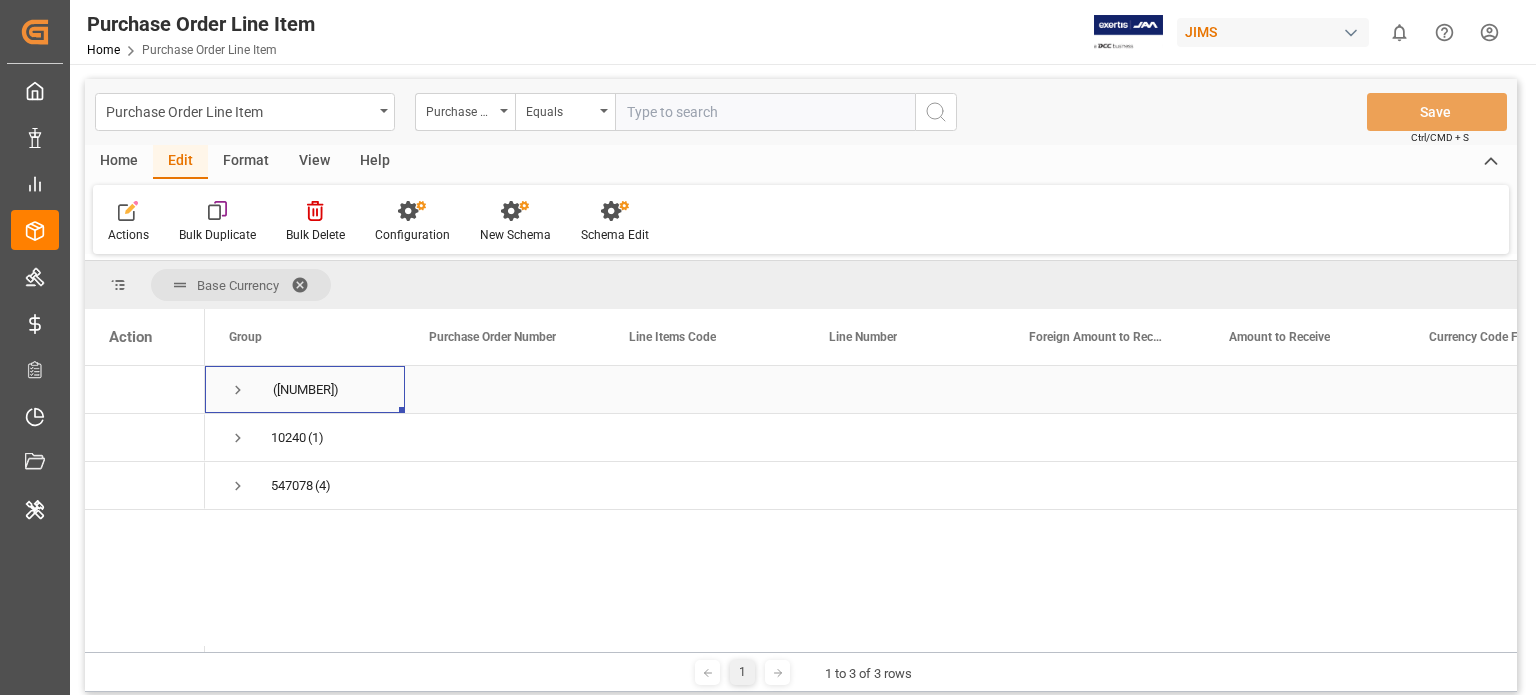 click on "(283400)" at bounding box center (305, 389) 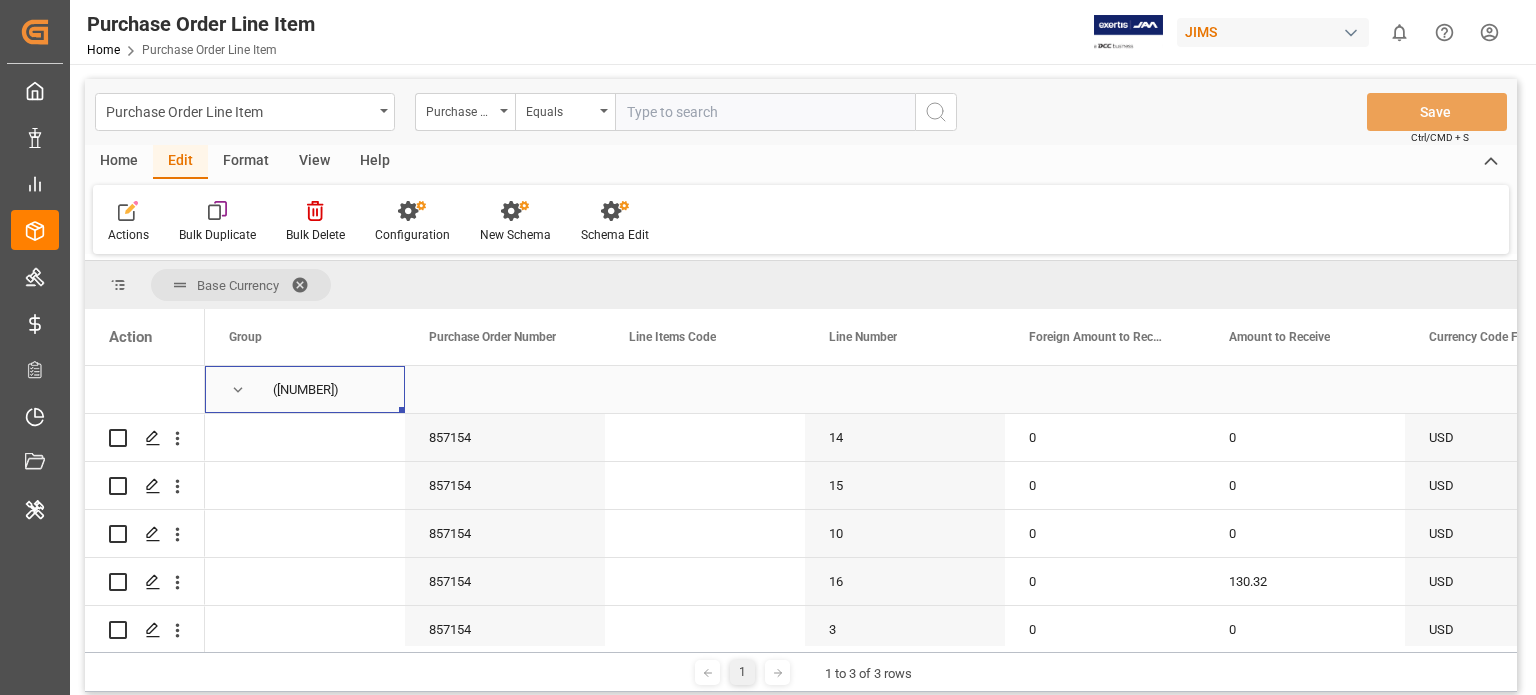 click at bounding box center [238, 390] 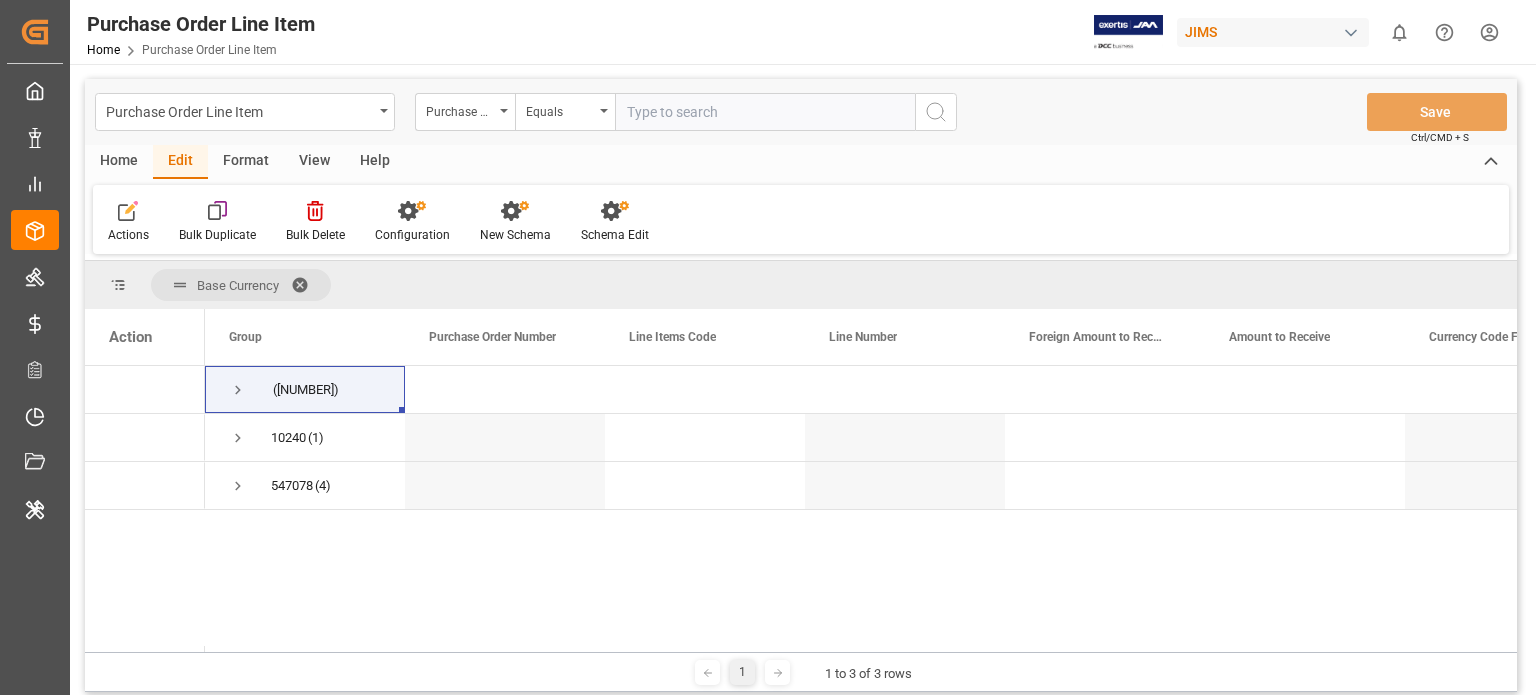 click at bounding box center (307, 285) 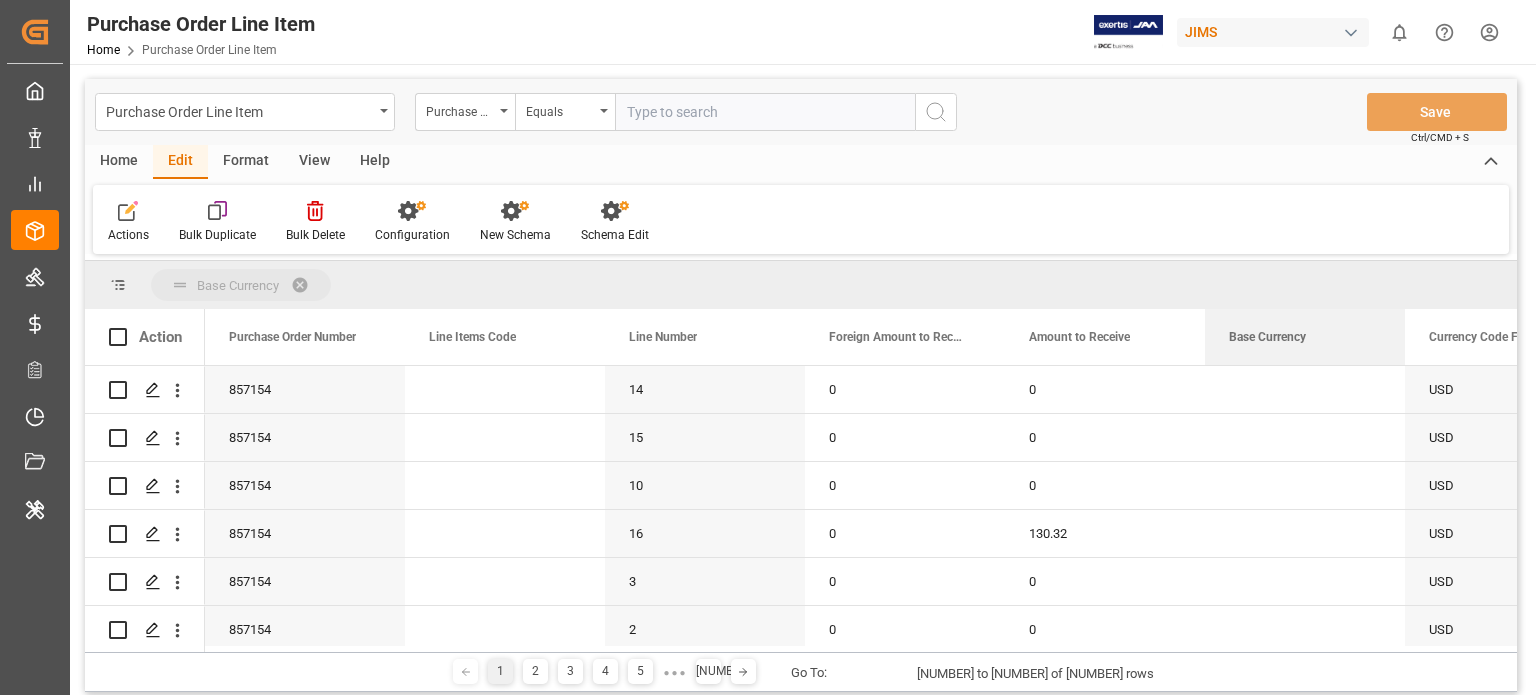 drag, startPoint x: 1264, startPoint y: 336, endPoint x: 1239, endPoint y: 281, distance: 60.41523 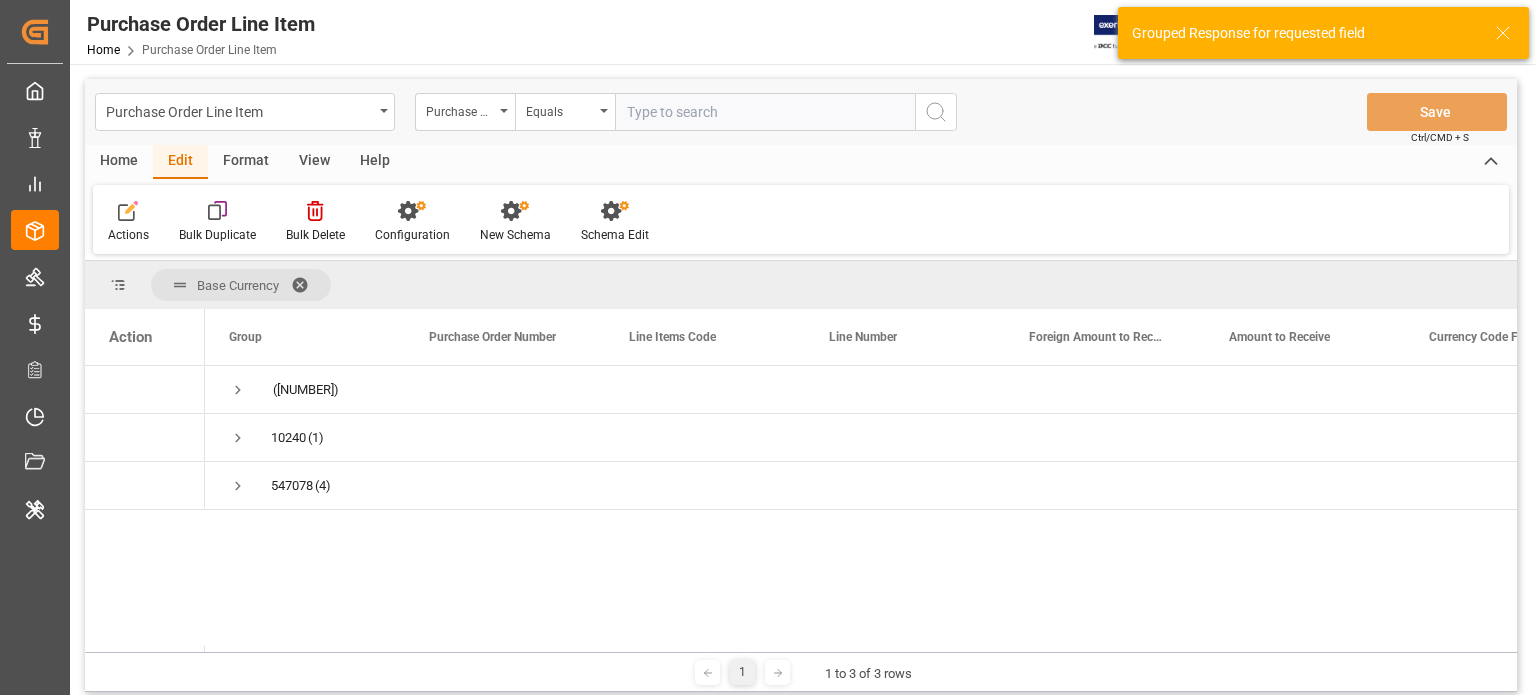 click on "Base Currency" at bounding box center [241, 285] 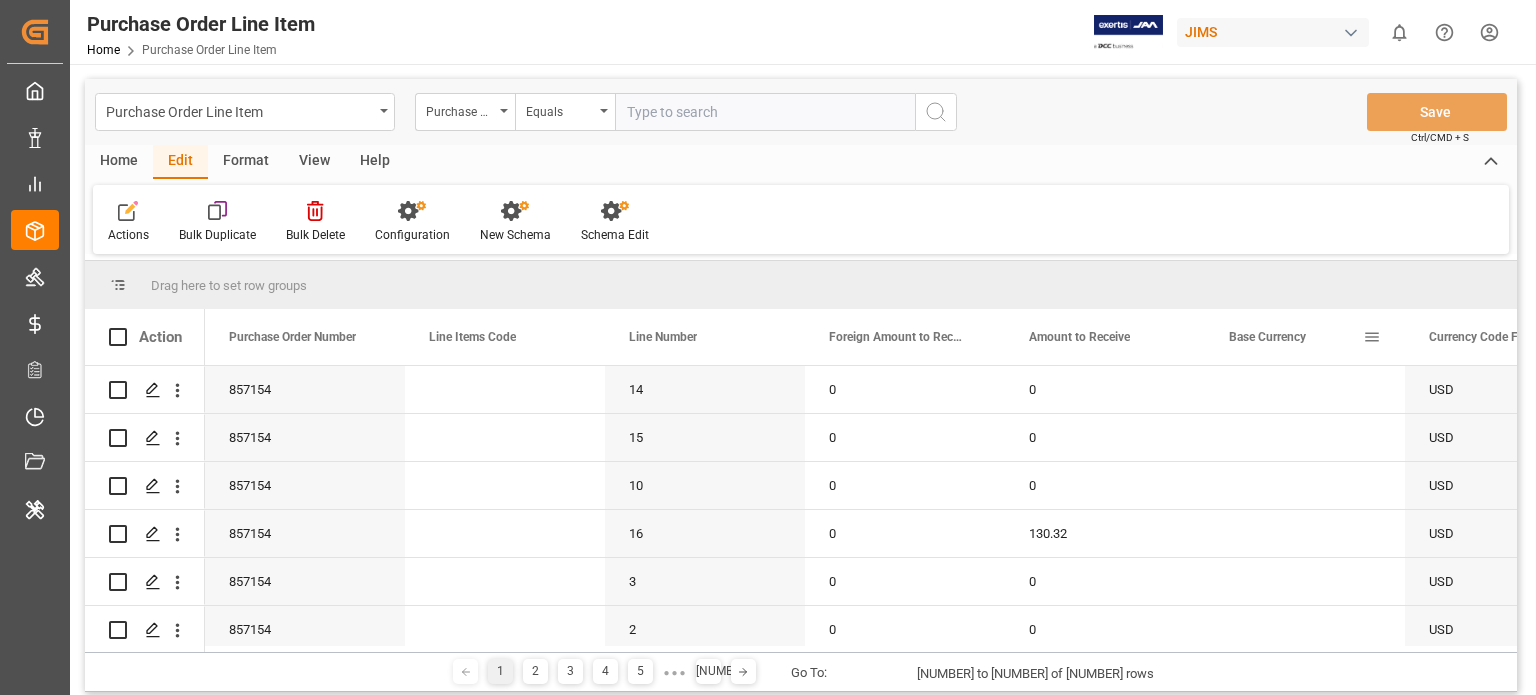 click on "Base Currency" at bounding box center (1267, 337) 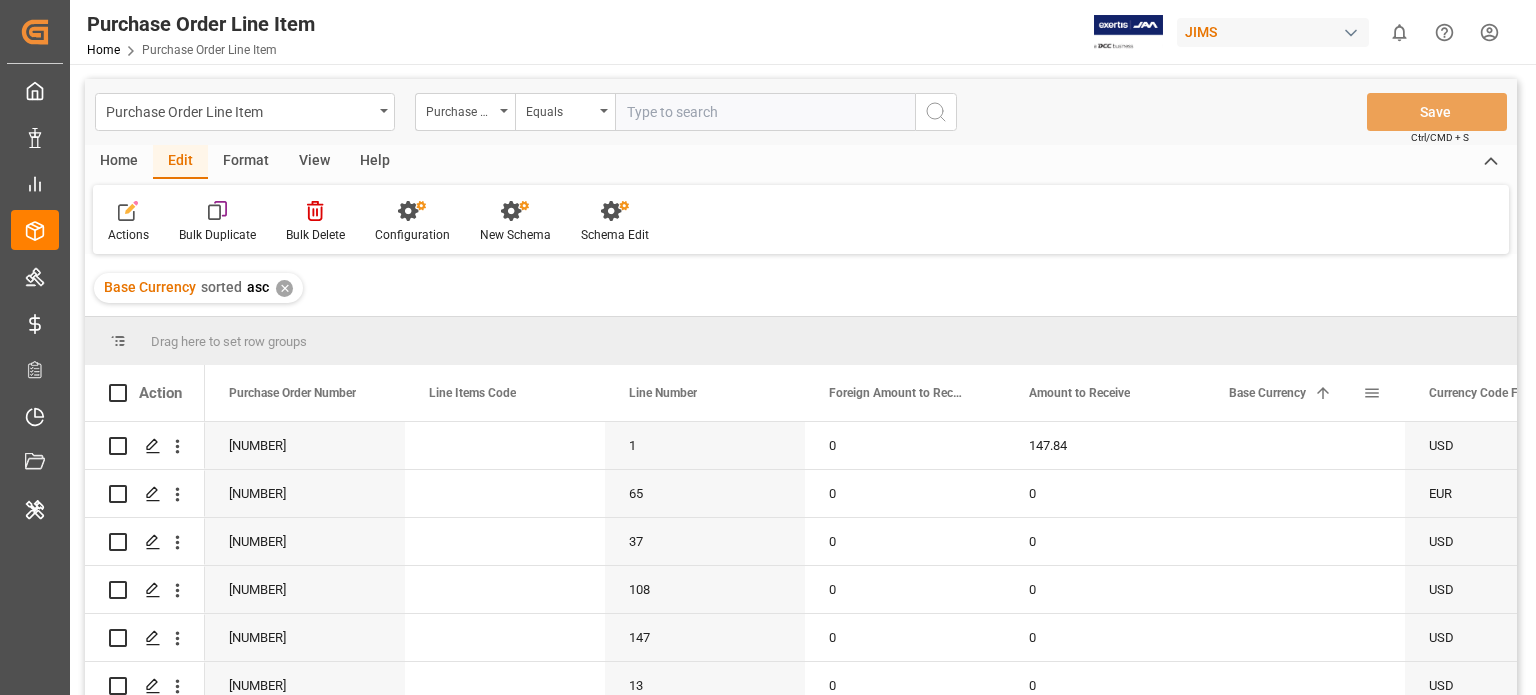 click on "Base Currency
1" at bounding box center [1296, 393] 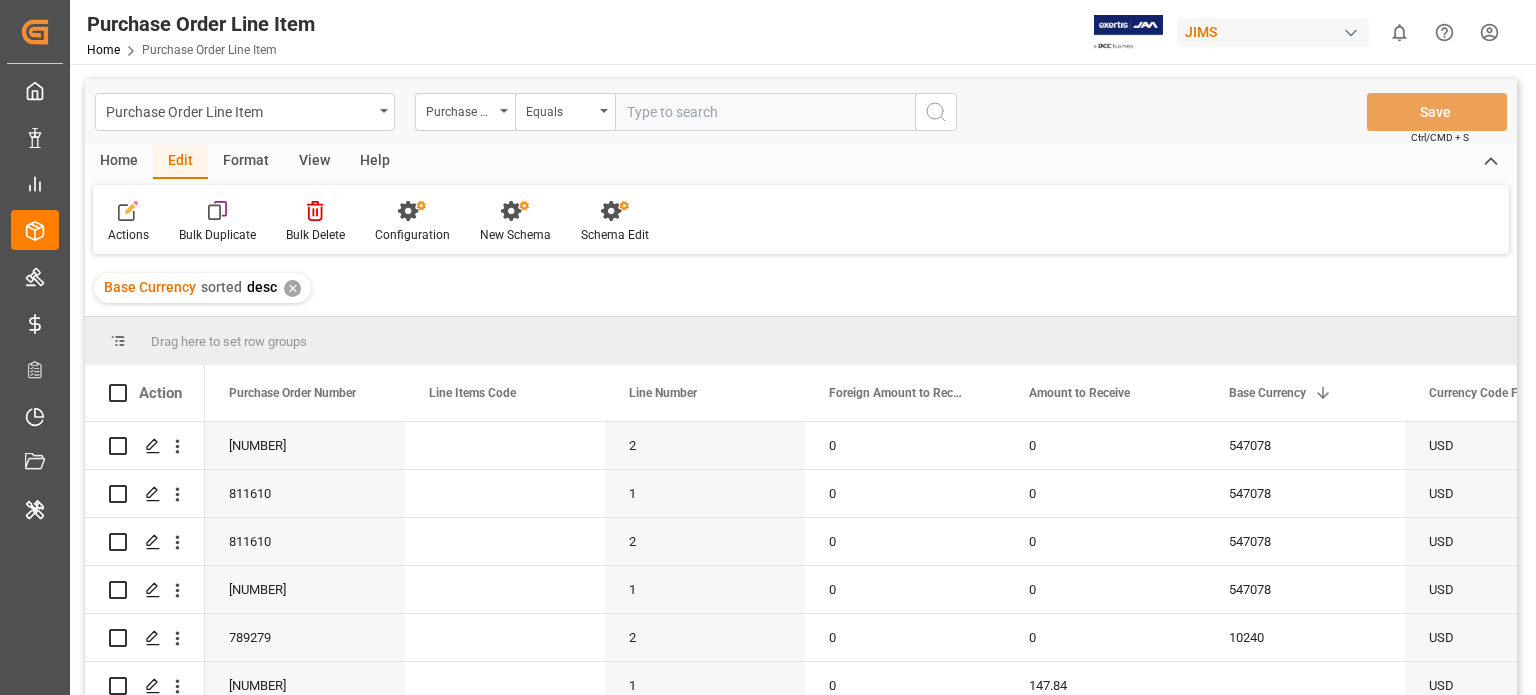 scroll, scrollTop: 132, scrollLeft: 0, axis: vertical 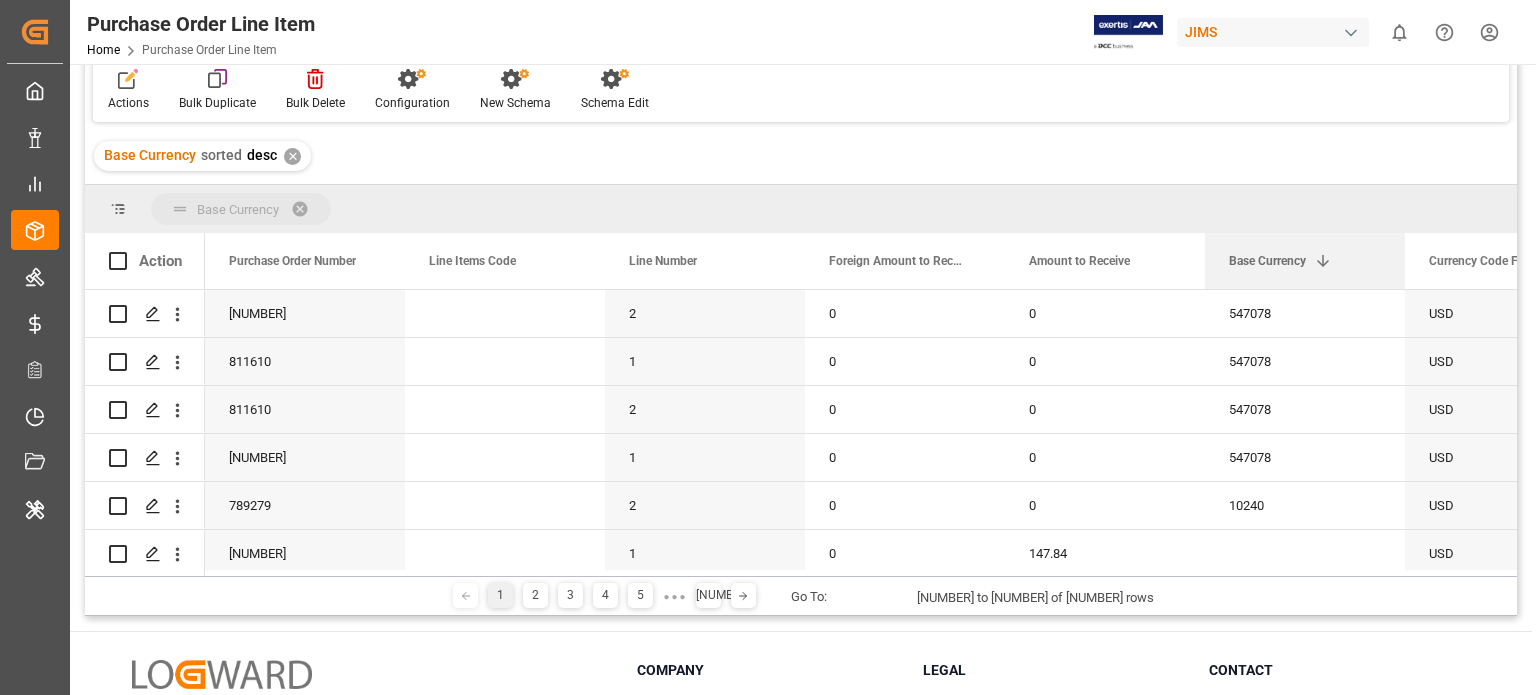 drag, startPoint x: 1263, startPoint y: 267, endPoint x: 1240, endPoint y: 227, distance: 46.141087 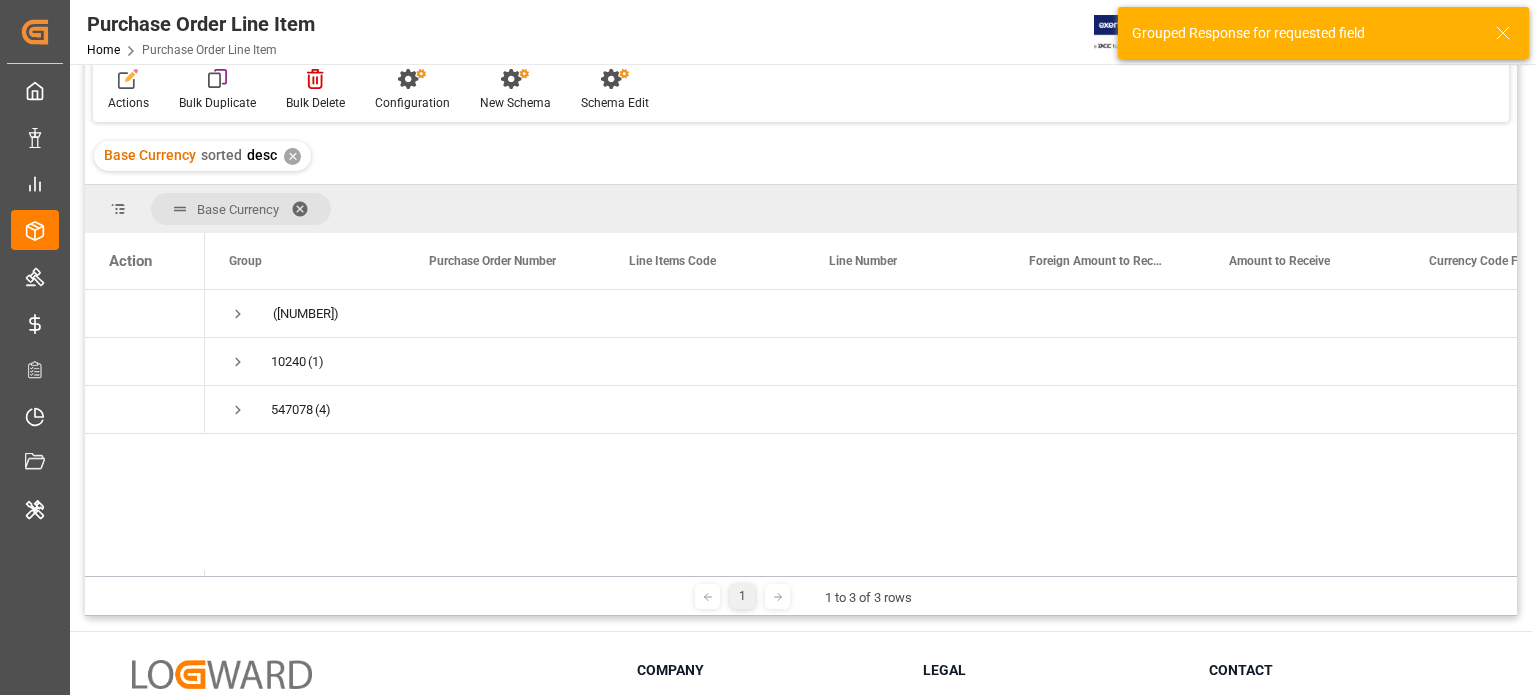 click on "(283400)
10240
(1)
547078
(4)" at bounding box center [861, 433] 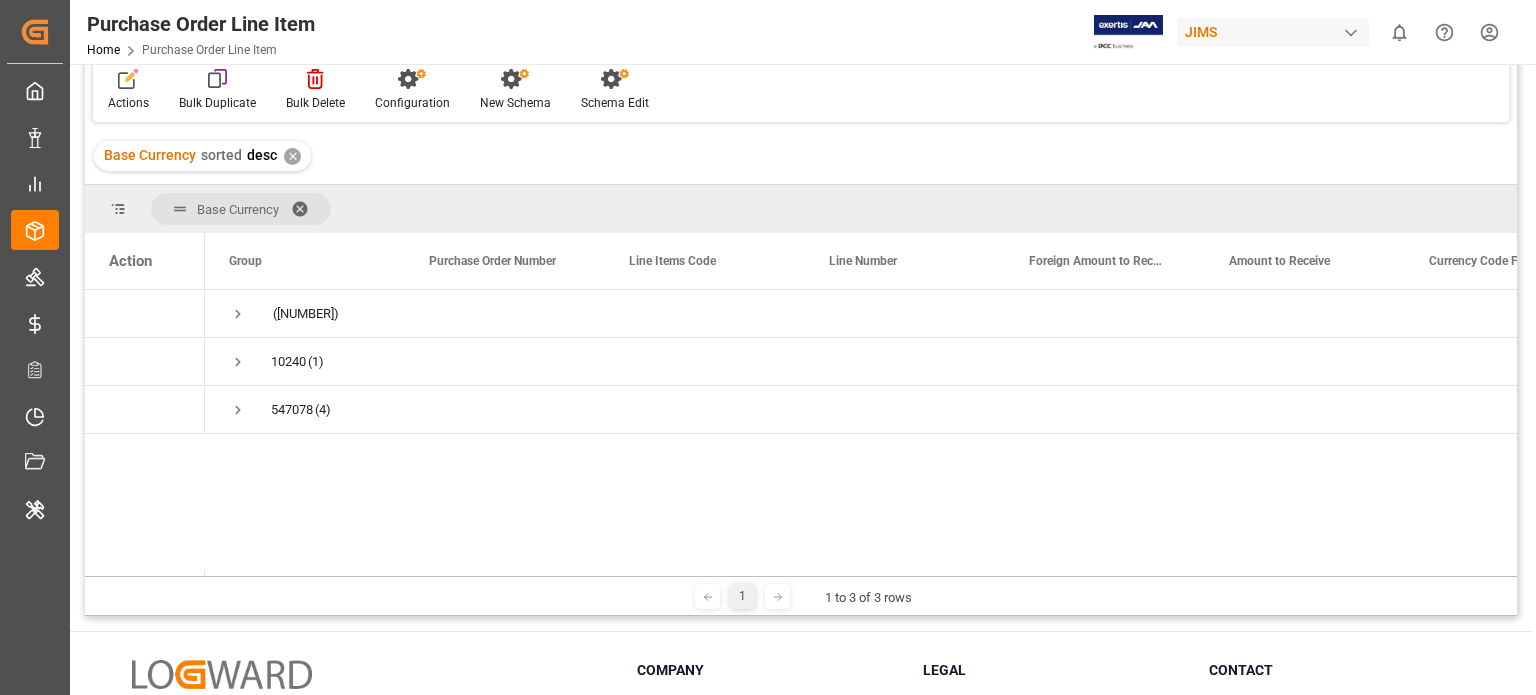 click on "✕" at bounding box center [292, 156] 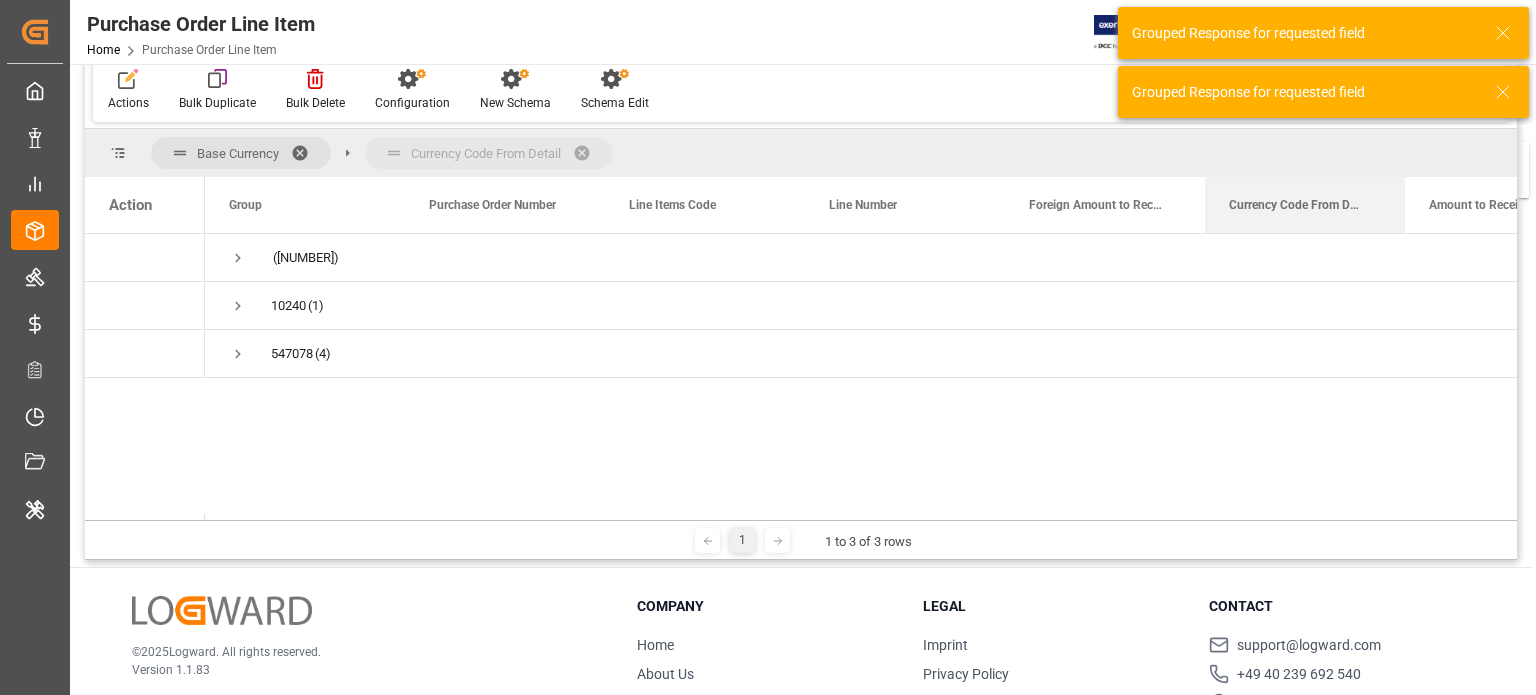 drag, startPoint x: 1447, startPoint y: 210, endPoint x: 1331, endPoint y: 154, distance: 128.80994 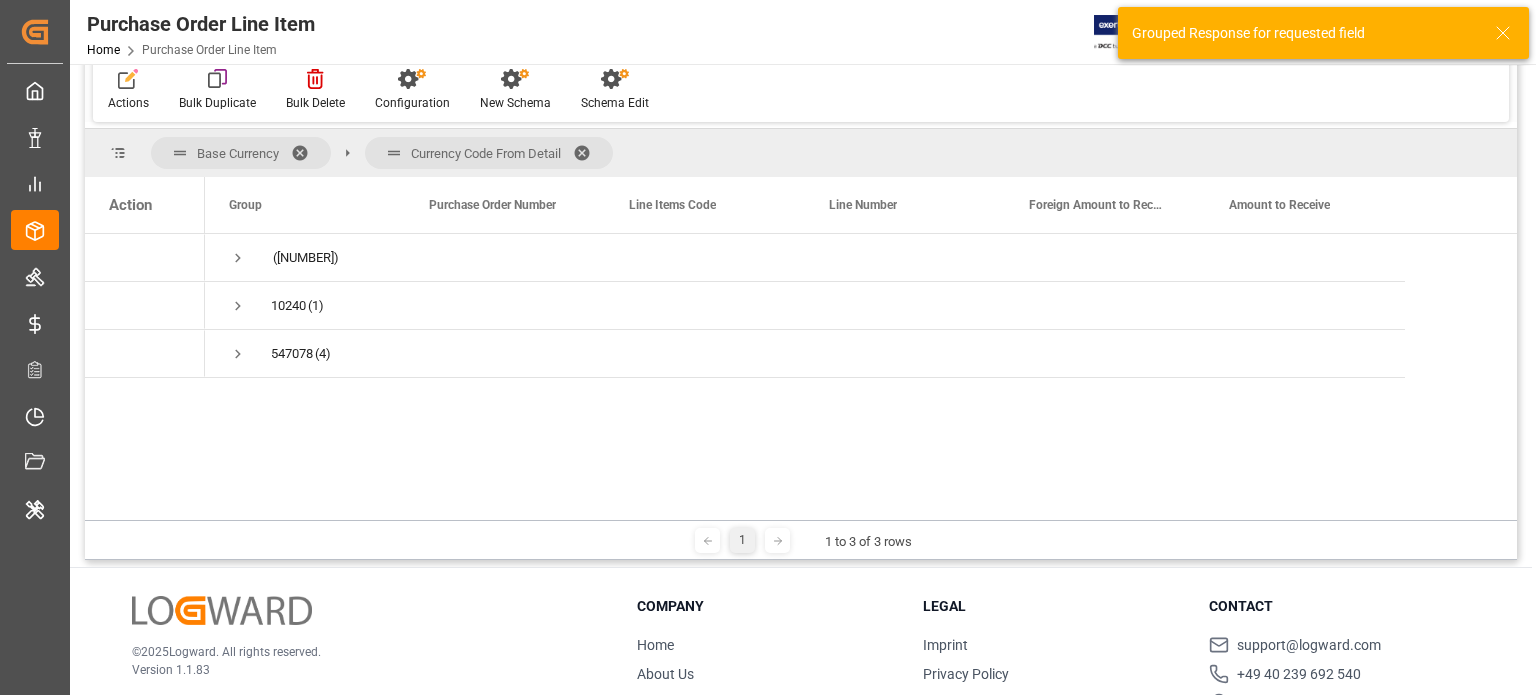 click on "Base Currency" at bounding box center [241, 153] 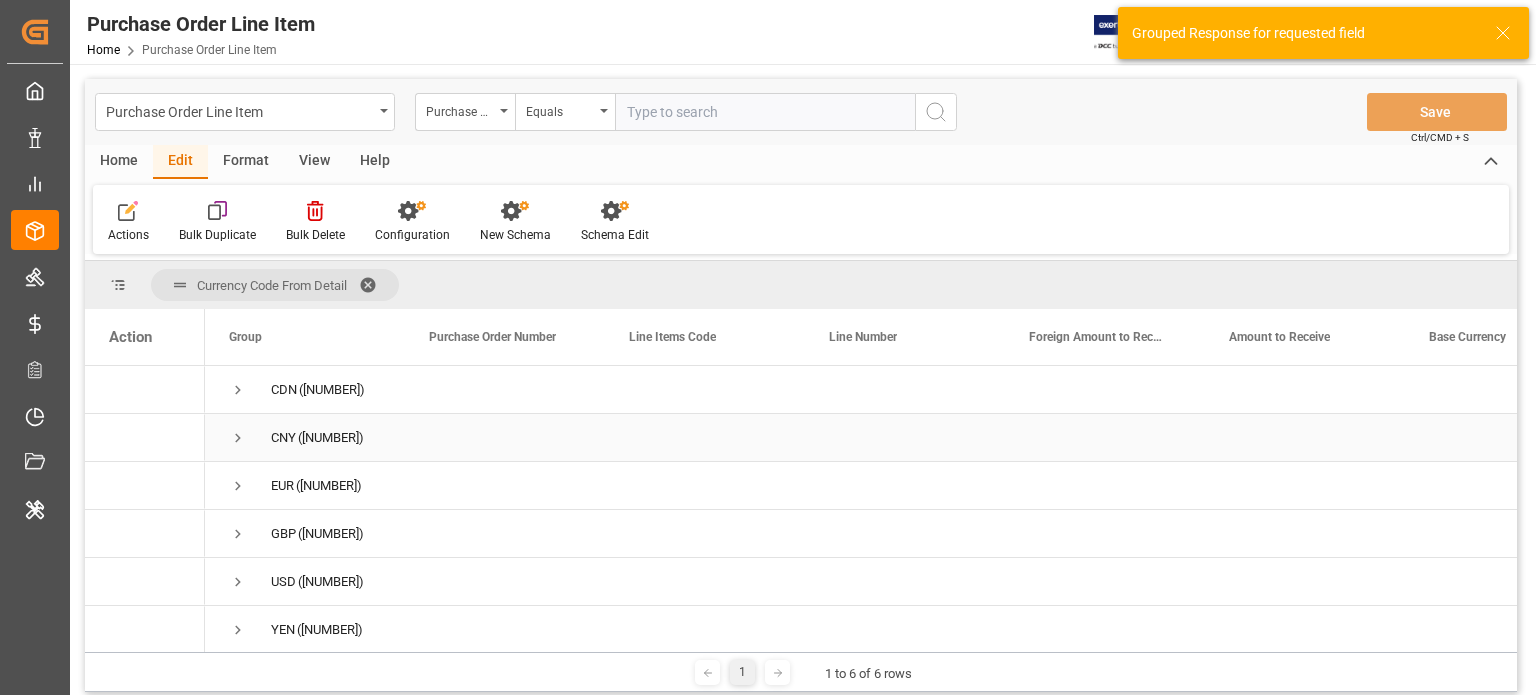scroll, scrollTop: 0, scrollLeft: 0, axis: both 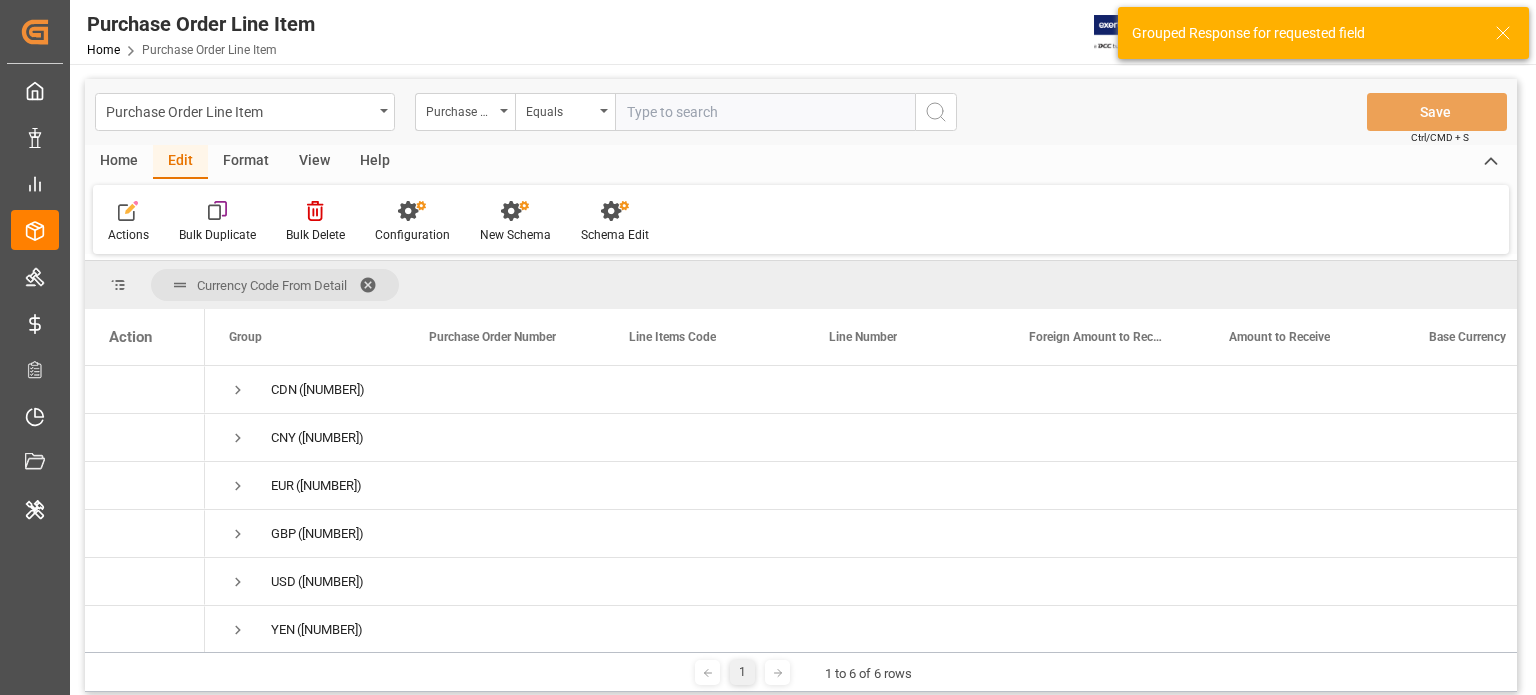 click 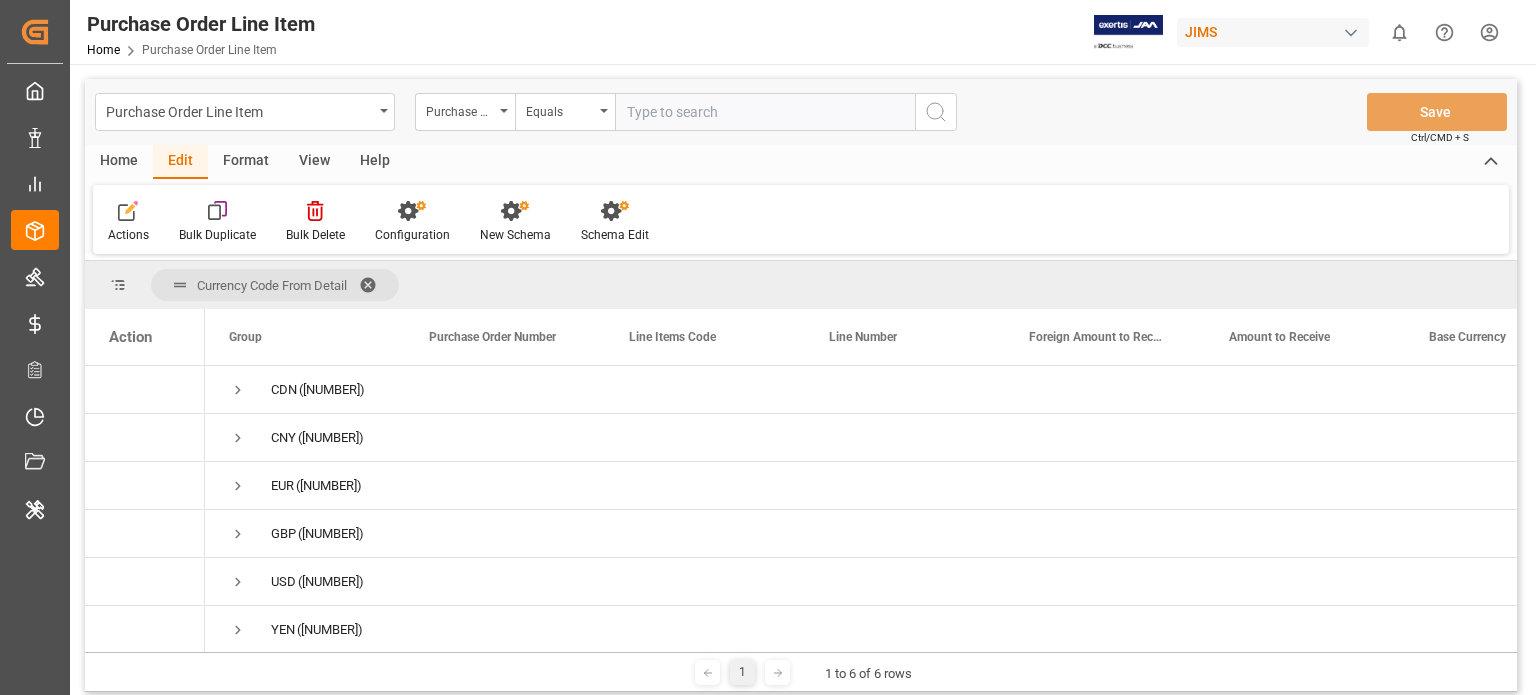 click on "Actions Bulk Duplicate Bulk Delete Configuration New Schema Schema Edit" at bounding box center (801, 219) 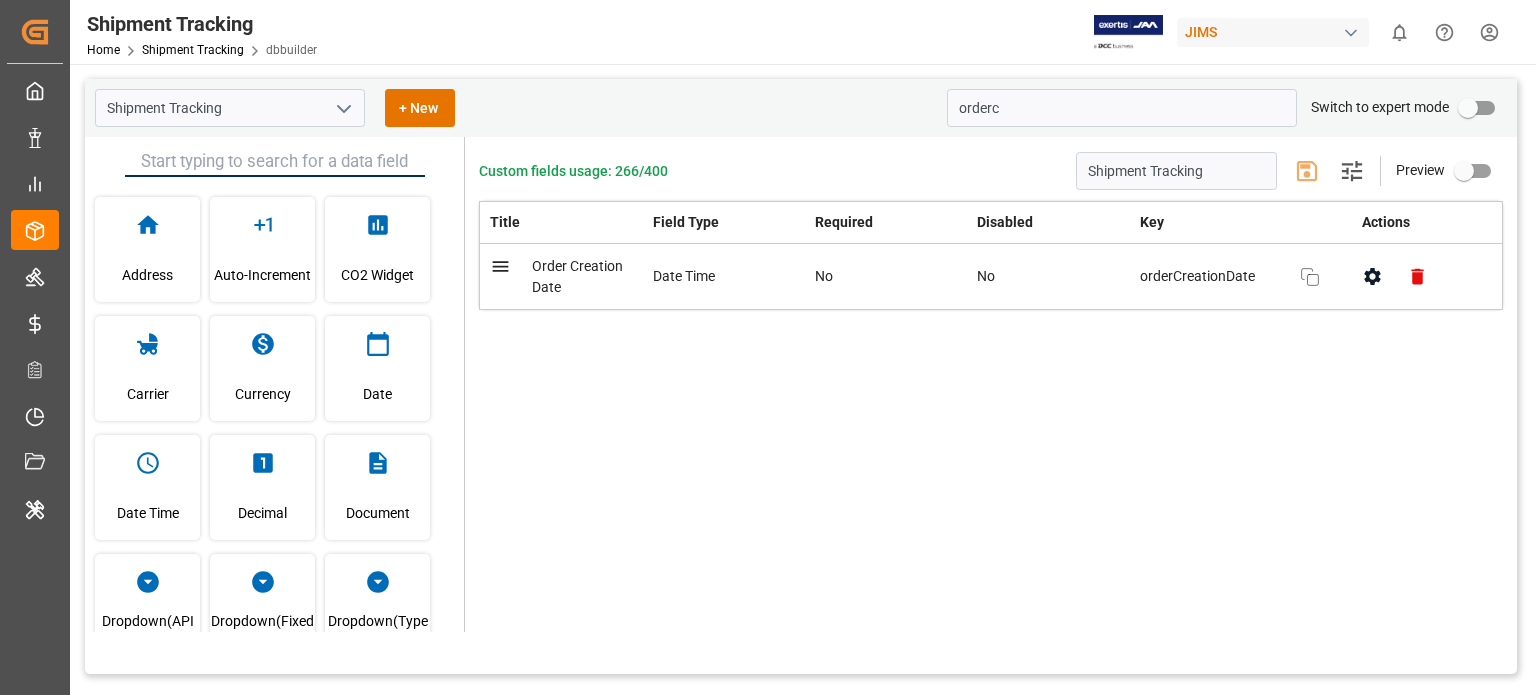 scroll, scrollTop: 0, scrollLeft: 0, axis: both 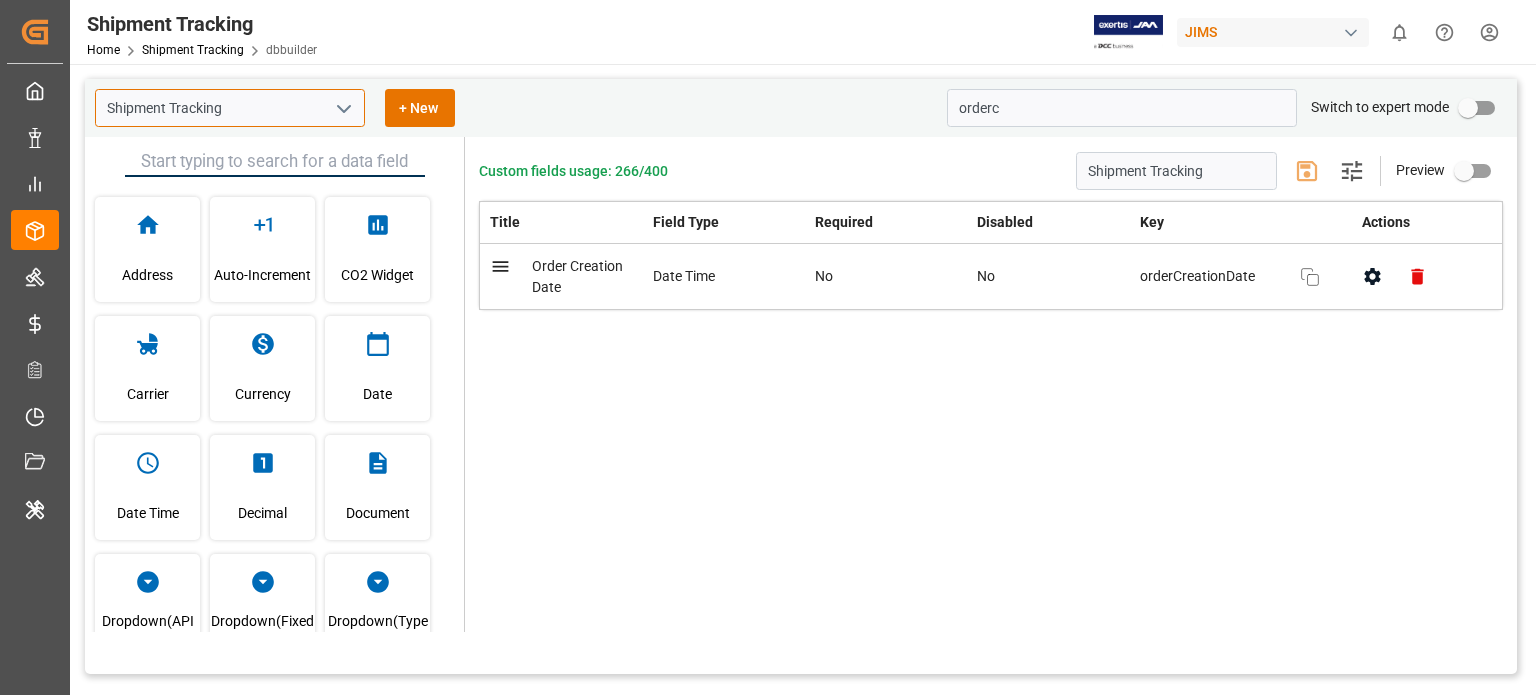 click on "Shipment Tracking" at bounding box center [230, 108] 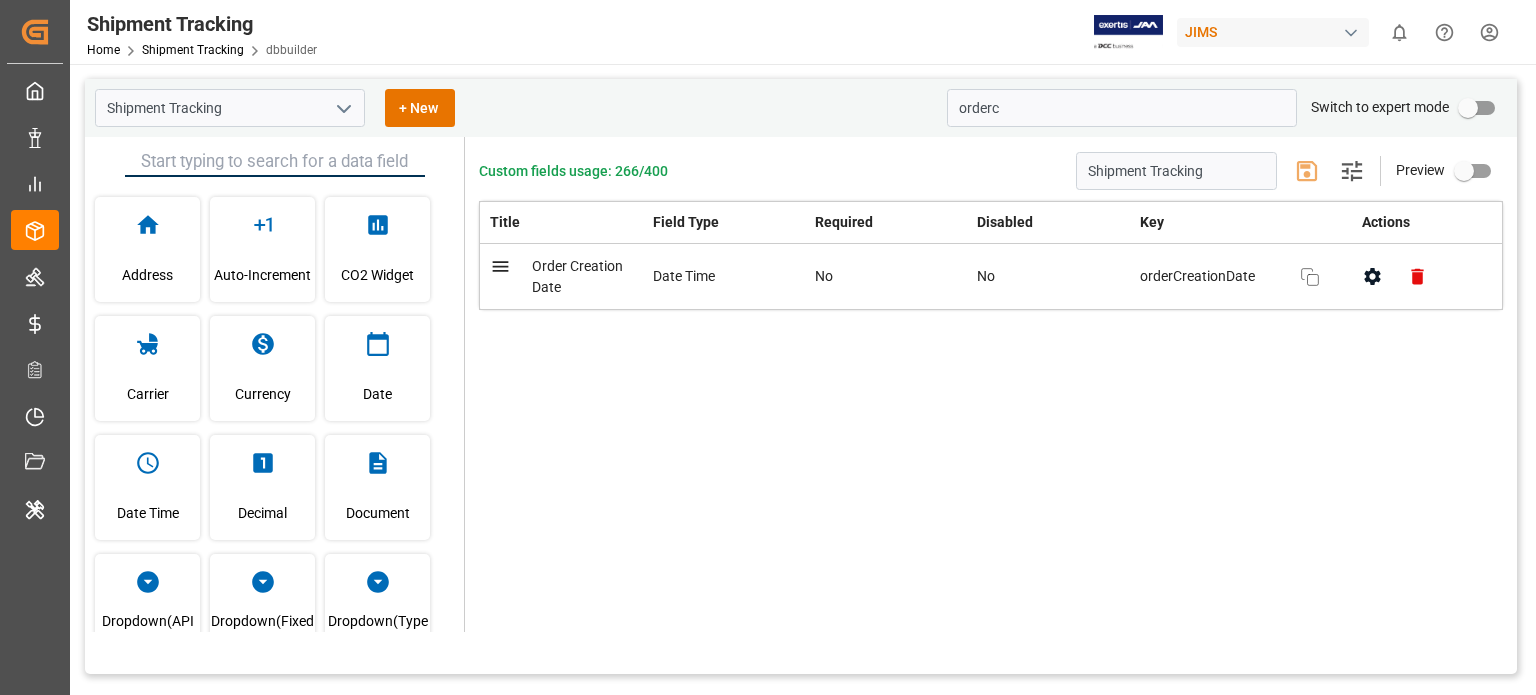 click 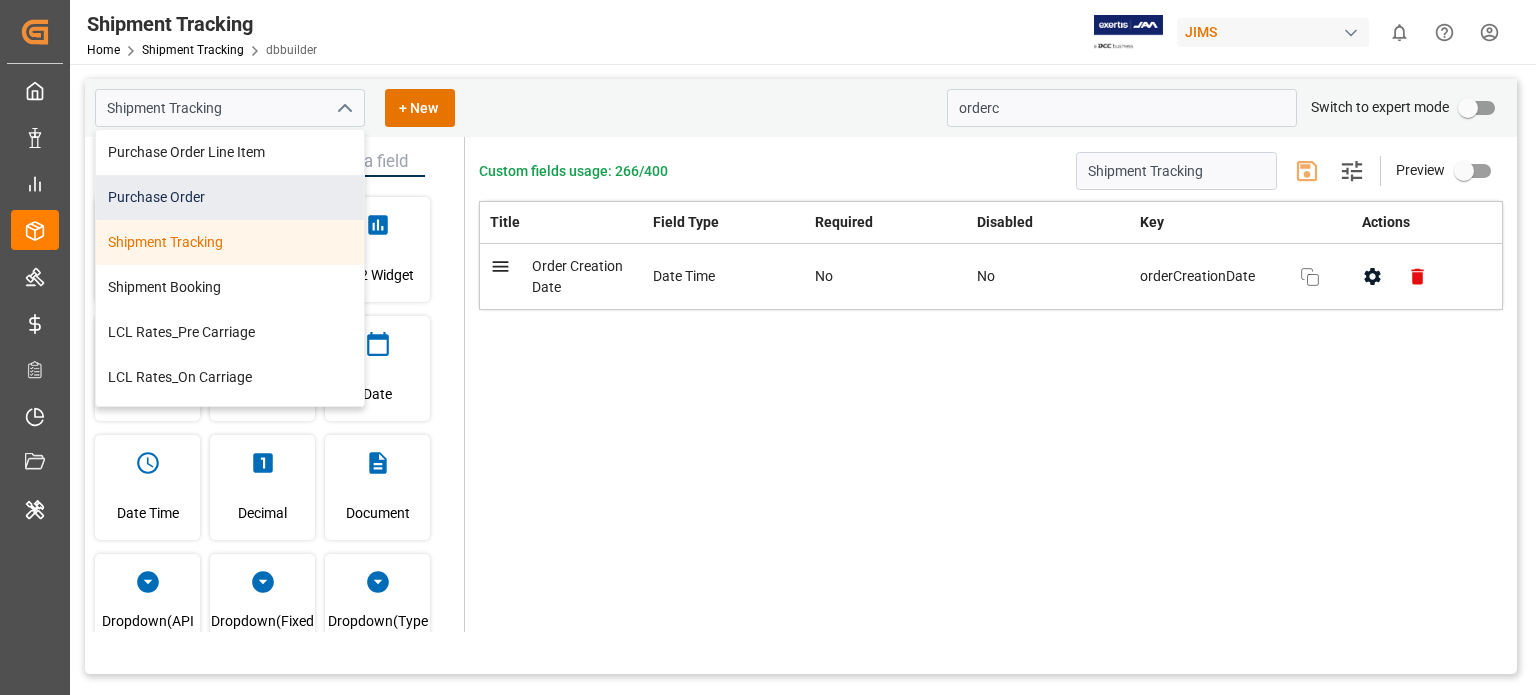 click on "Purchase Order" at bounding box center (230, 197) 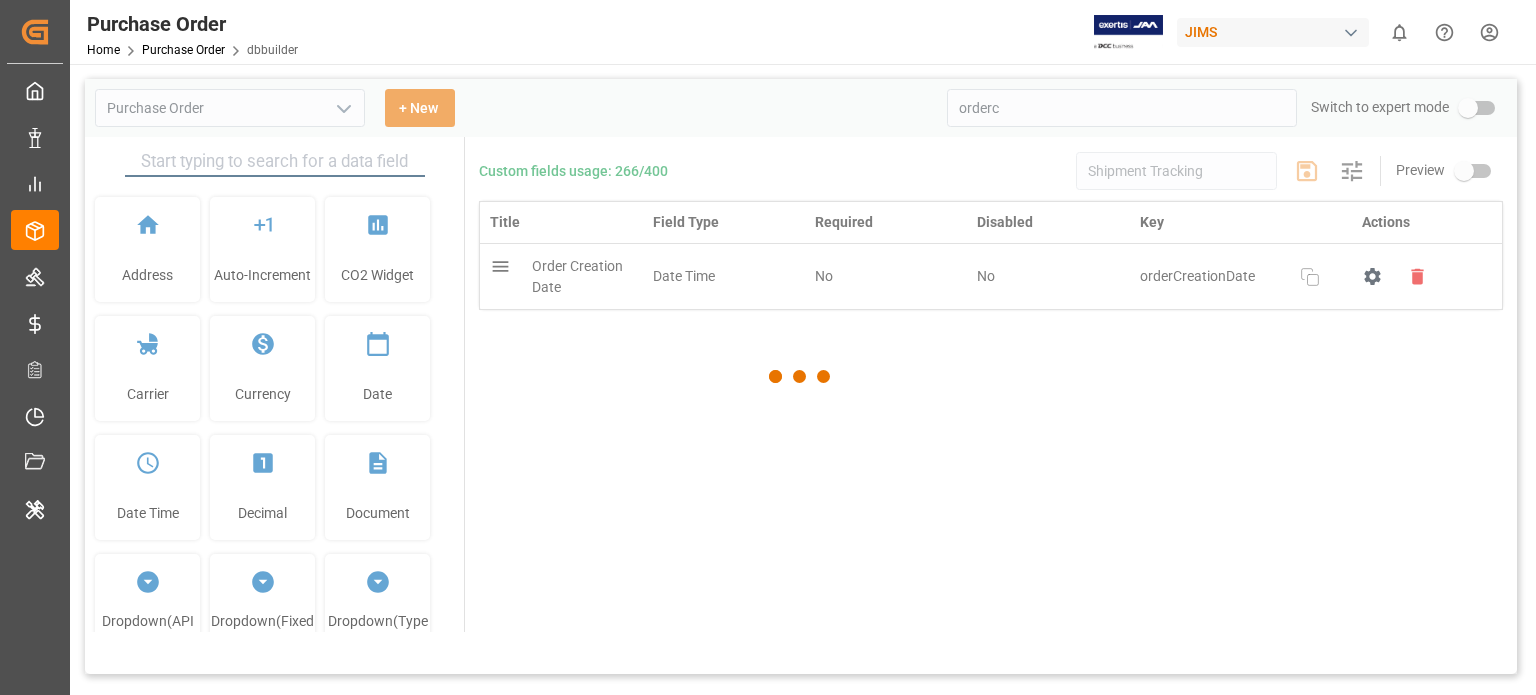 type on "Purchase Order" 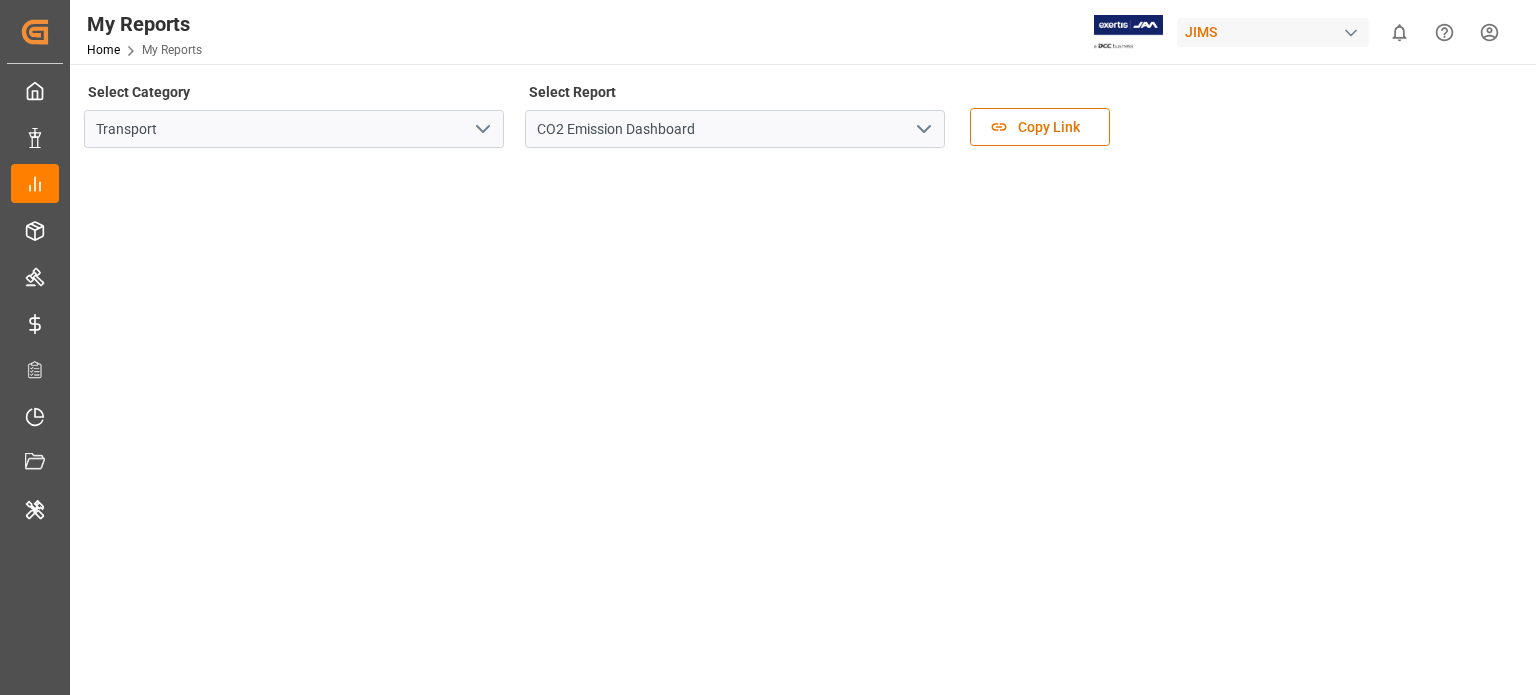 scroll, scrollTop: 0, scrollLeft: 0, axis: both 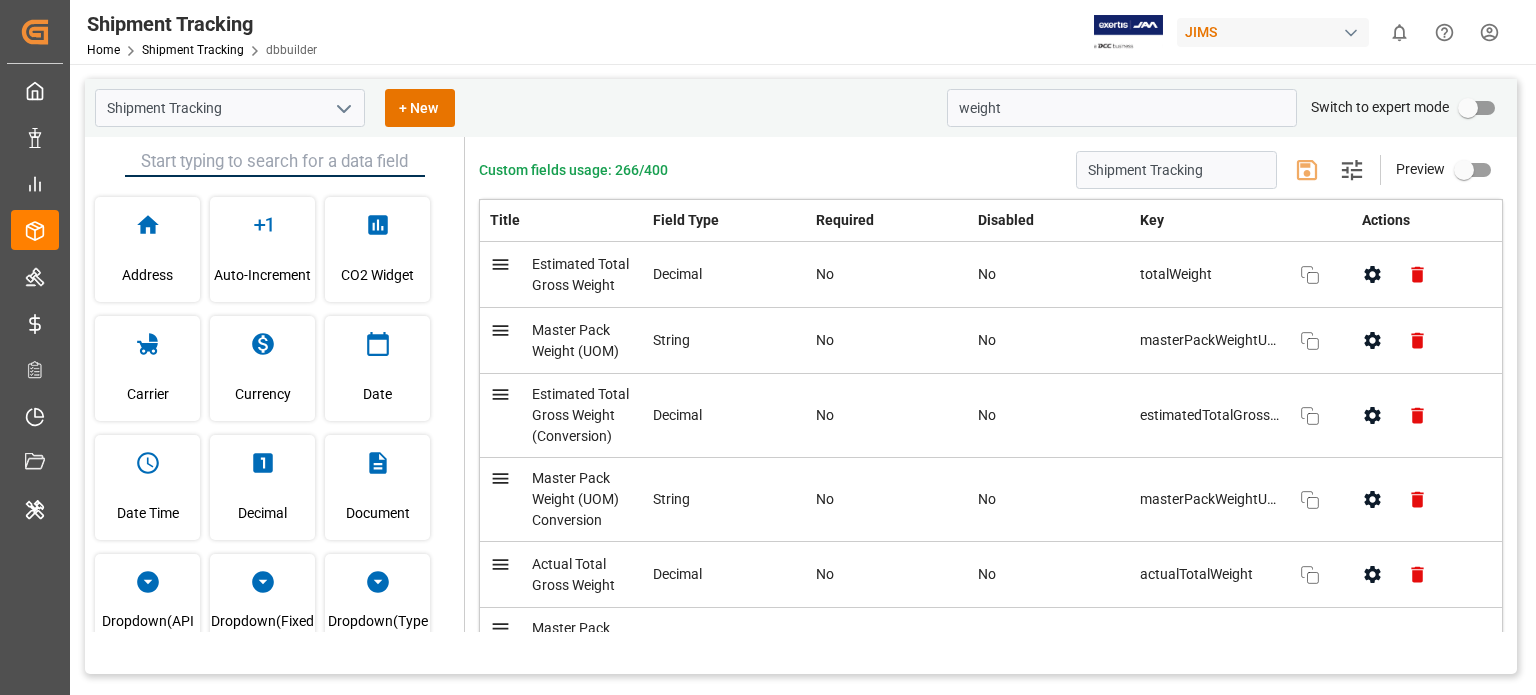 click on "weight" at bounding box center [1122, 108] 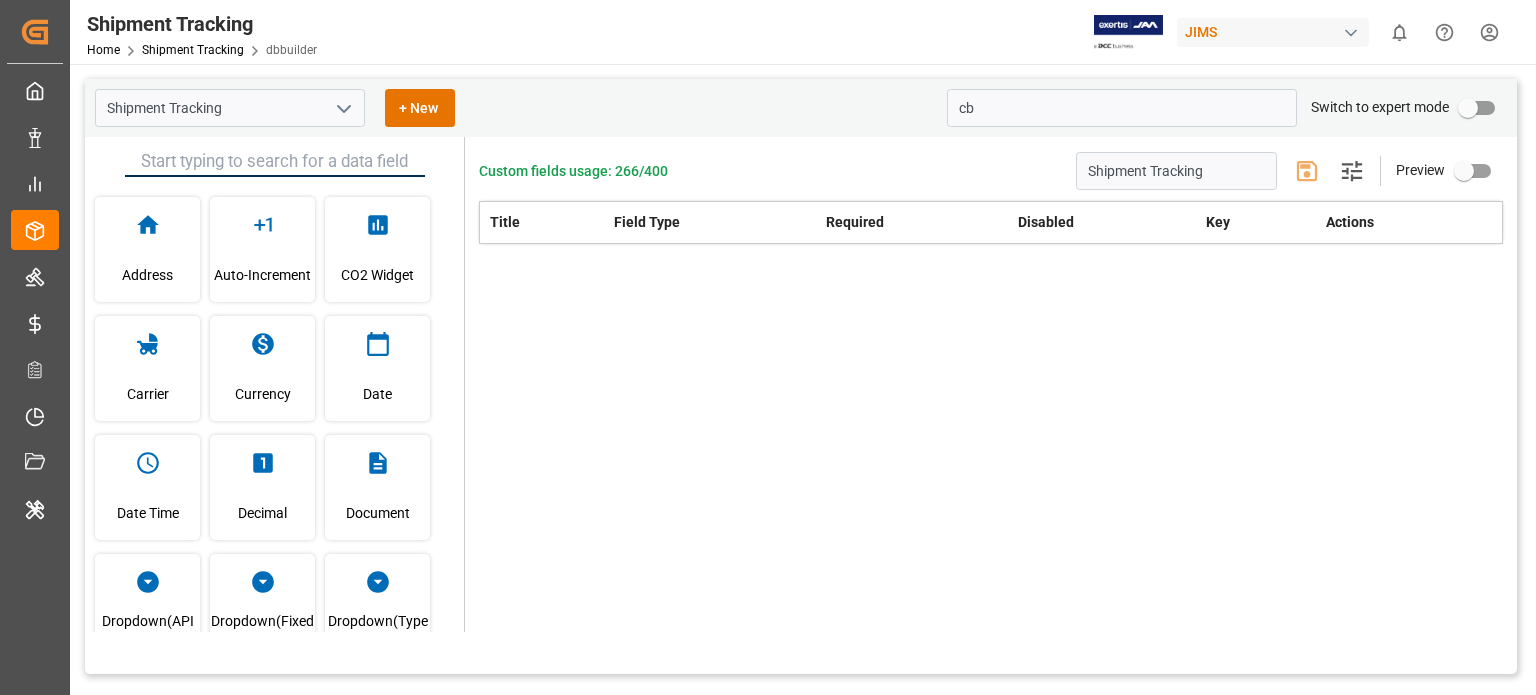 type on "c" 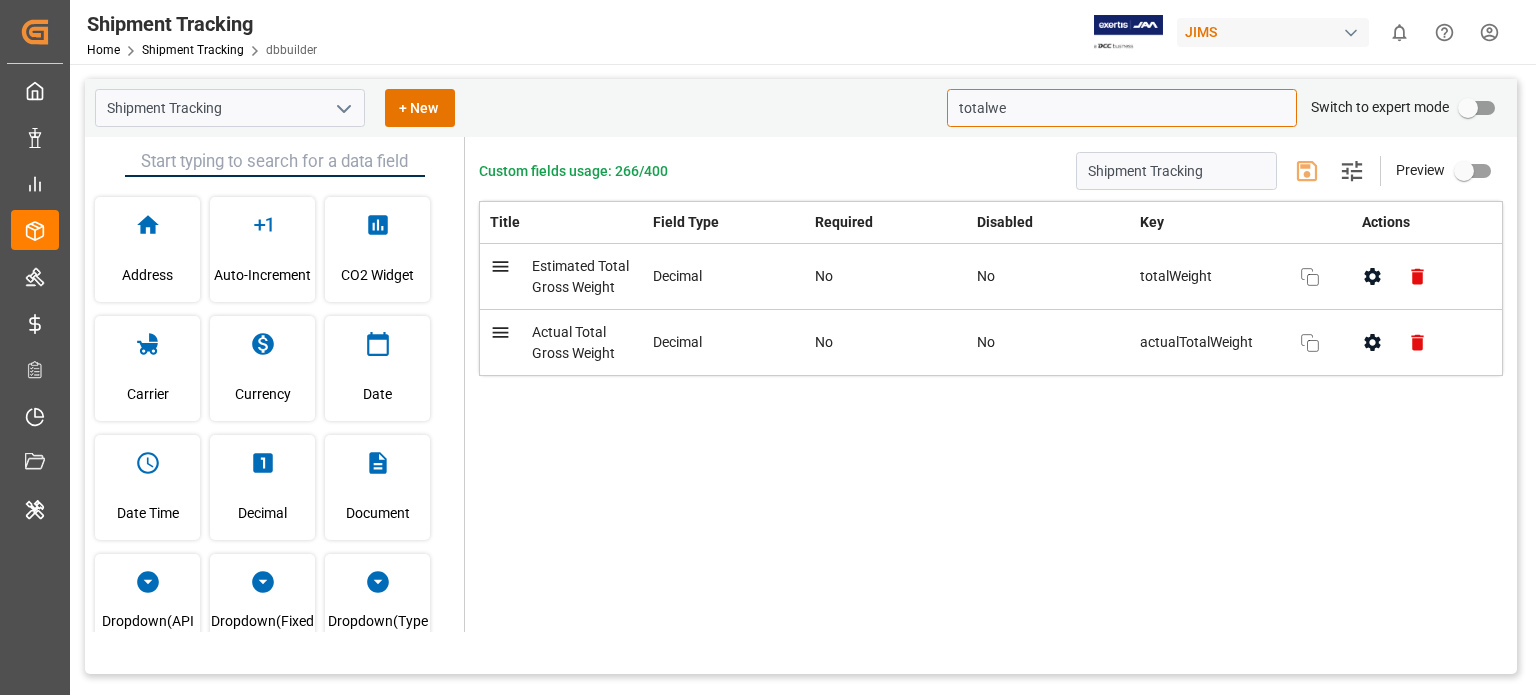 click 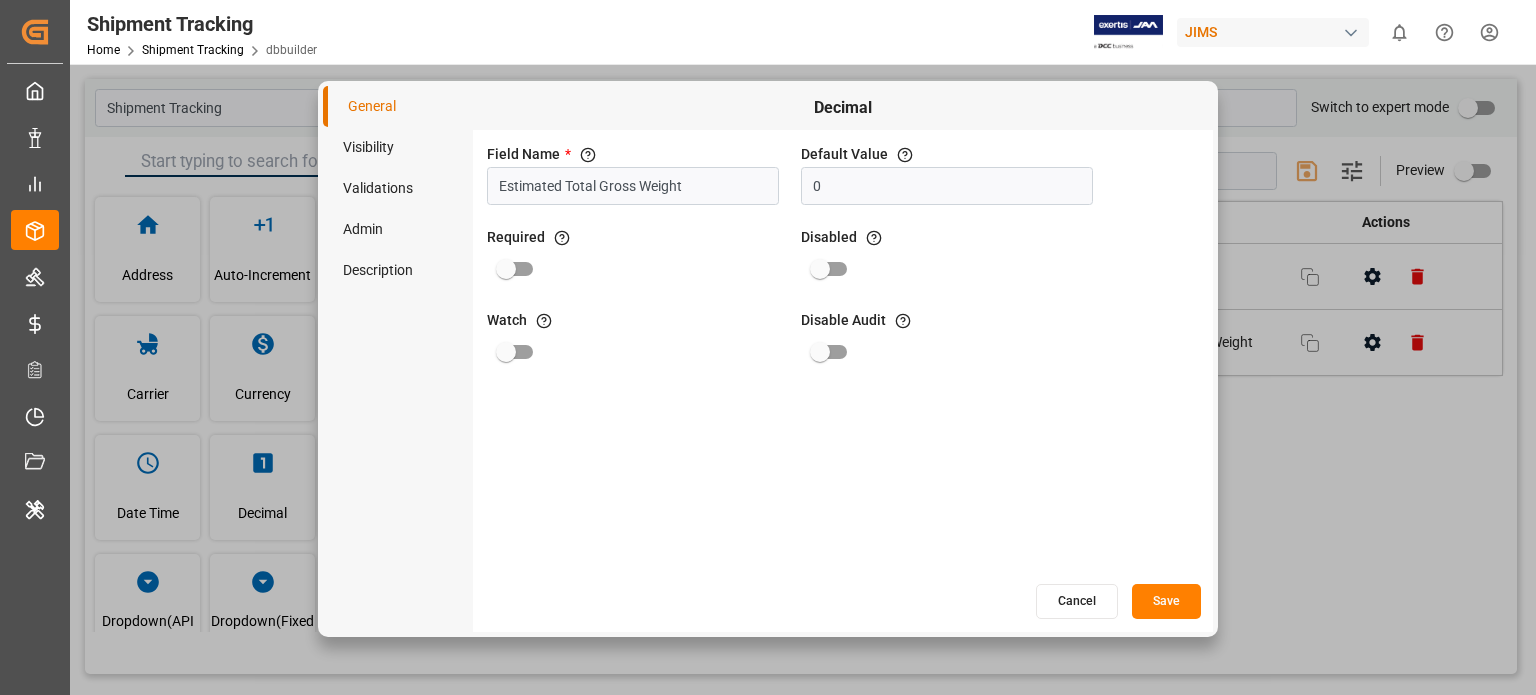 drag, startPoint x: 687, startPoint y: 182, endPoint x: 412, endPoint y: 165, distance: 275.52496 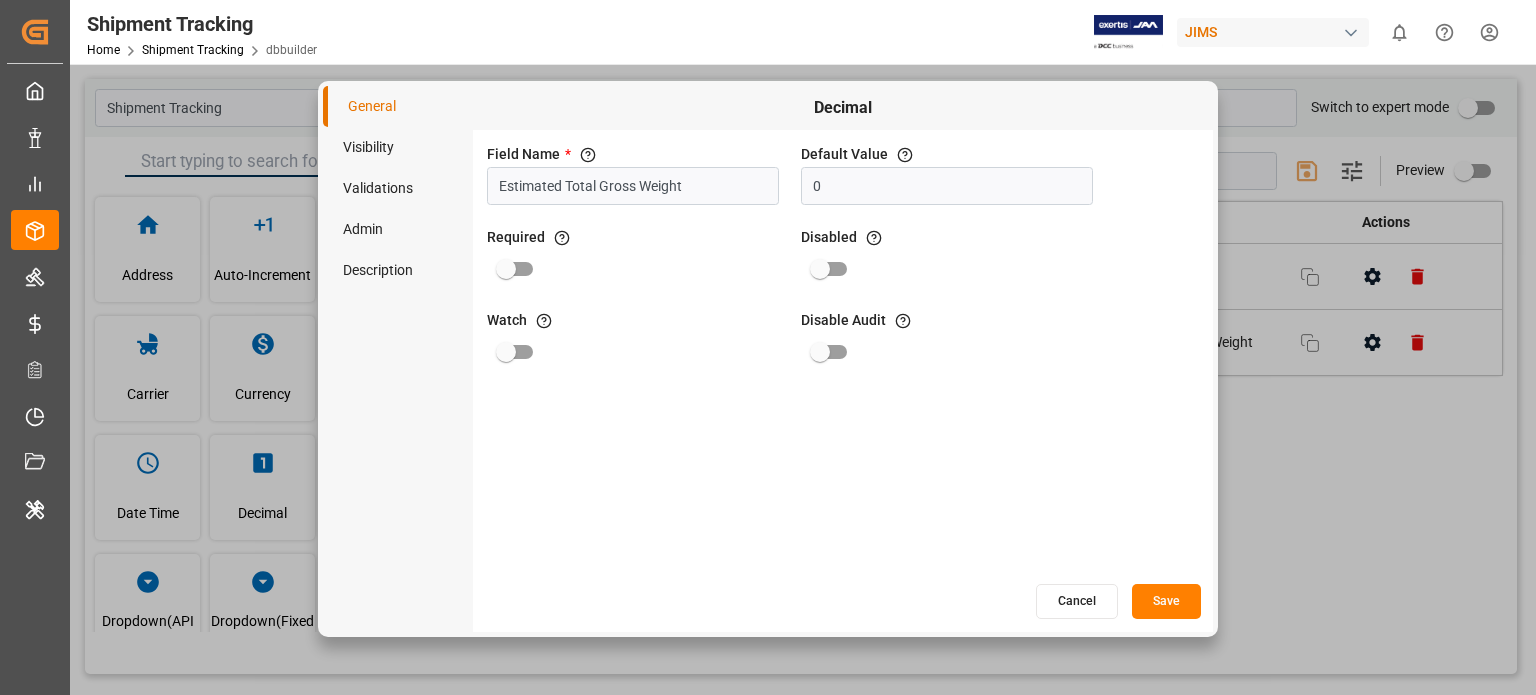 click on "Cancel" at bounding box center [1077, 601] 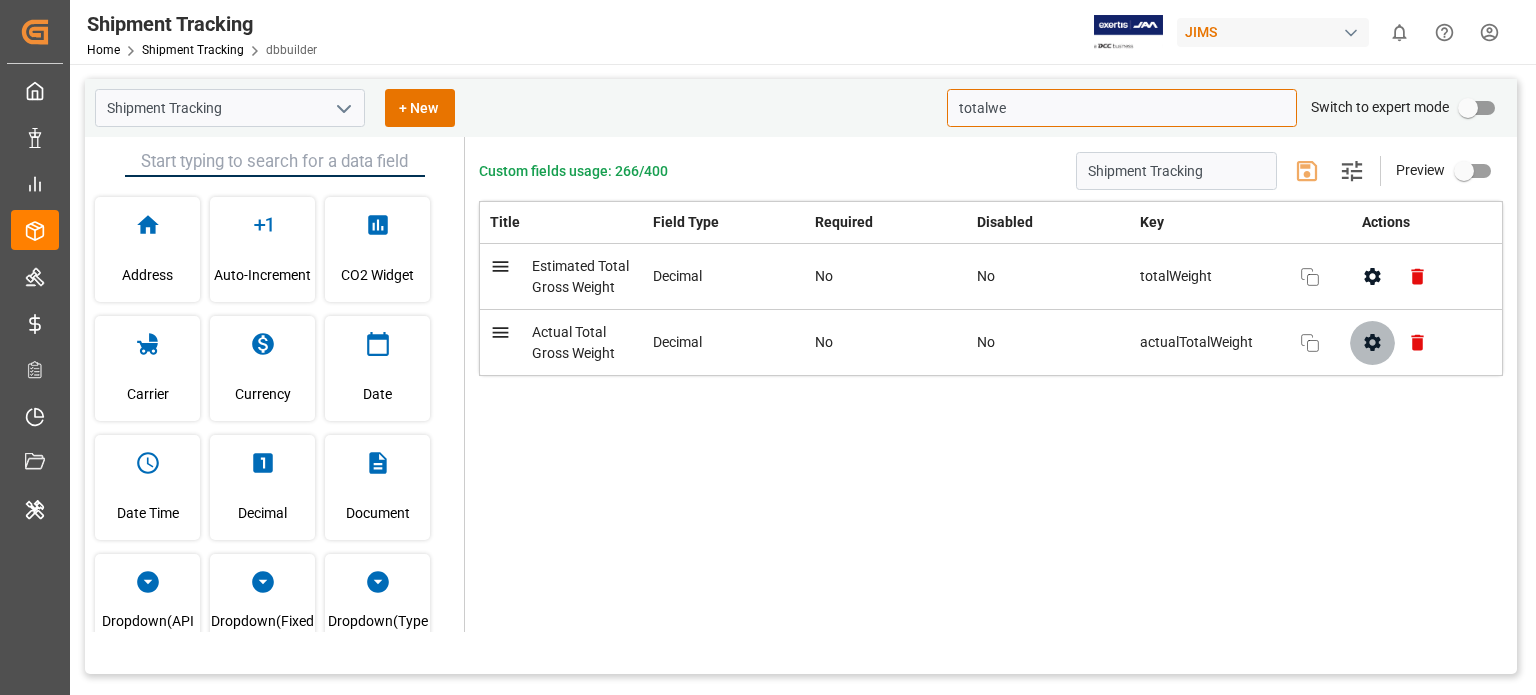 click 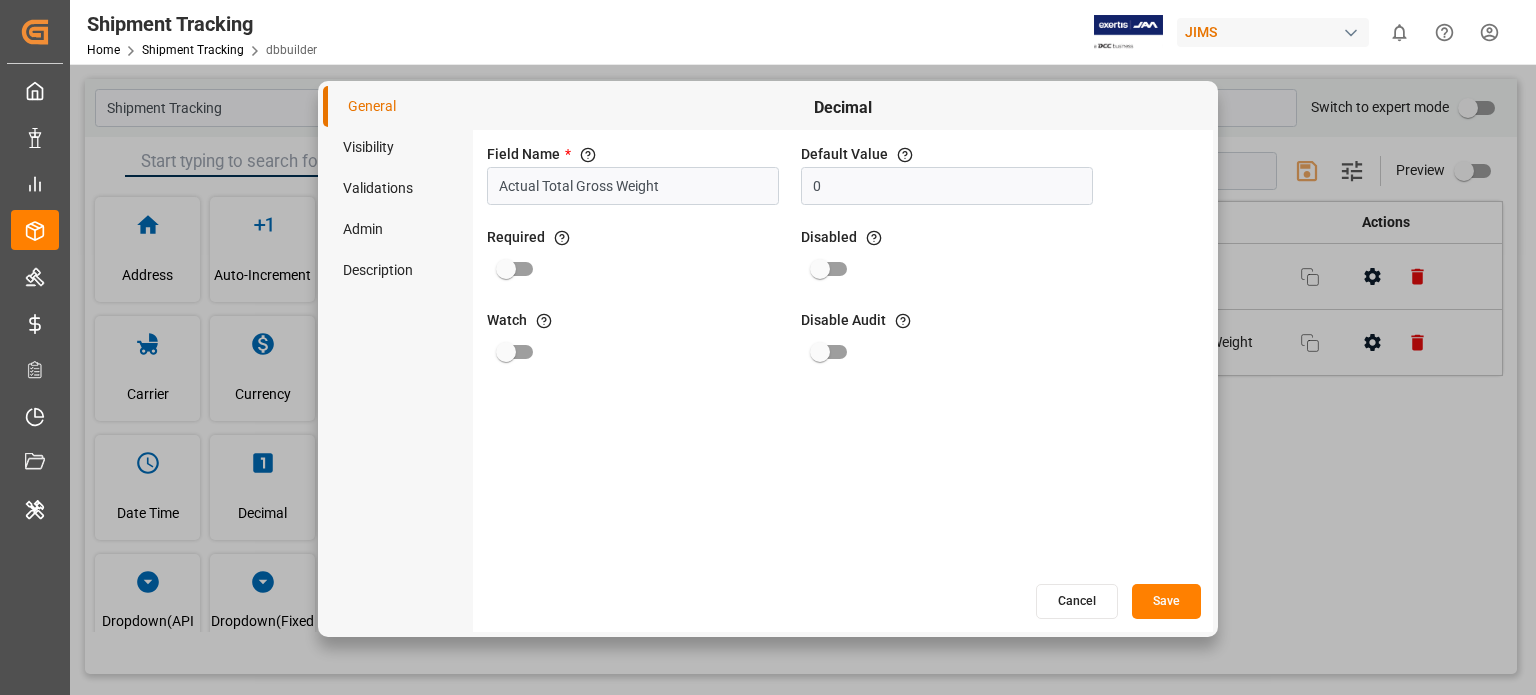 click on "Cancel" at bounding box center [1077, 601] 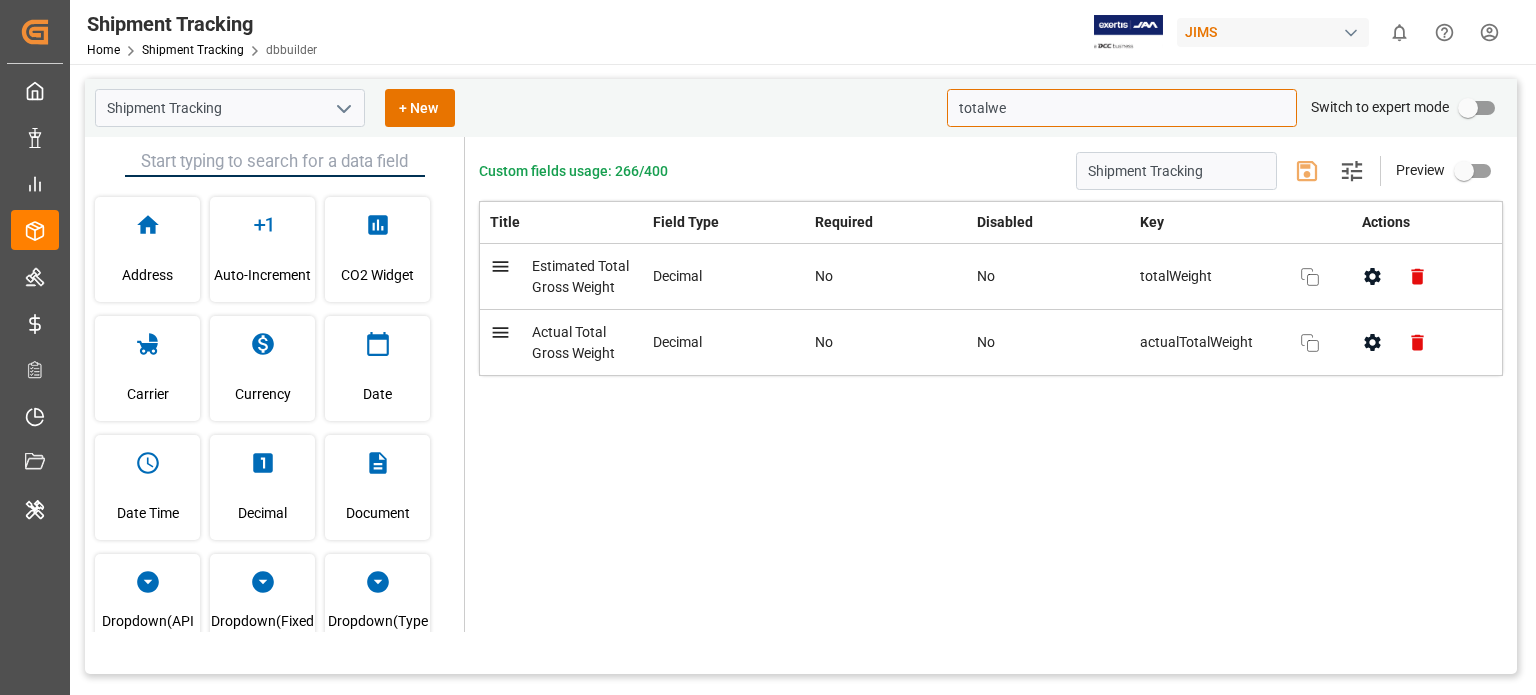 click on "totalwe" at bounding box center [1122, 108] 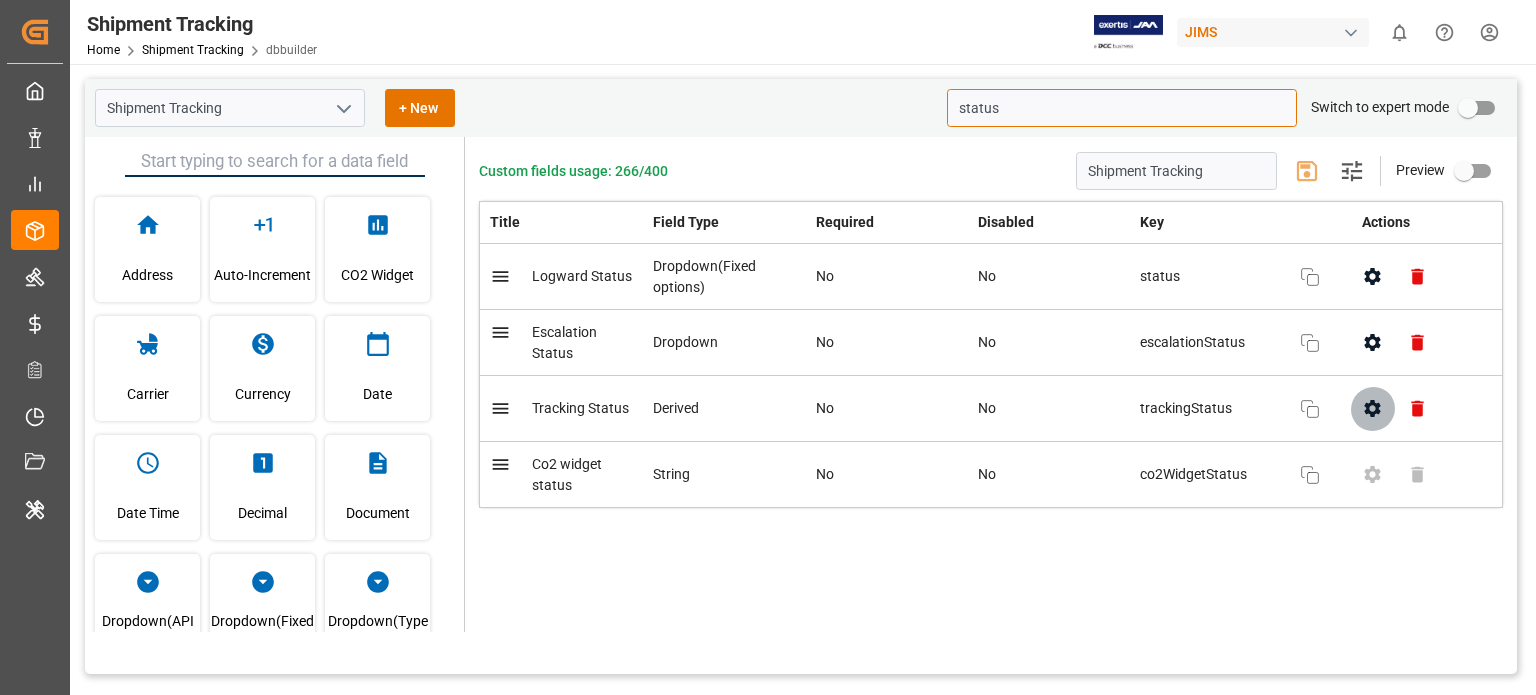 click 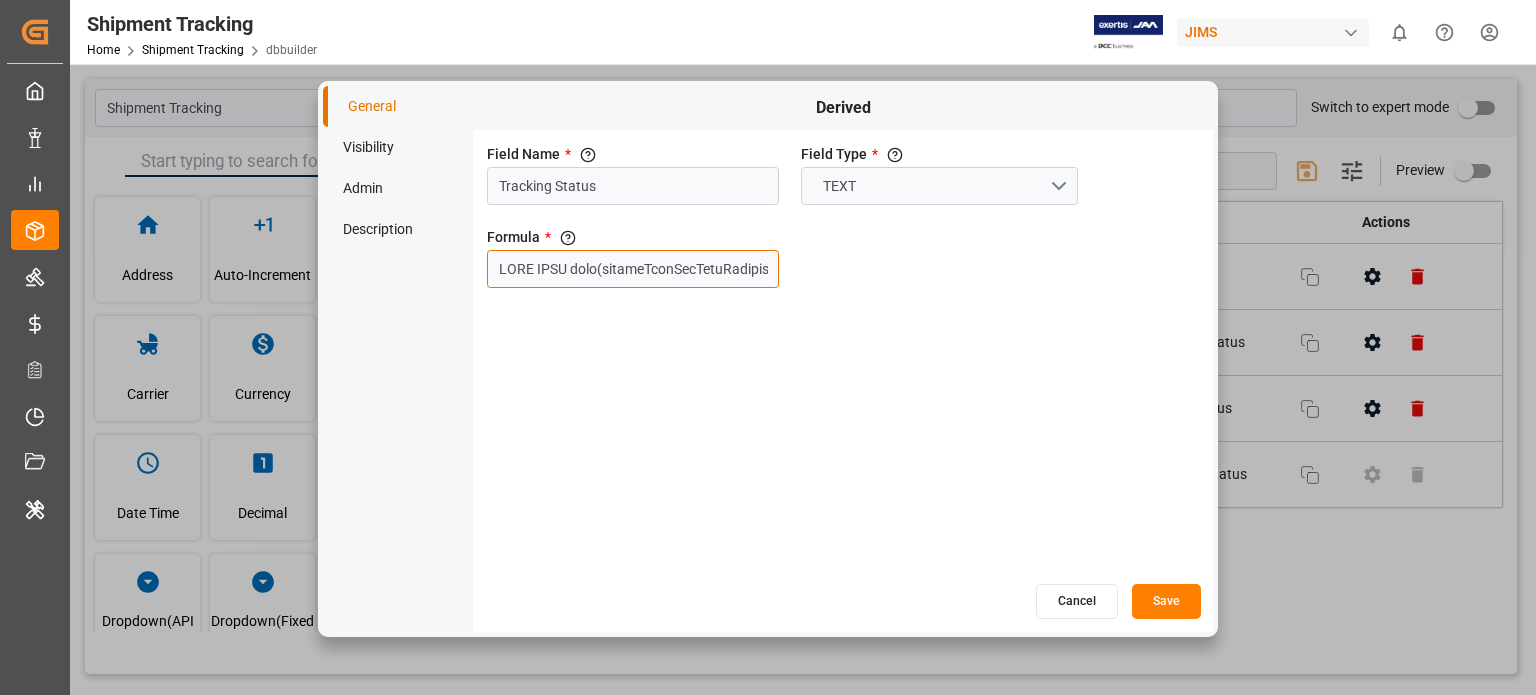 click at bounding box center [633, 269] 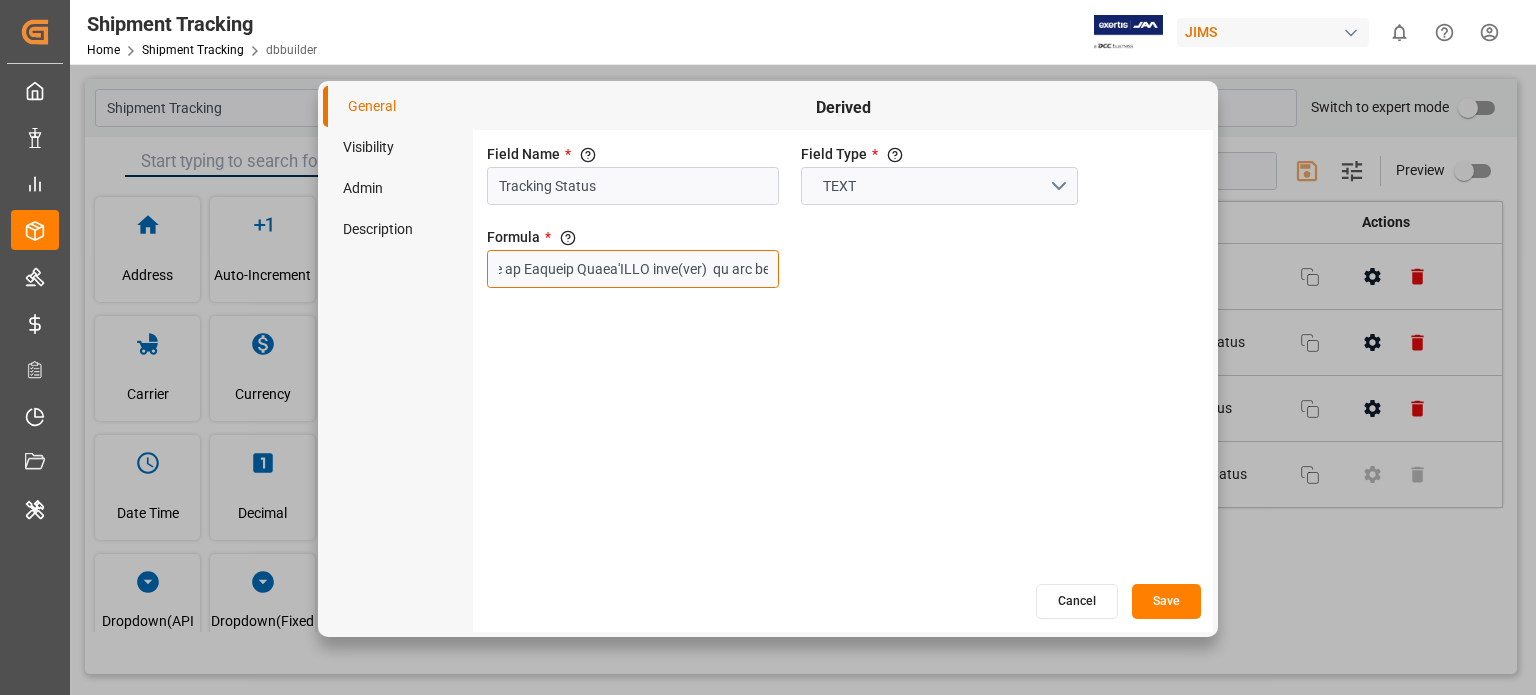 scroll, scrollTop: 0, scrollLeft: 2209, axis: horizontal 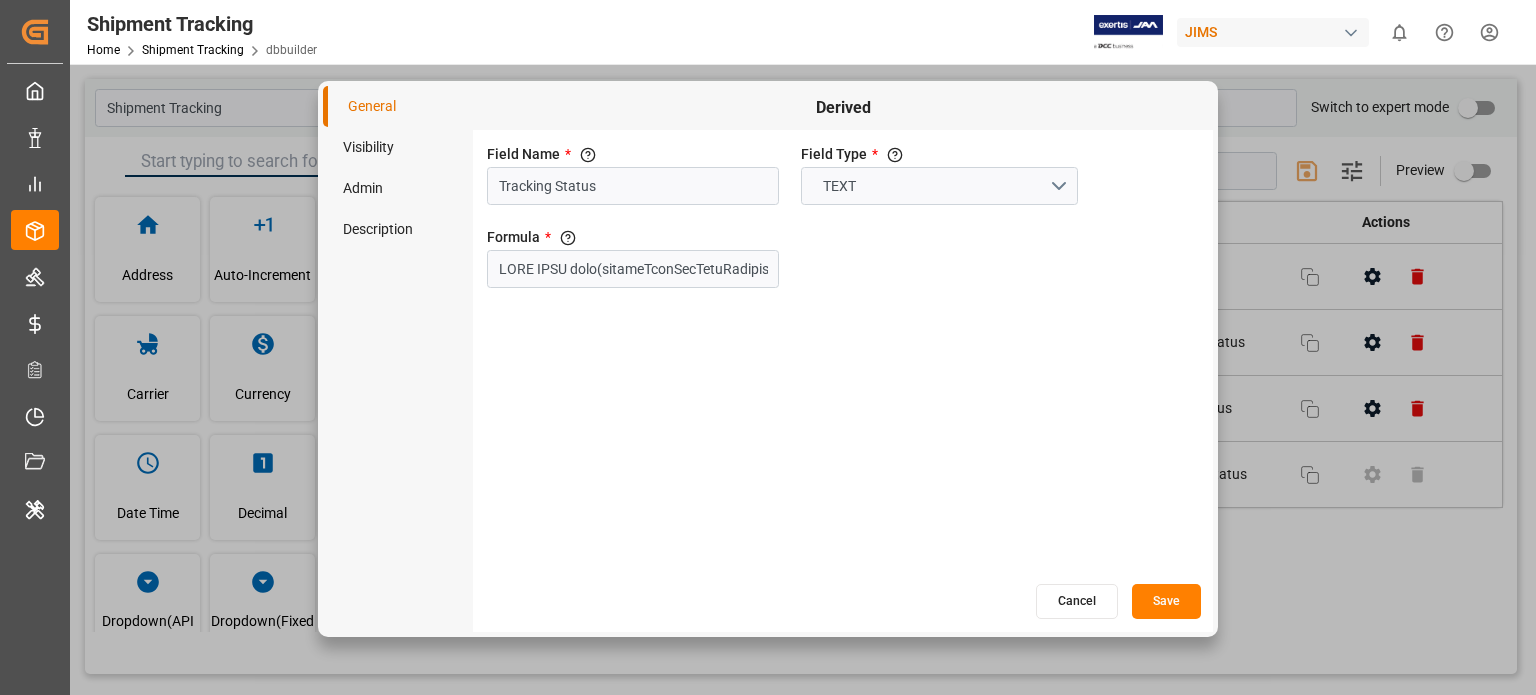 click on "Cancel" at bounding box center (1077, 601) 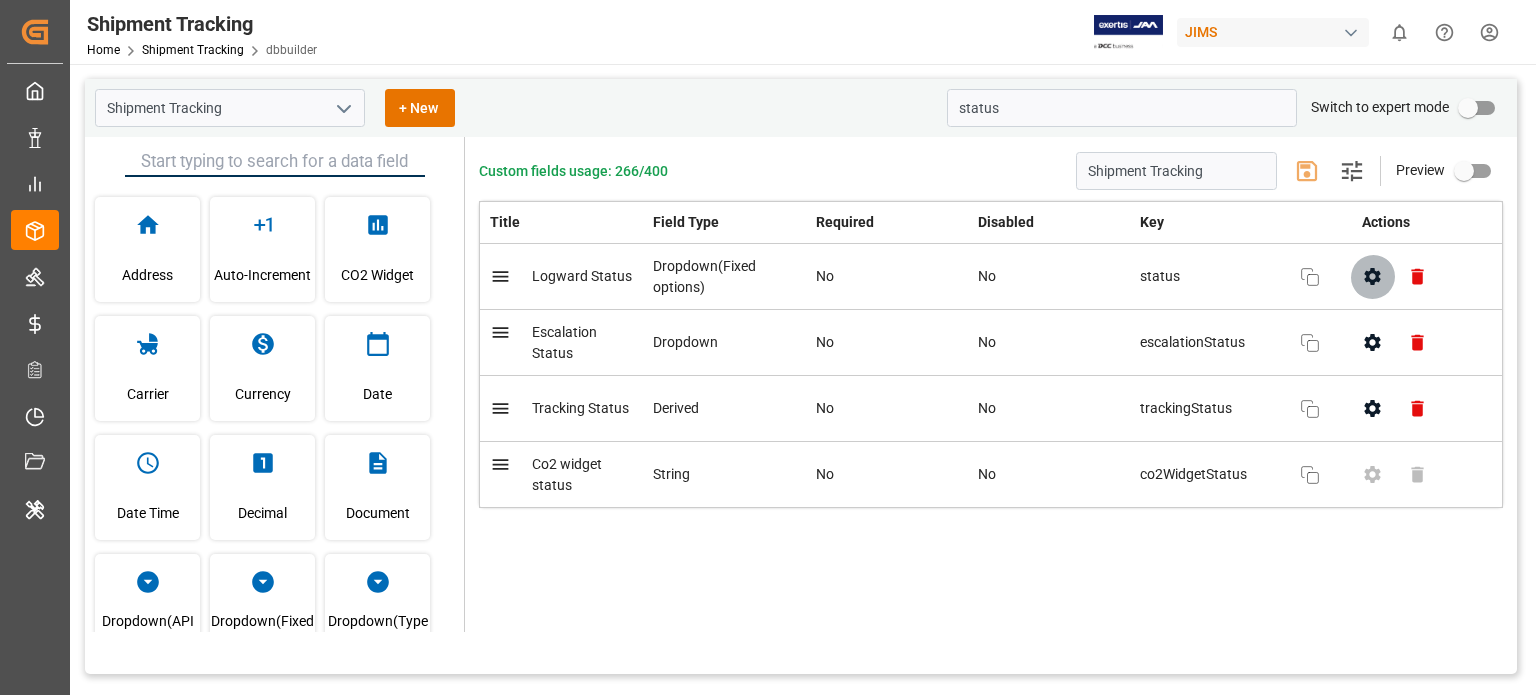 click at bounding box center (1372, 276) 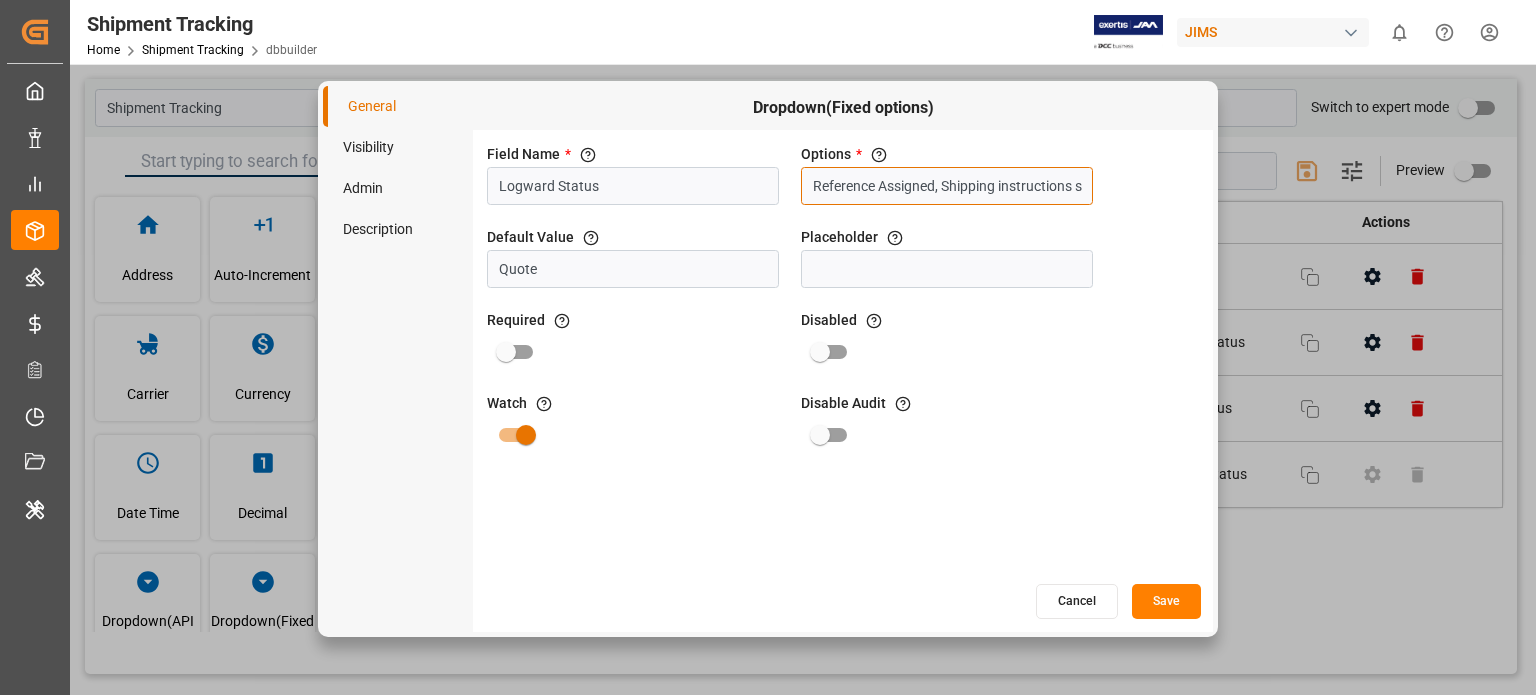 click on "Reference Assigned, Shipping instructions sent, Booking, In-transit, Arrival Port of Entry, In-transit (Rail), Arrival Terminal, Appointment Set Up, Picked up from terminal, Delivered - Empty NOT returned, Delivered - Empty returned, Delivered, Receiving Pending, Received Complete, Closed, Cancel" at bounding box center [947, 186] 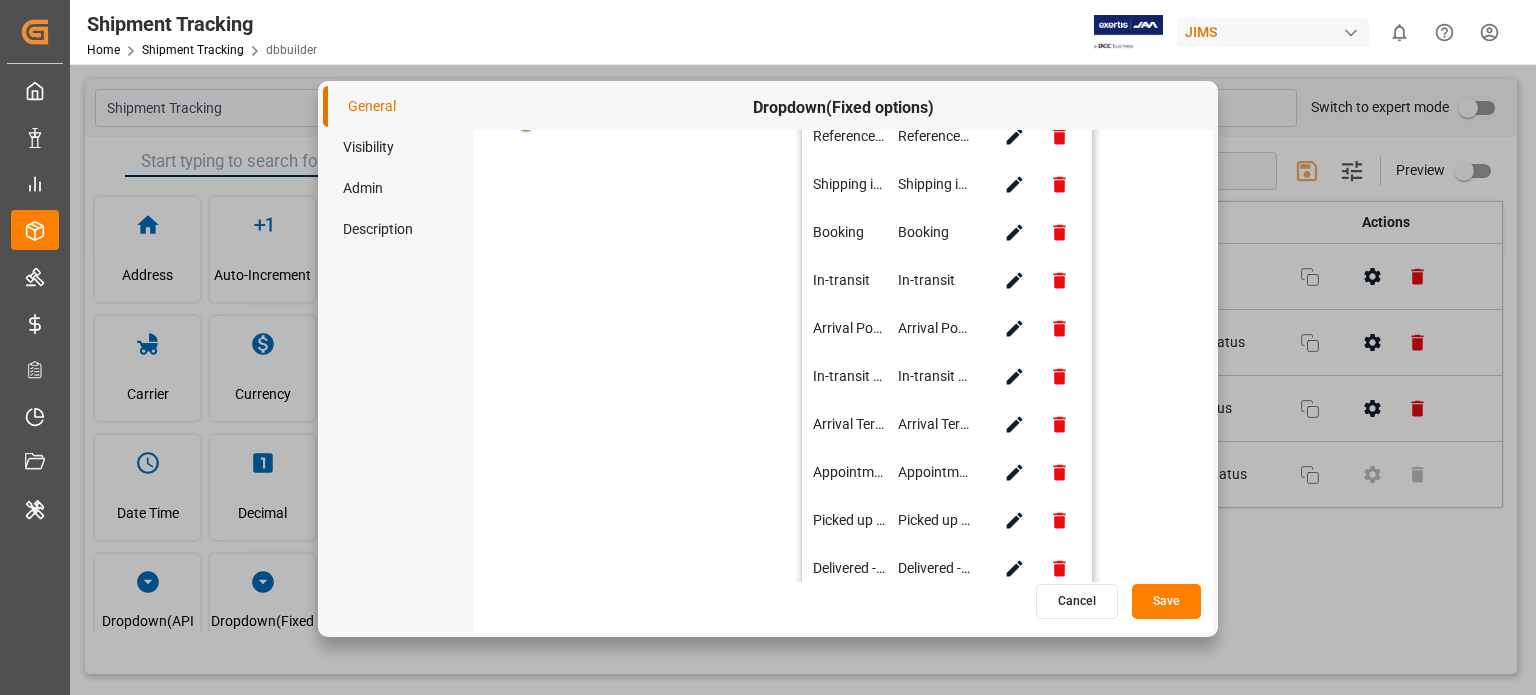 scroll, scrollTop: 315, scrollLeft: 0, axis: vertical 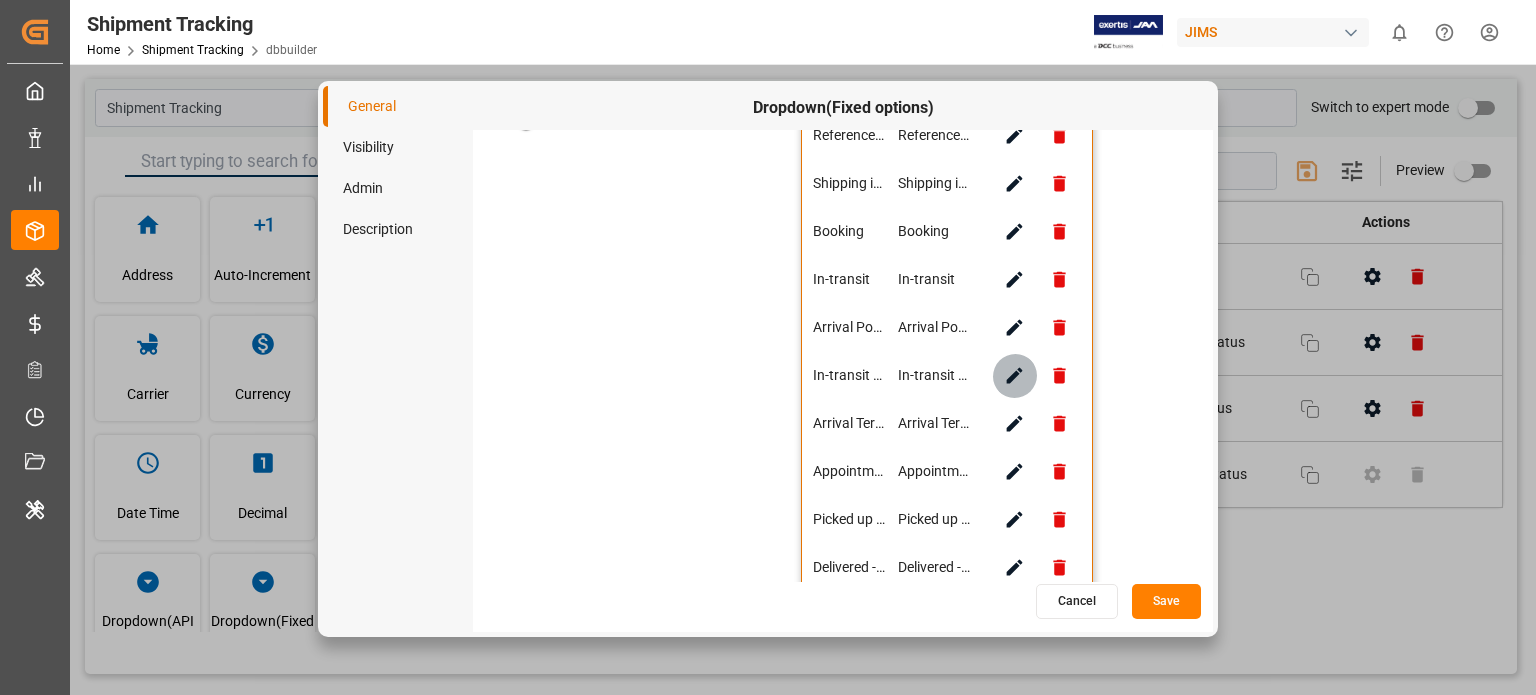 click 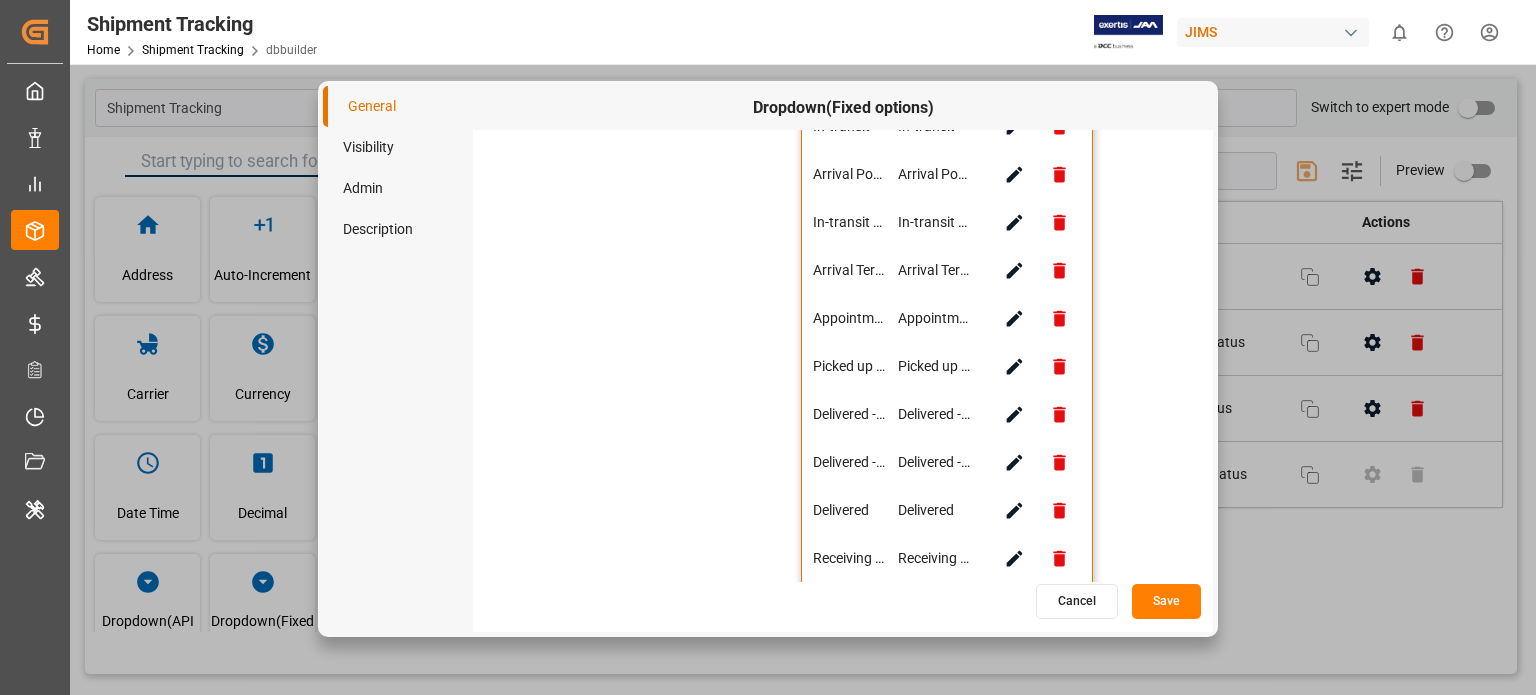 scroll, scrollTop: 558, scrollLeft: 0, axis: vertical 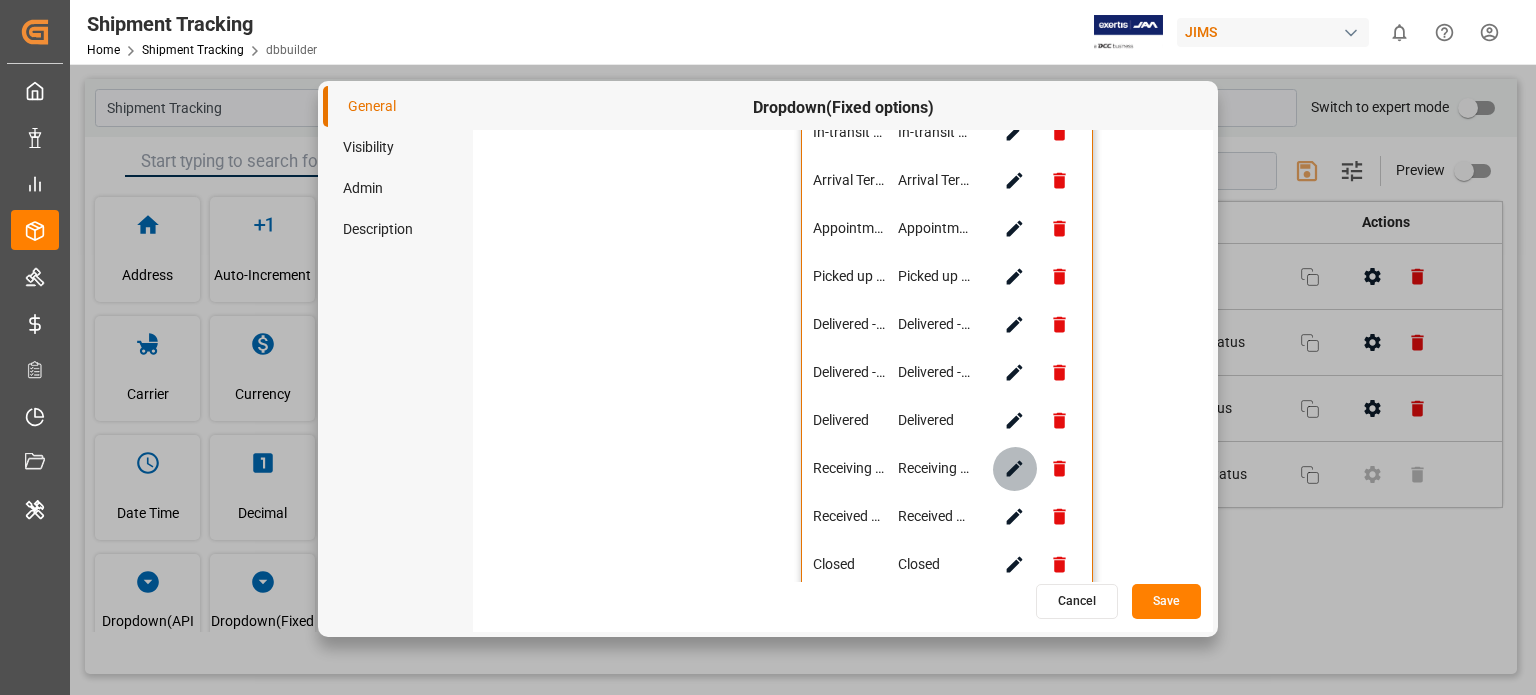 click 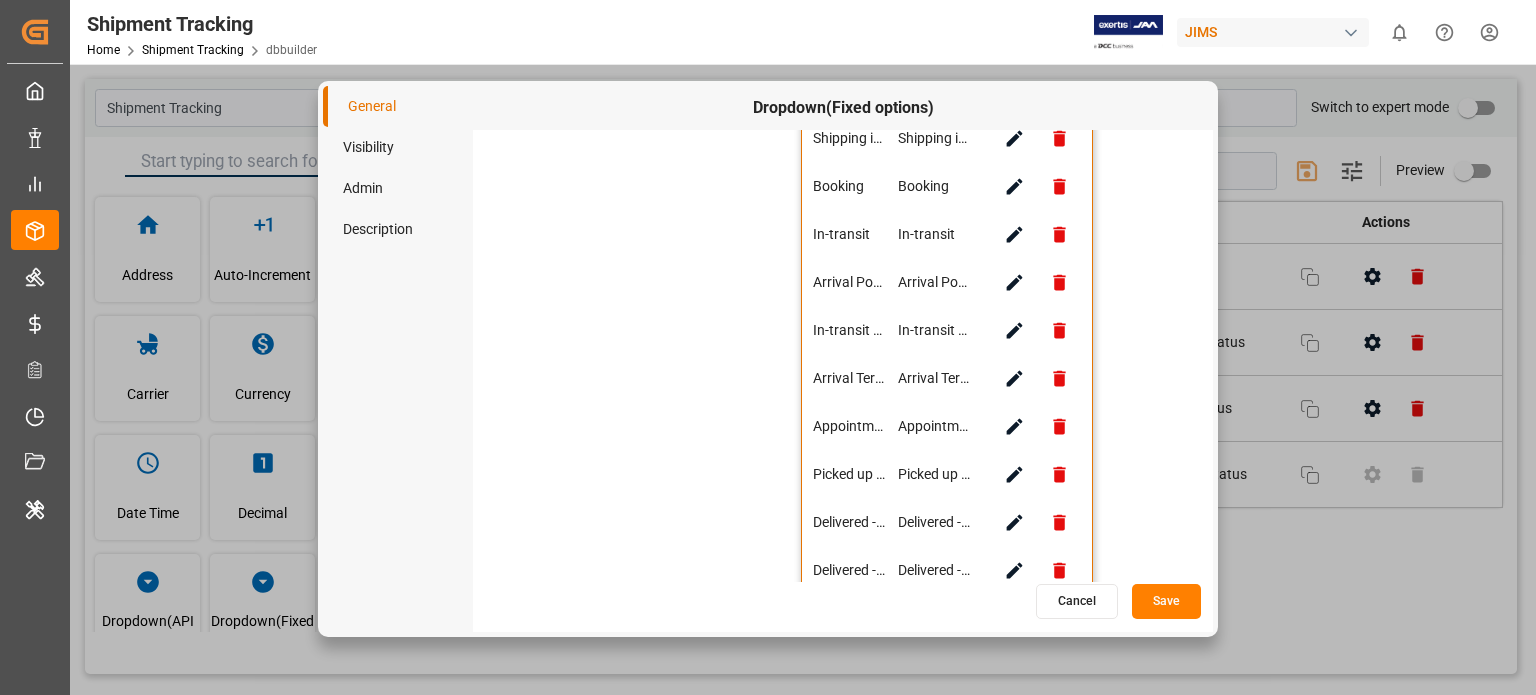 scroll, scrollTop: 620, scrollLeft: 0, axis: vertical 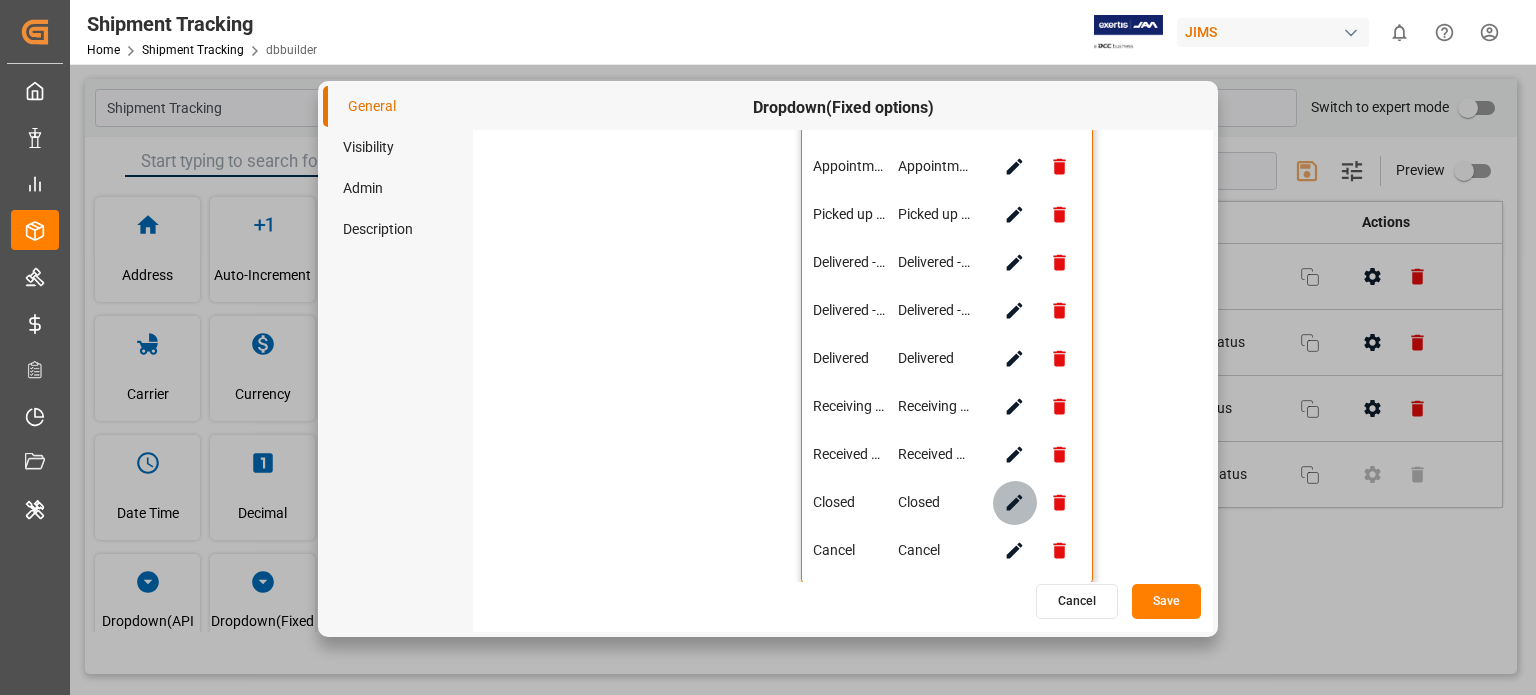 click 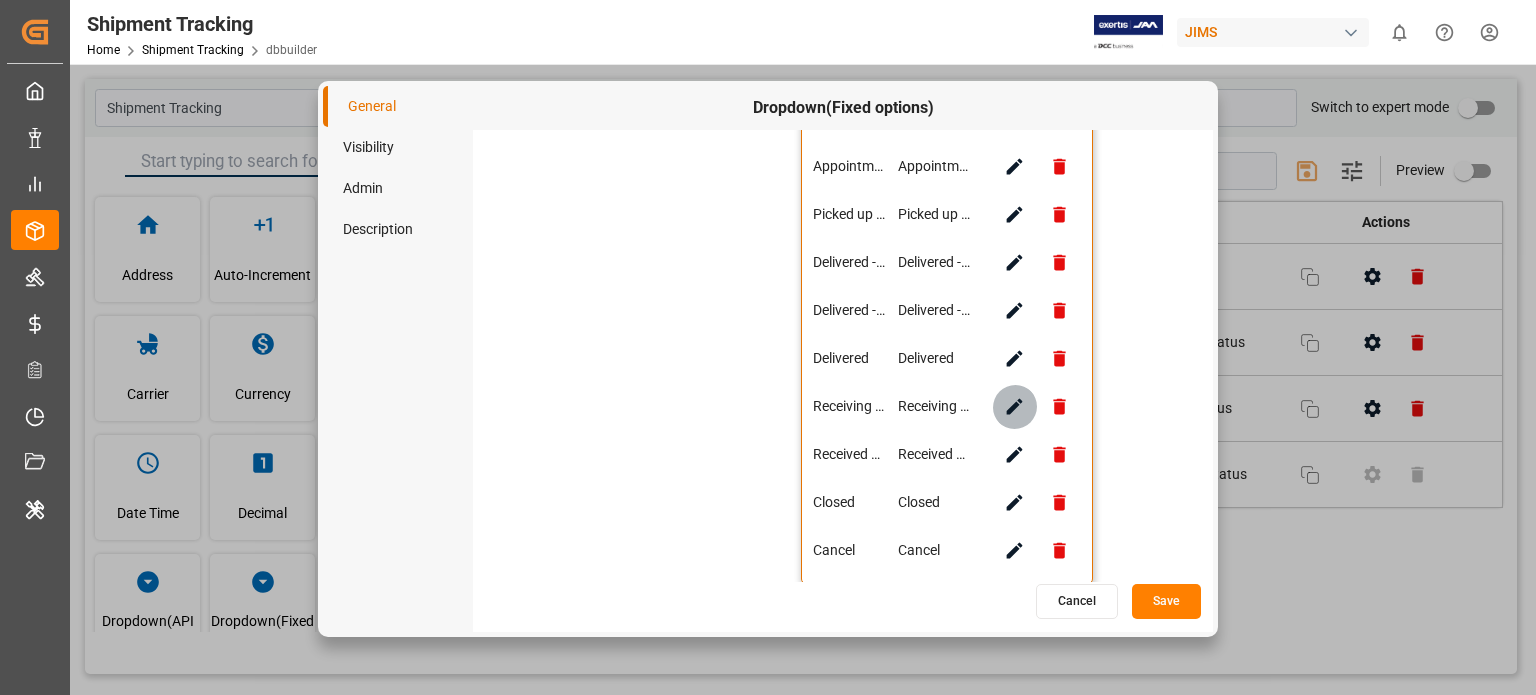 click 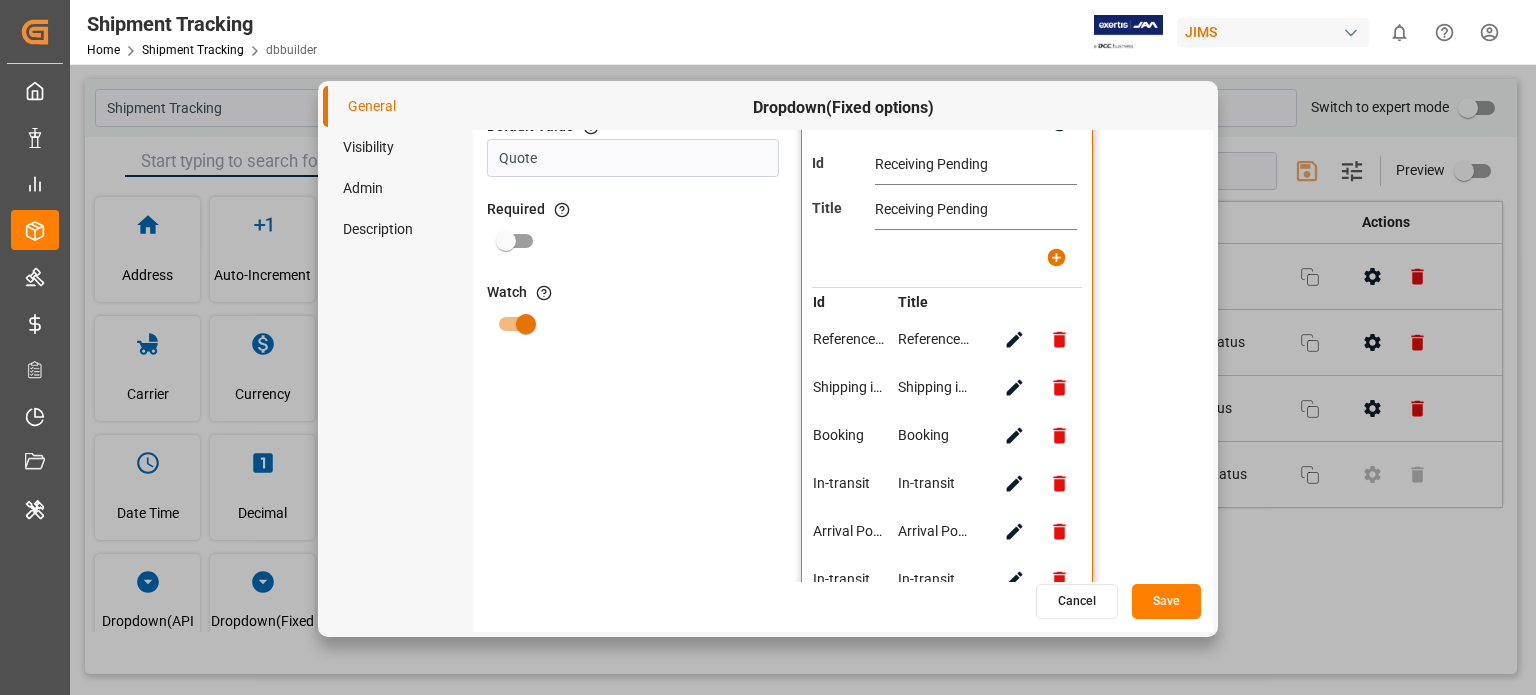 scroll, scrollTop: 0, scrollLeft: 0, axis: both 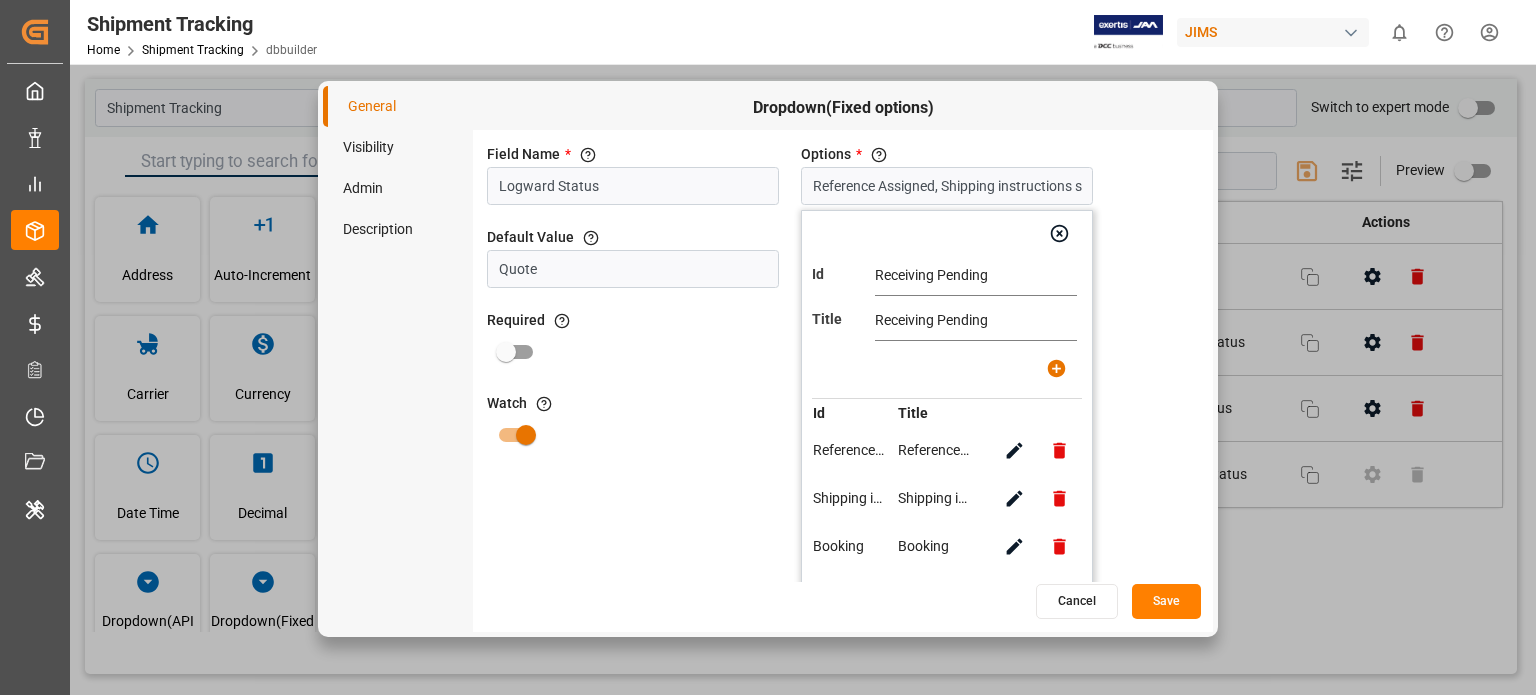 click on "General Visibility Admin Description Dropdown(Fixed options) Field Name * The title of the field that will be shown in UI Logward Status Options * List the Items Reference Assigned, Shipping instructions sent, Booking, In-transit, Arrival Port of Entry, In-transit (Rail), Arrival Terminal, Appointment Set Up, Picked up from terminal, Delivered - Empty NOT returned, Delivered - Empty returned, Delivered, Receiving Pending, Received Complete, Closed, Cancel Id Receiving Pending Title Receiving Pending Id Title Reference Assigned Reference Assigned Shipping instructions sent Shipping instructions sent Booking Booking In-transit In-transit Arrival Port of Entry Arrival Port of Entry In-transit (Rail) In-transit (Rail) Arrival Terminal Arrival Terminal Appointment Set Up Appointment Set Up Picked up from terminal Picked up from terminal Delivered - Empty NOT returned Delivered - Empty NOT returned Delivered - Empty returned Delivered - Empty returned Delivered Delivered Receiving Pending Receiving Pending Closed" at bounding box center (768, 359) 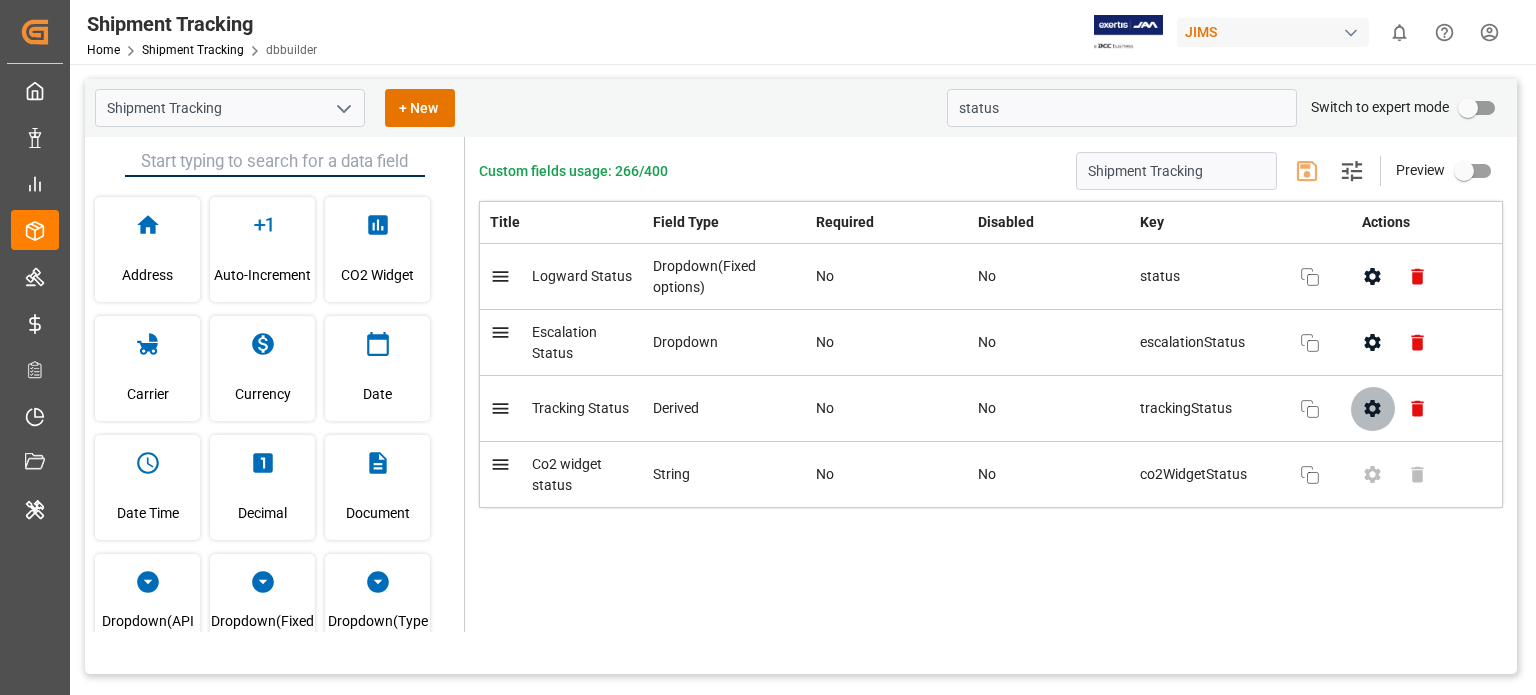 click 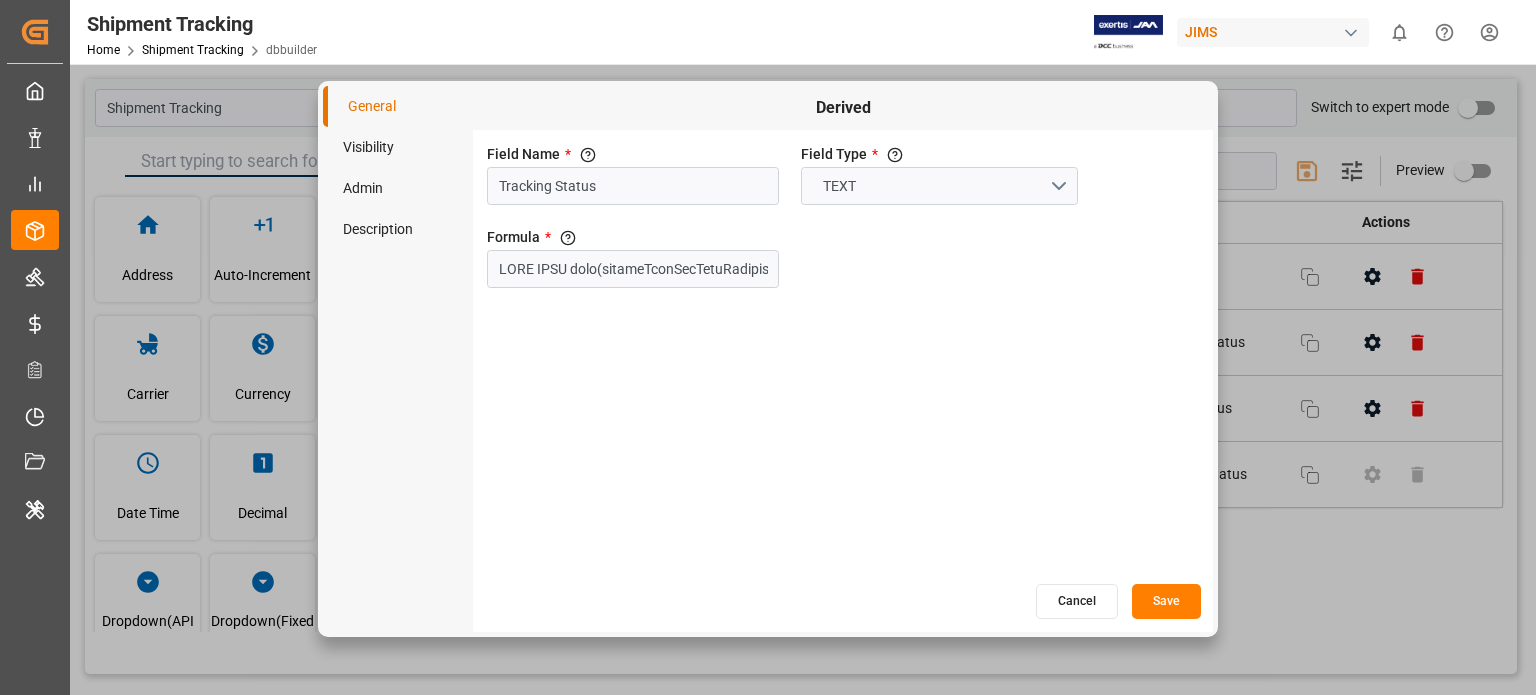 drag, startPoint x: 609, startPoint y: 191, endPoint x: 469, endPoint y: 182, distance: 140.28899 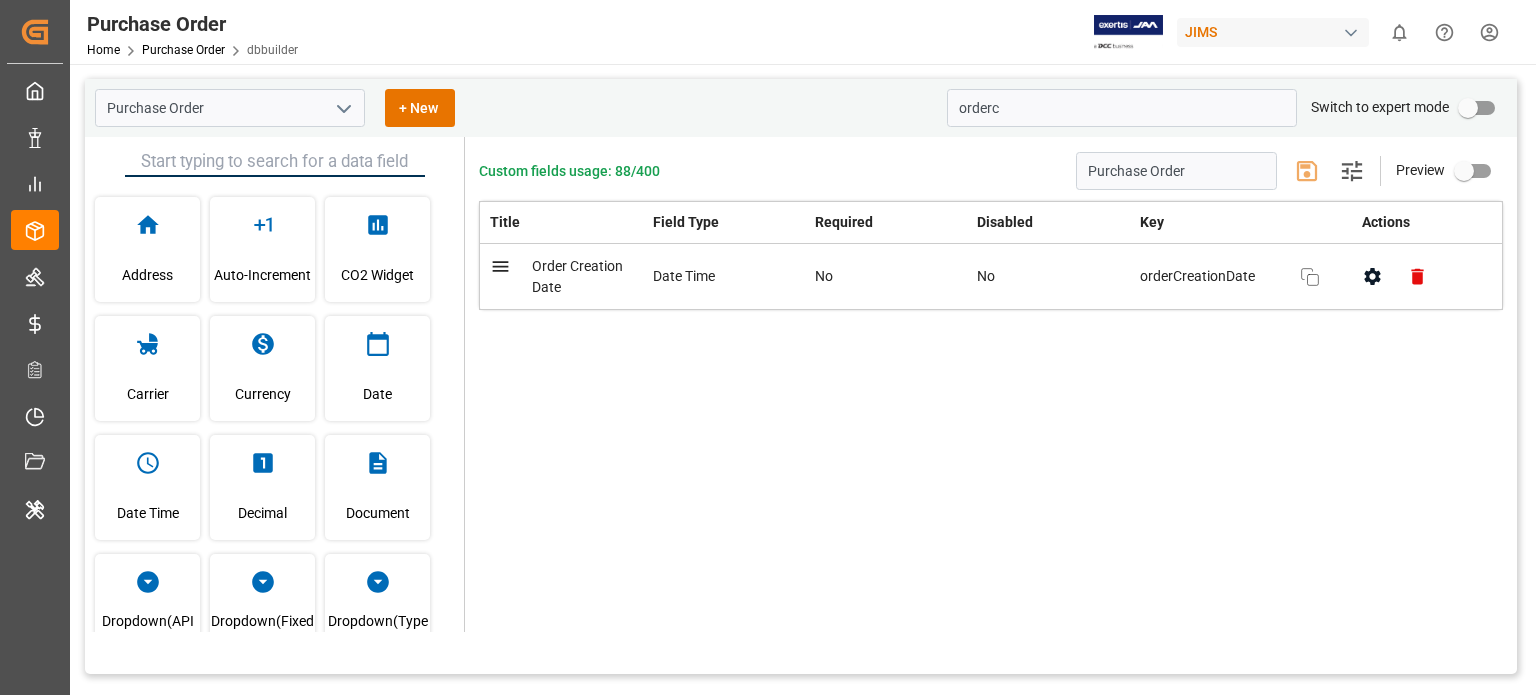scroll, scrollTop: 0, scrollLeft: 0, axis: both 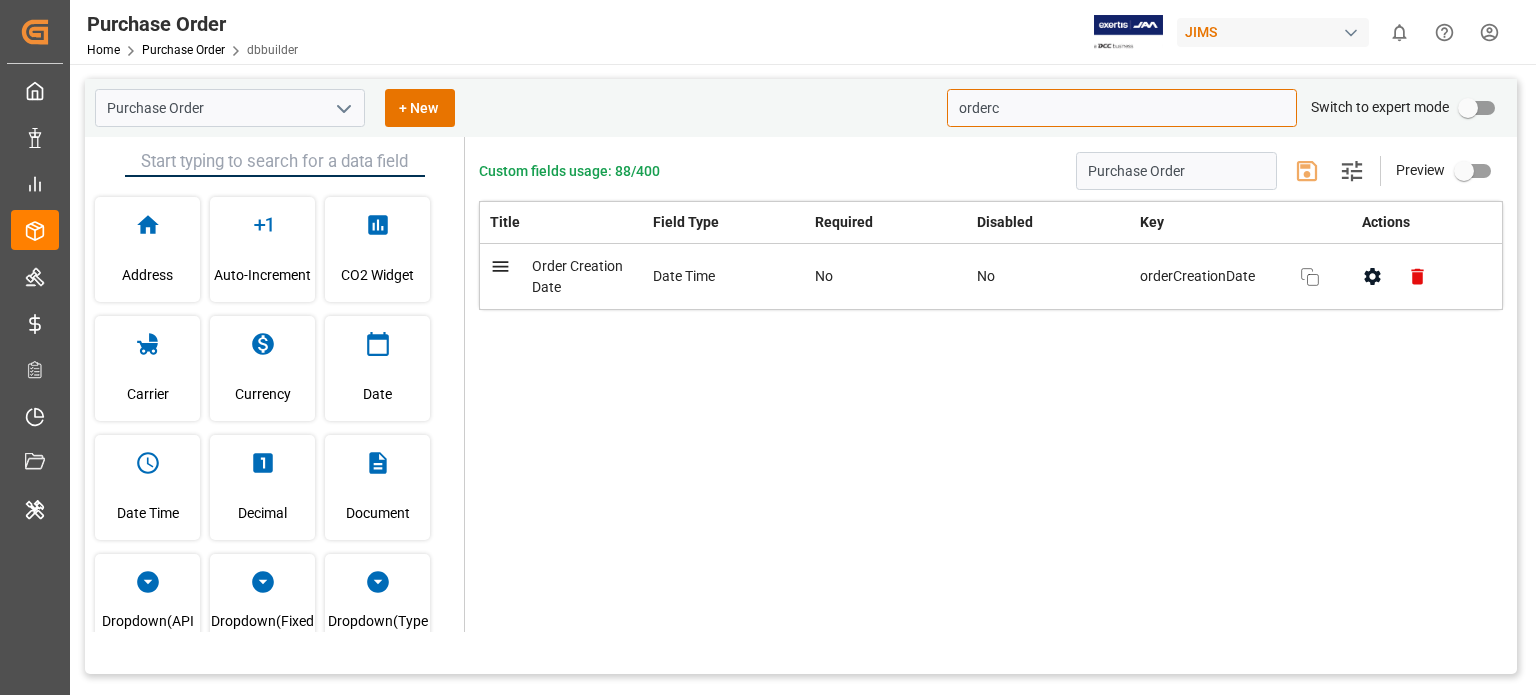 click on "orderc" at bounding box center (1122, 108) 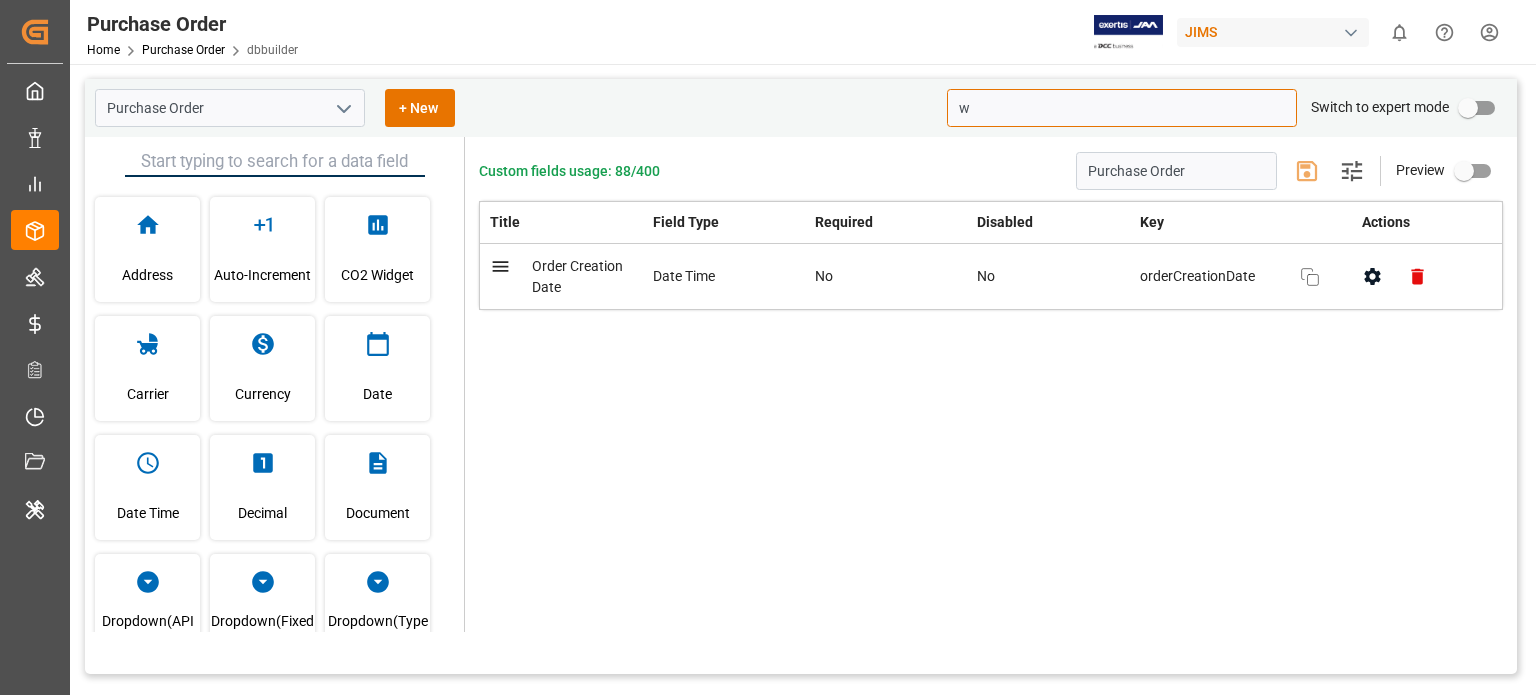 click on "w" at bounding box center [1122, 108] 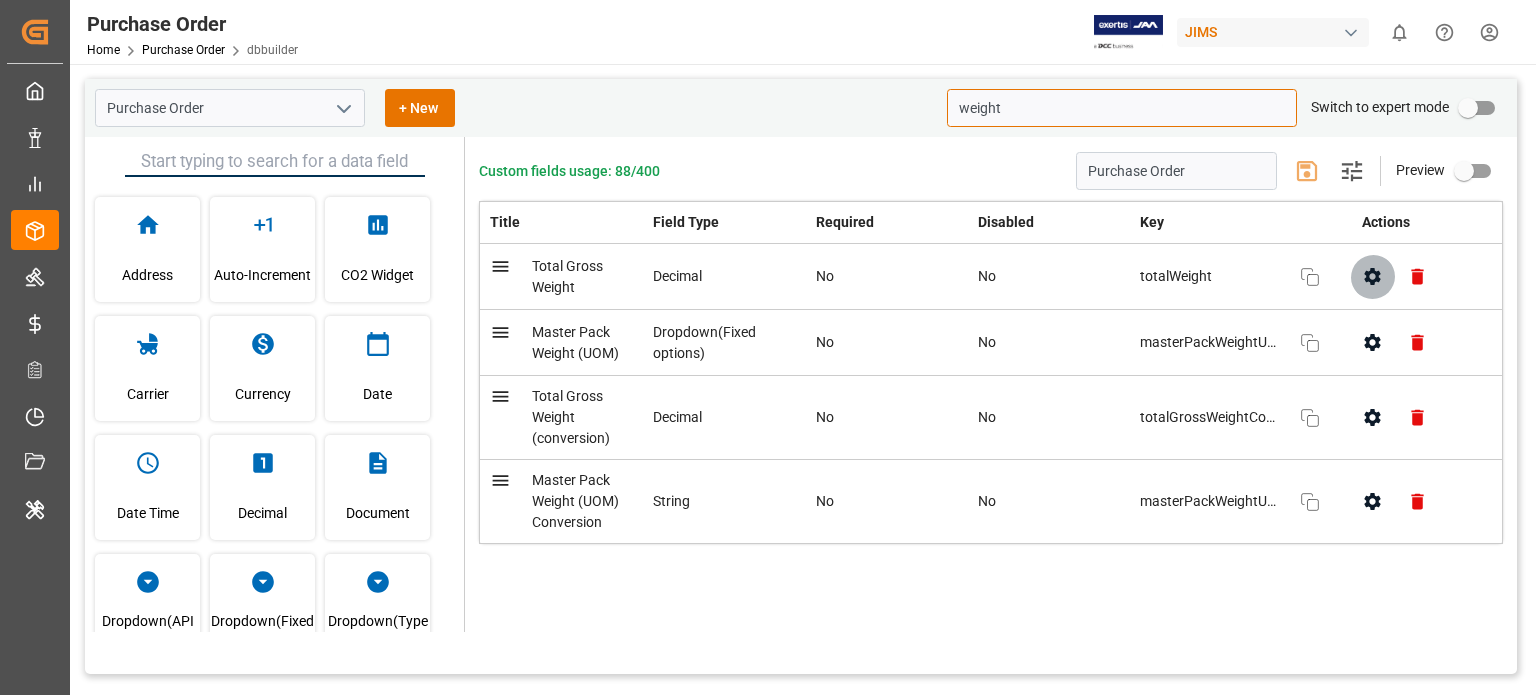 click 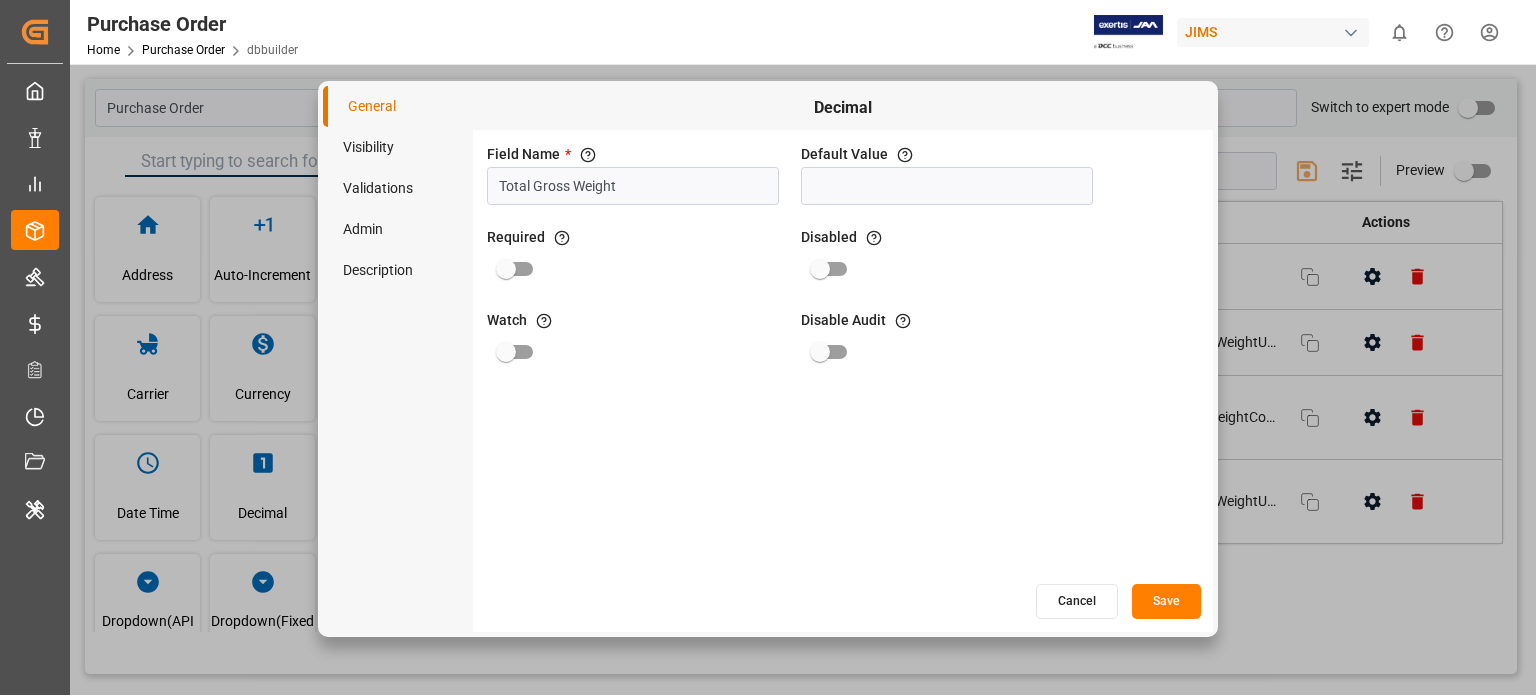 drag, startPoint x: 490, startPoint y: 186, endPoint x: 680, endPoint y: 192, distance: 190.09471 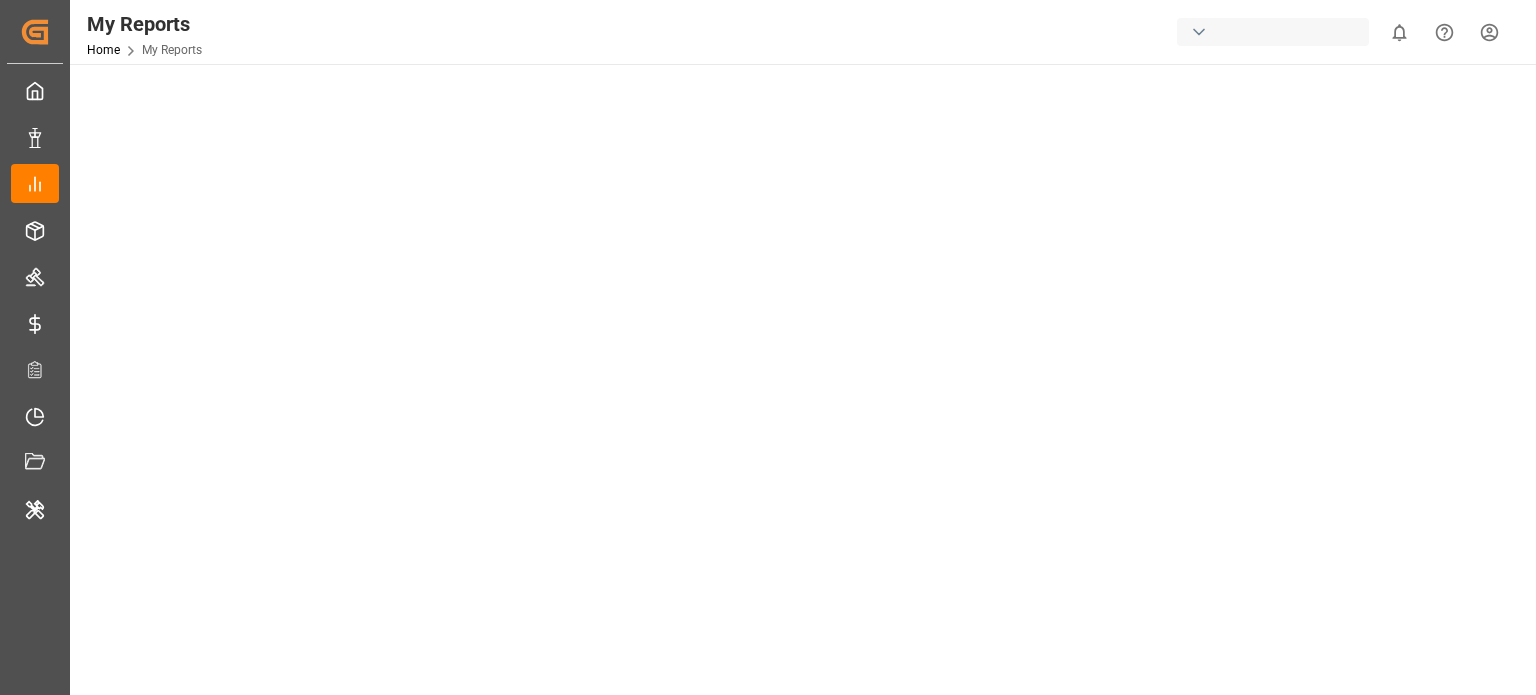 scroll, scrollTop: 0, scrollLeft: 0, axis: both 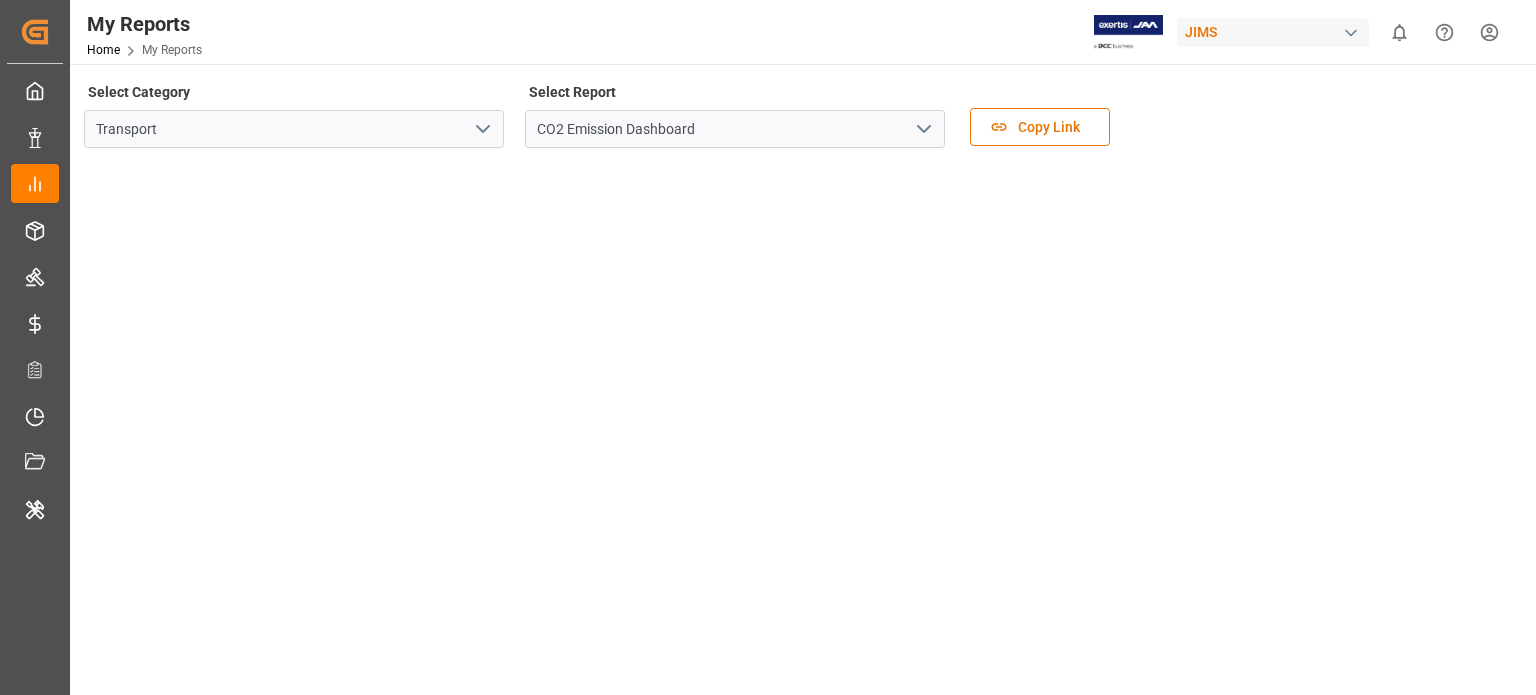 click 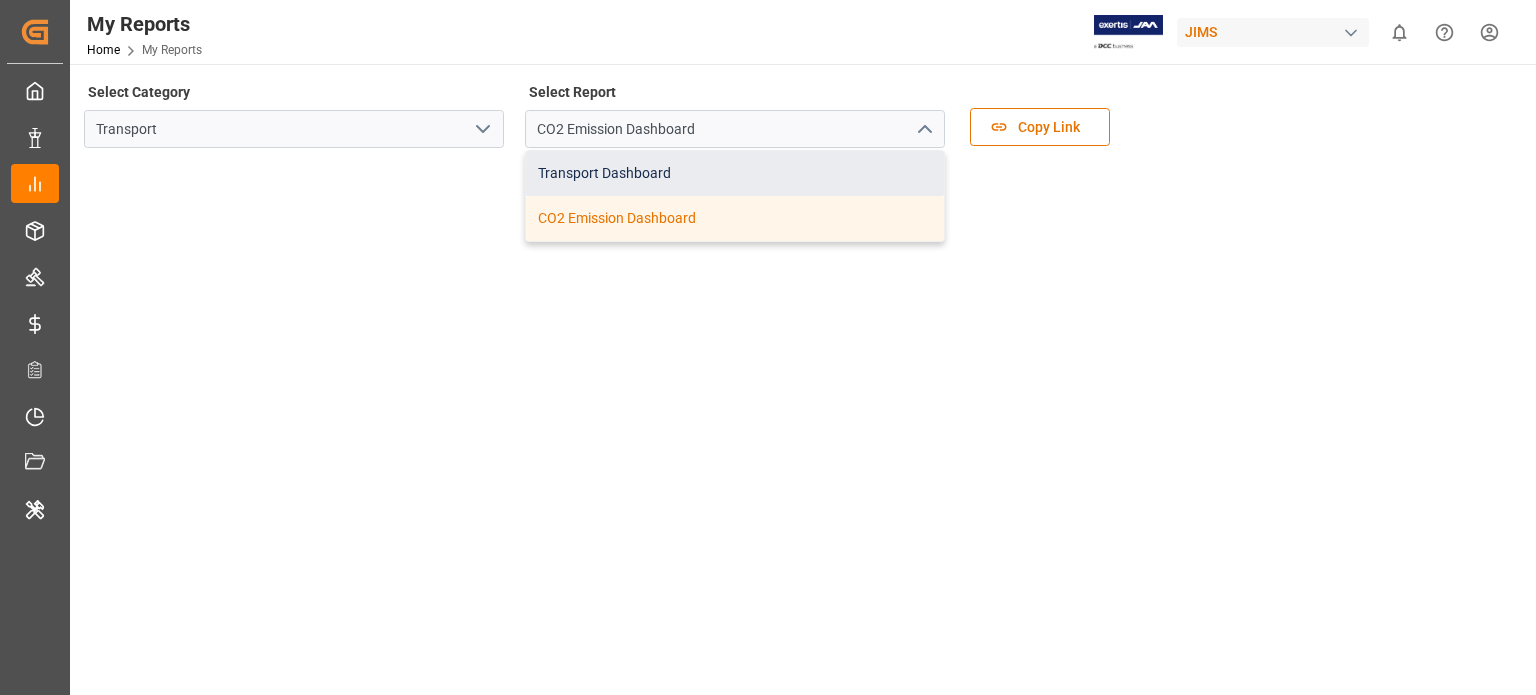 click on "Transport Dashboard" at bounding box center (735, 173) 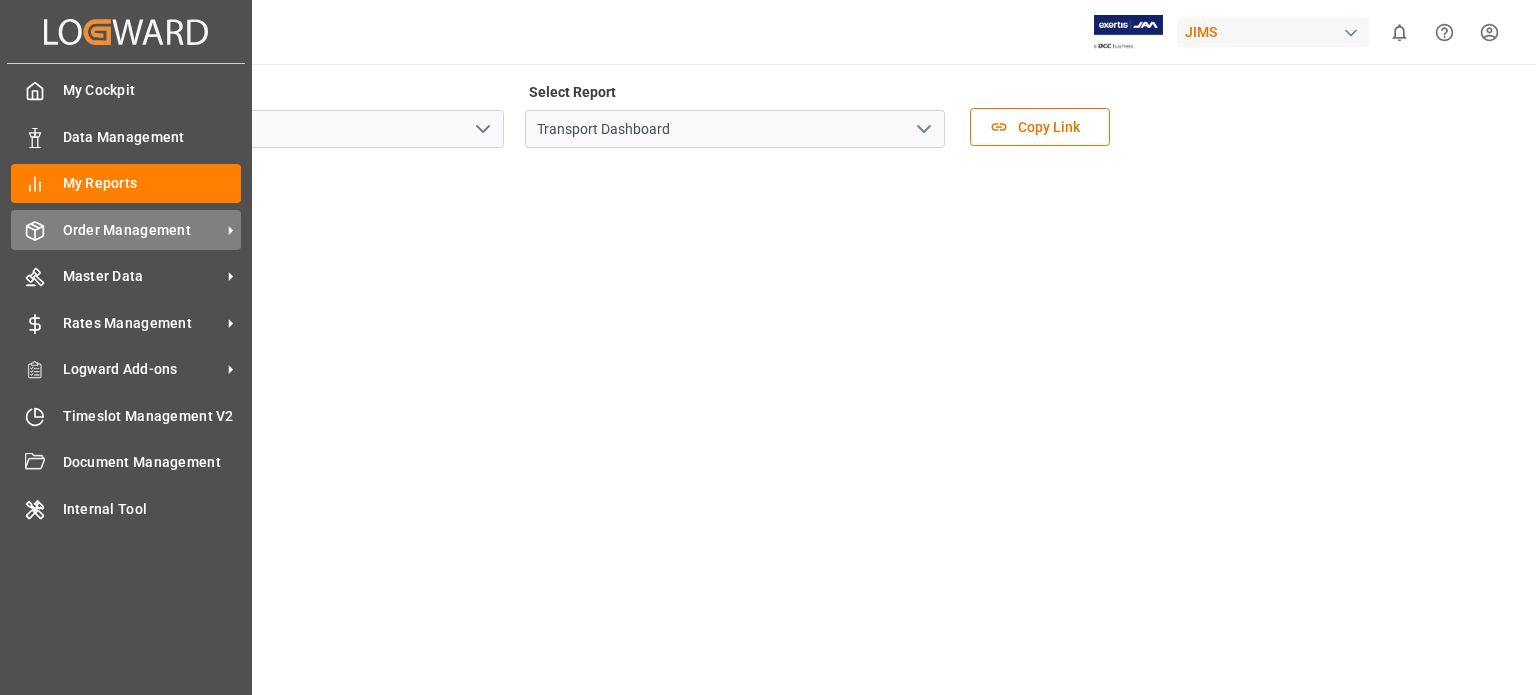 click on "Order Management Order Management" at bounding box center (126, 229) 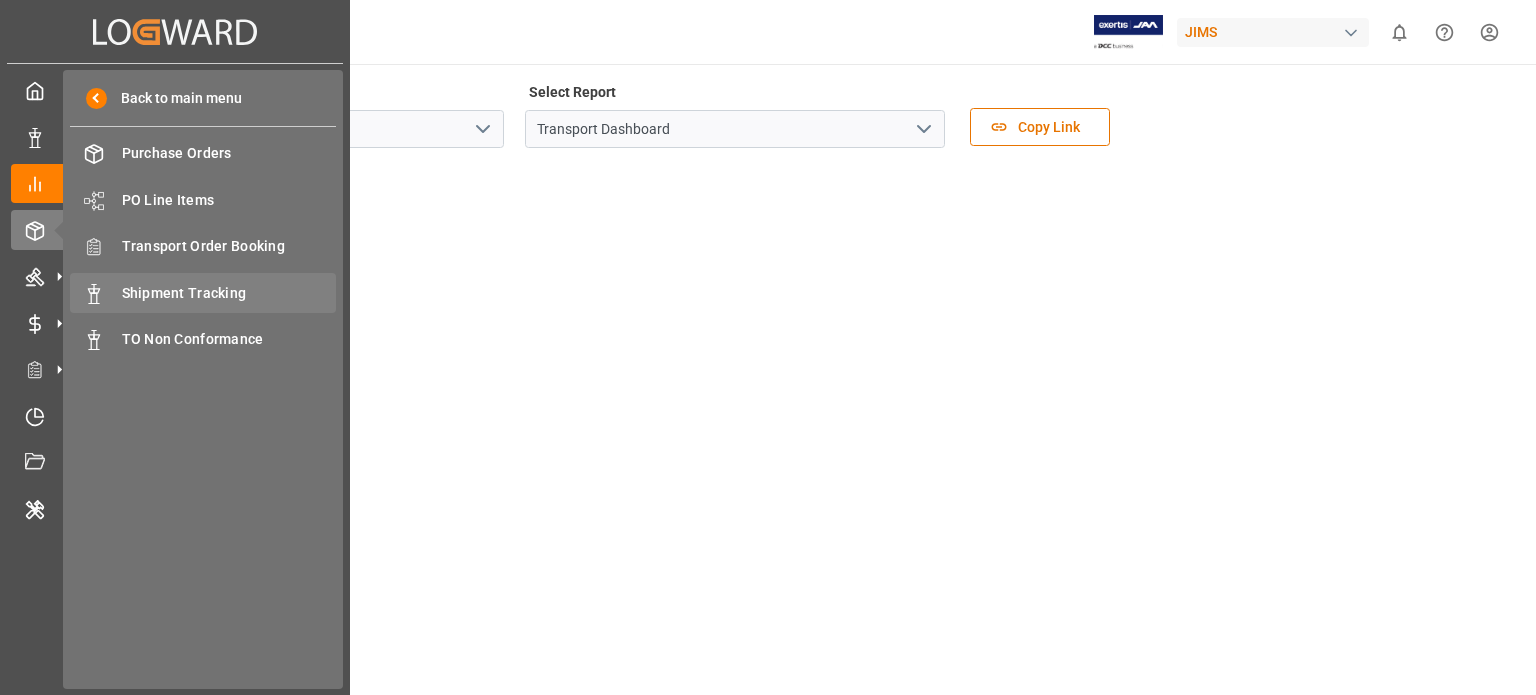 click on "Shipment Tracking" at bounding box center [229, 293] 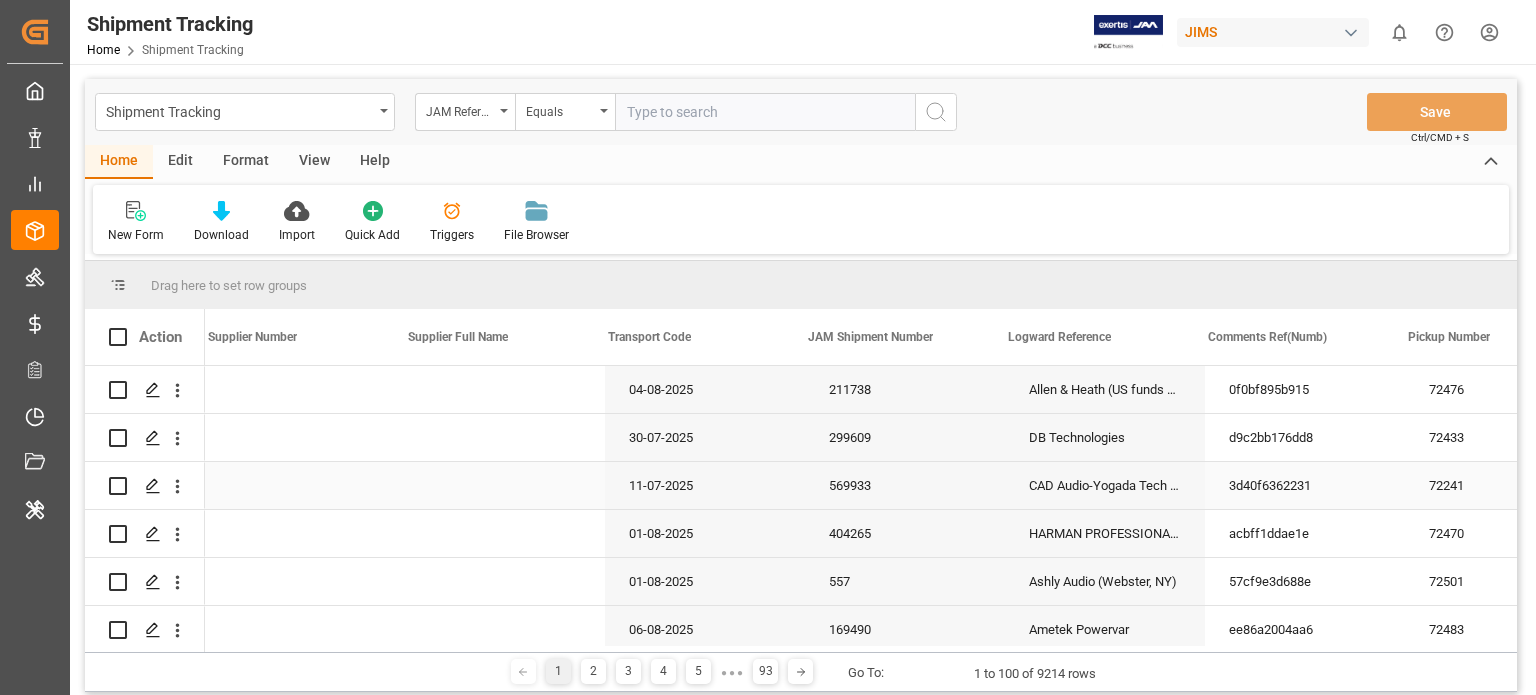 scroll, scrollTop: 0, scrollLeft: 626, axis: horizontal 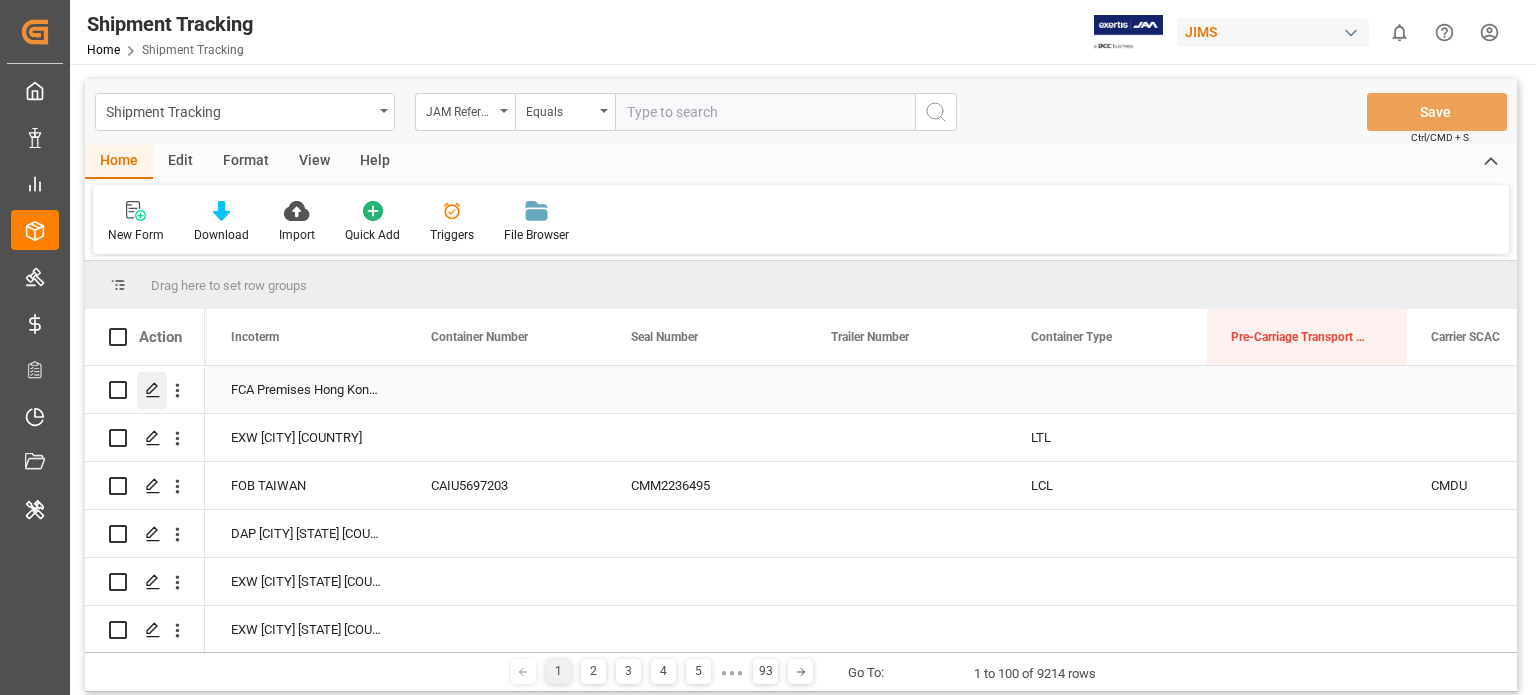 click at bounding box center (152, 390) 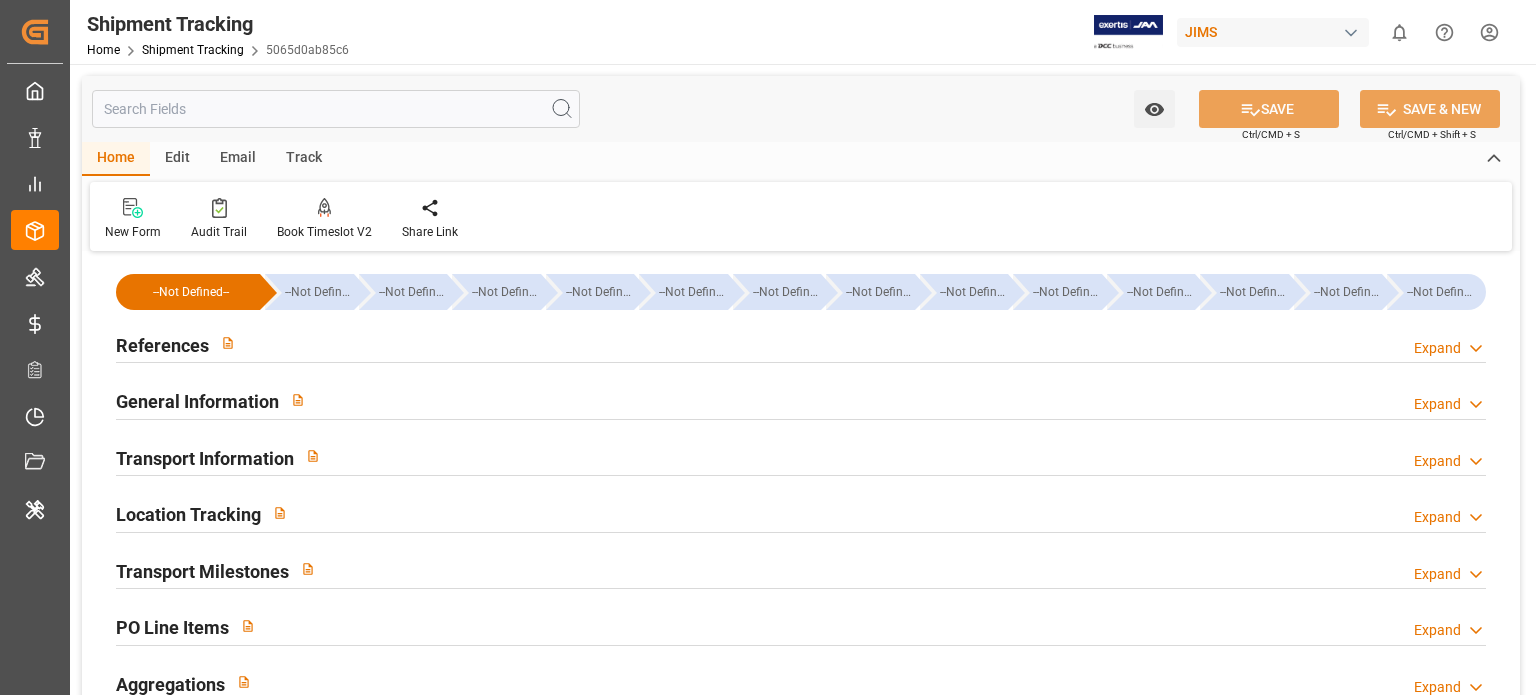 click on "Track" at bounding box center (304, 159) 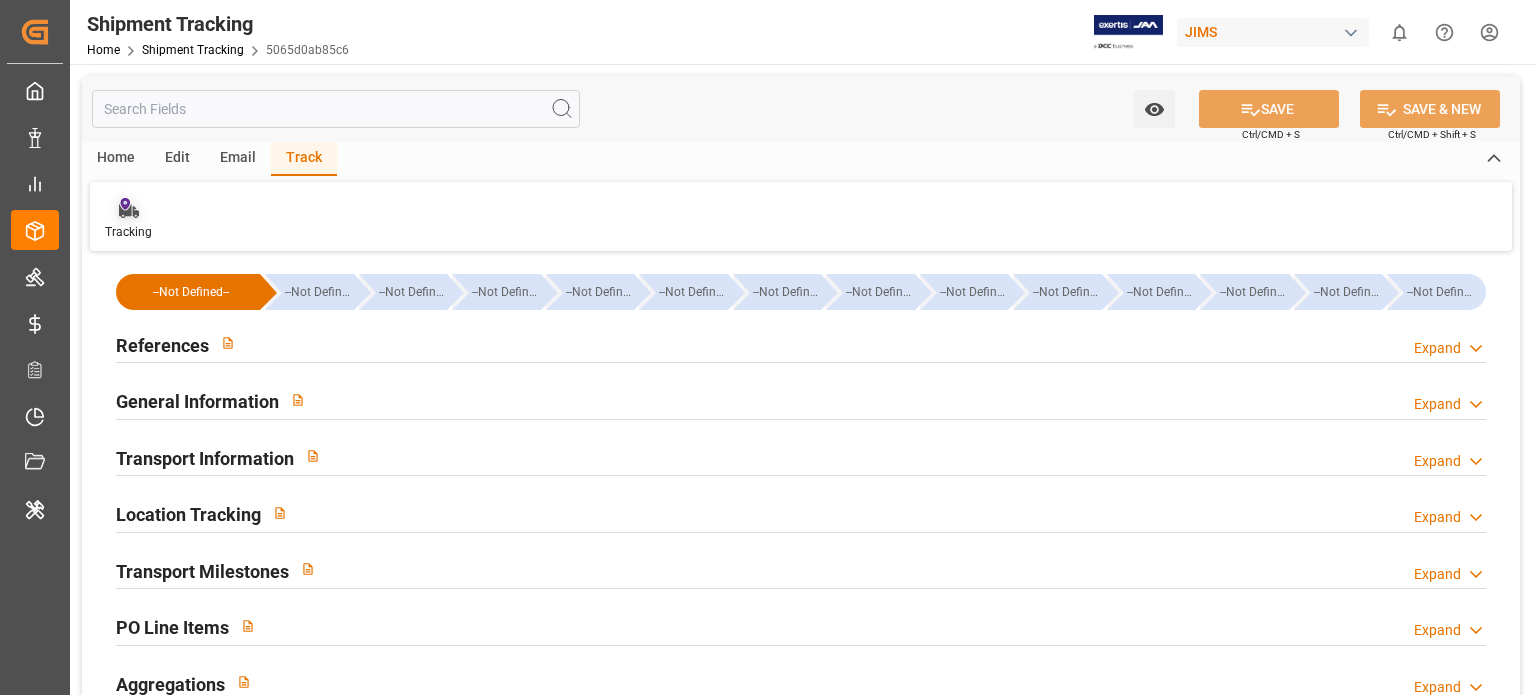 click on "Tracking" at bounding box center (128, 219) 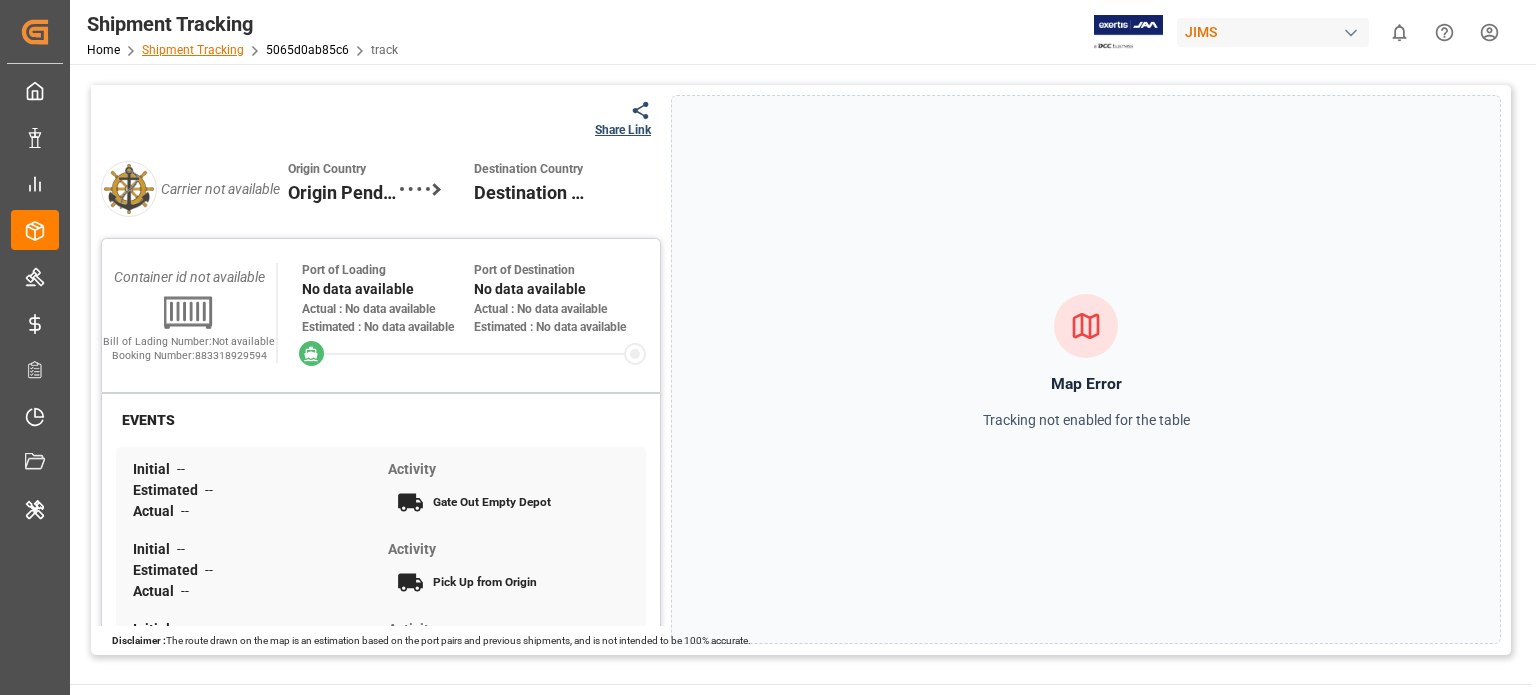 click on "Shipment Tracking" at bounding box center [193, 50] 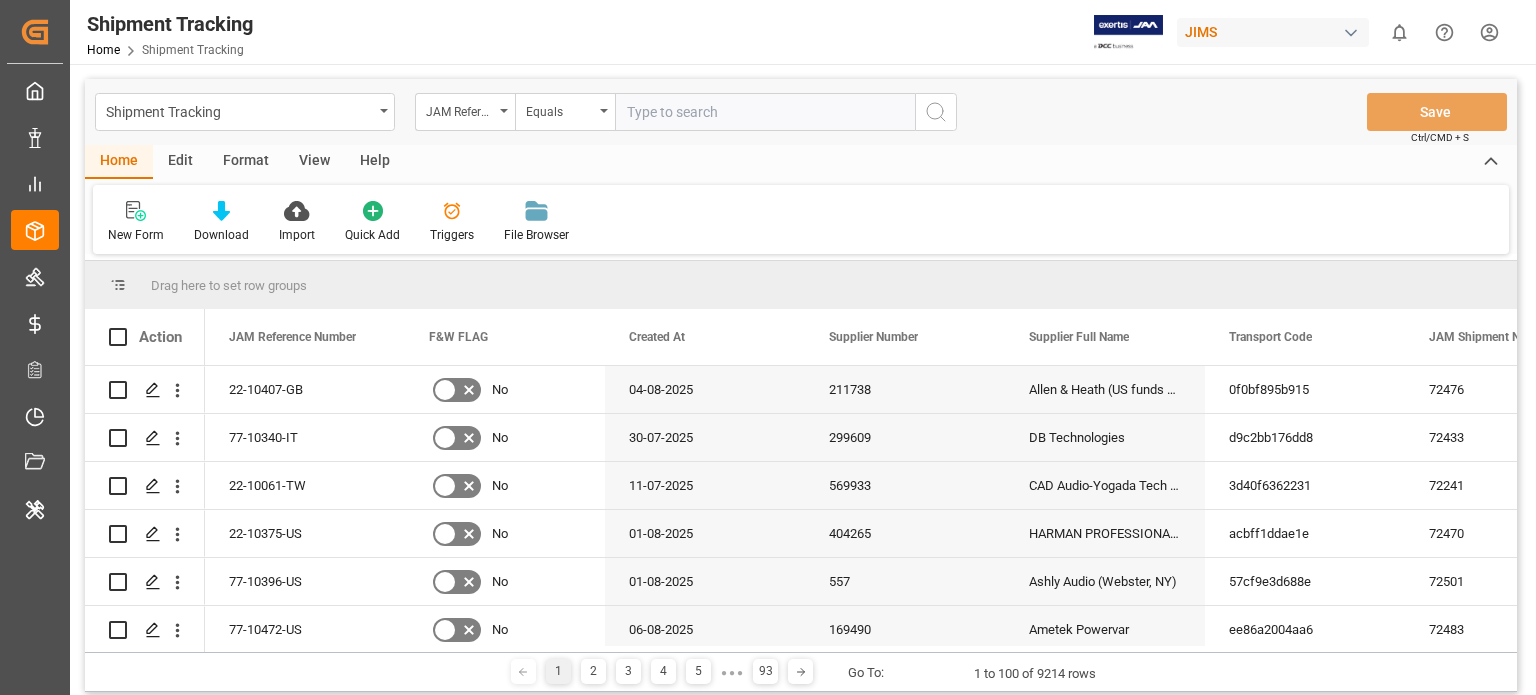 click on "Edit" at bounding box center (180, 162) 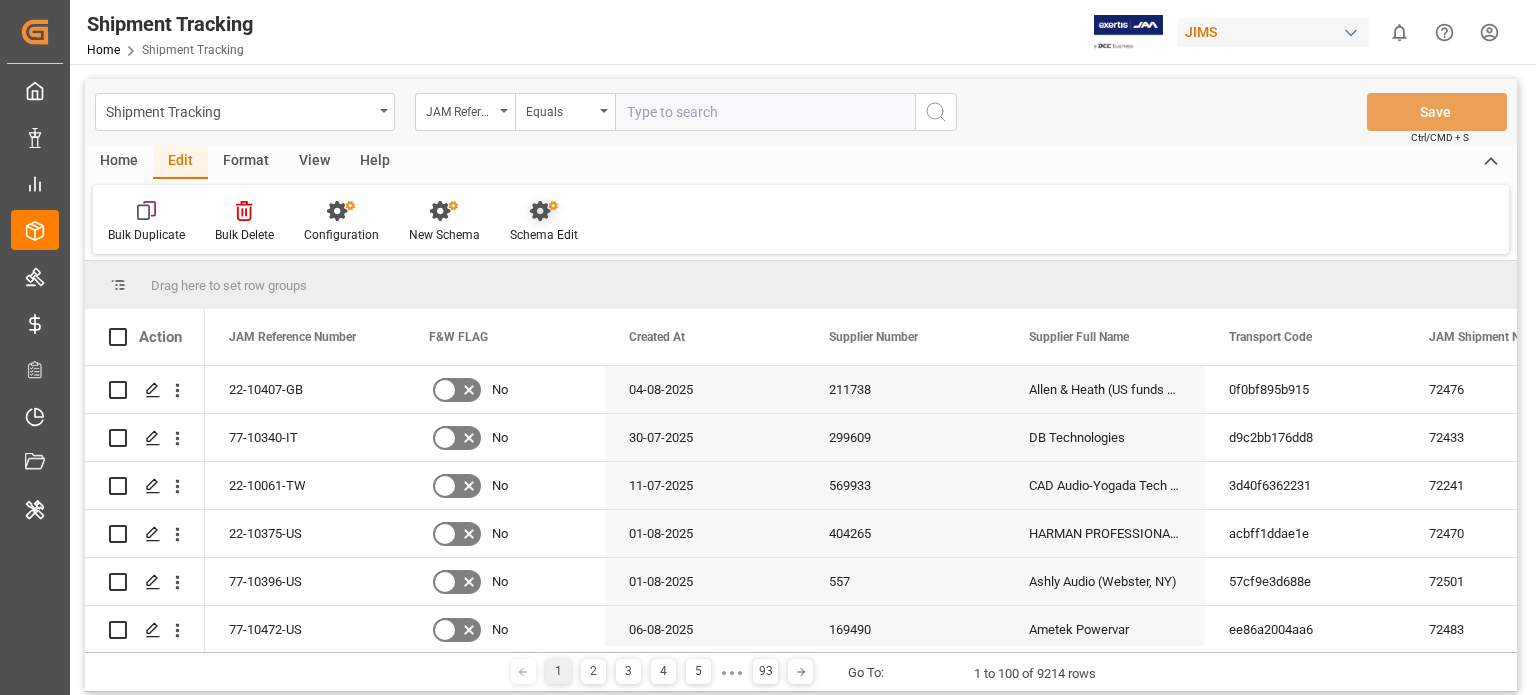 click 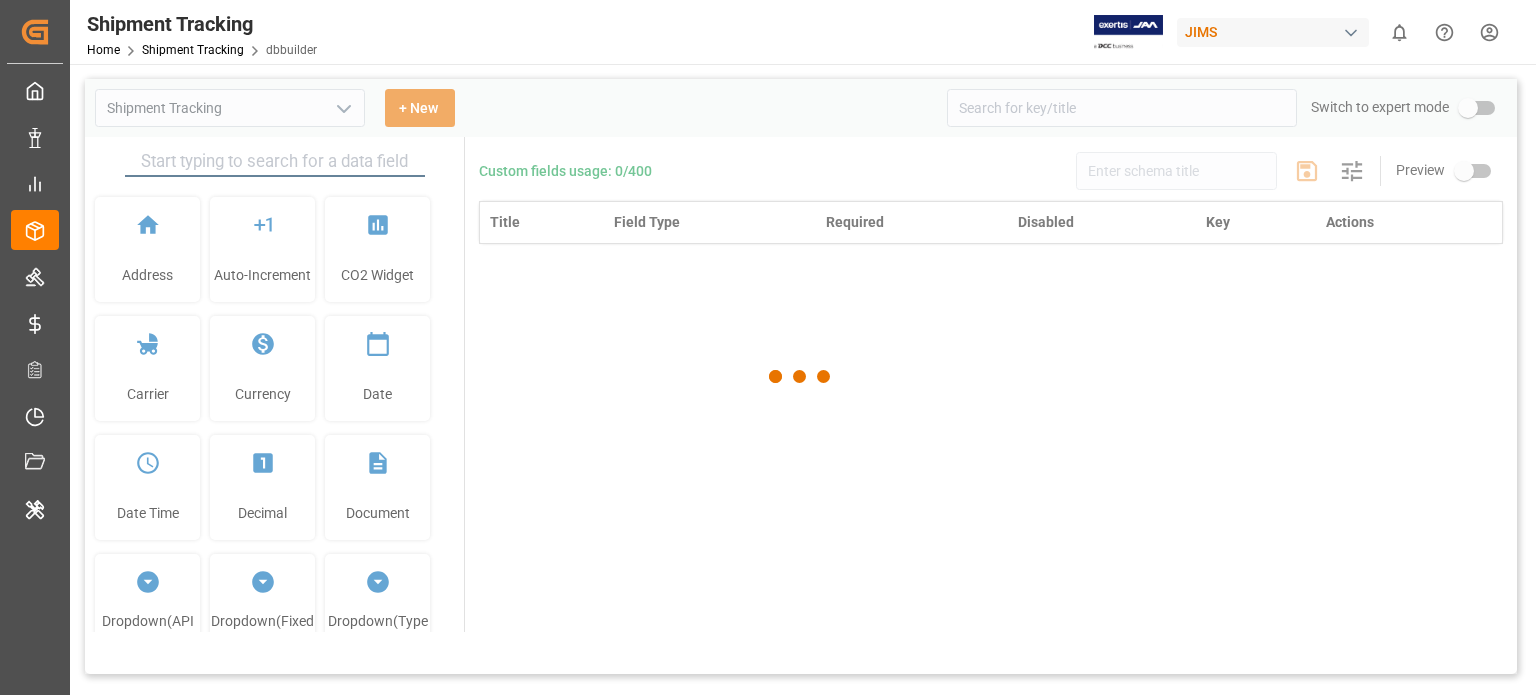 type on "Shipment Tracking" 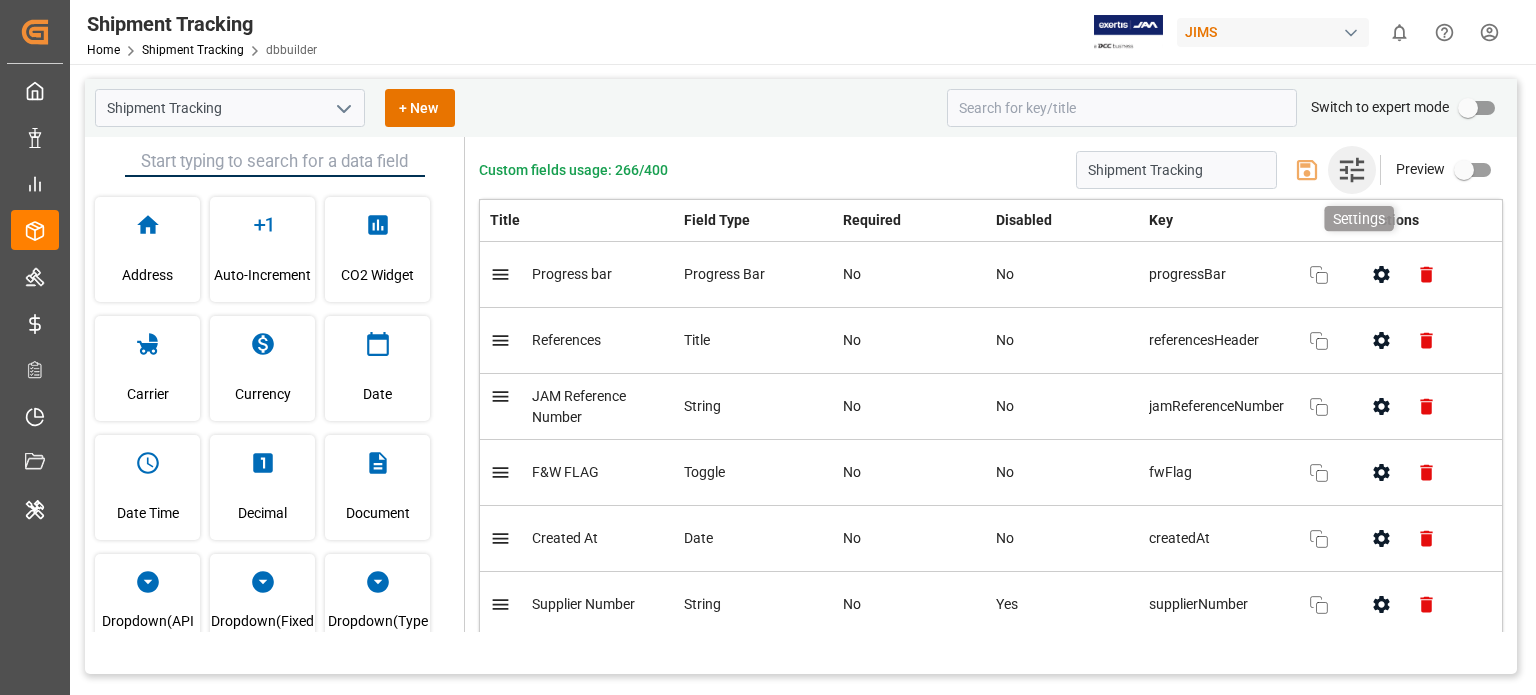 click 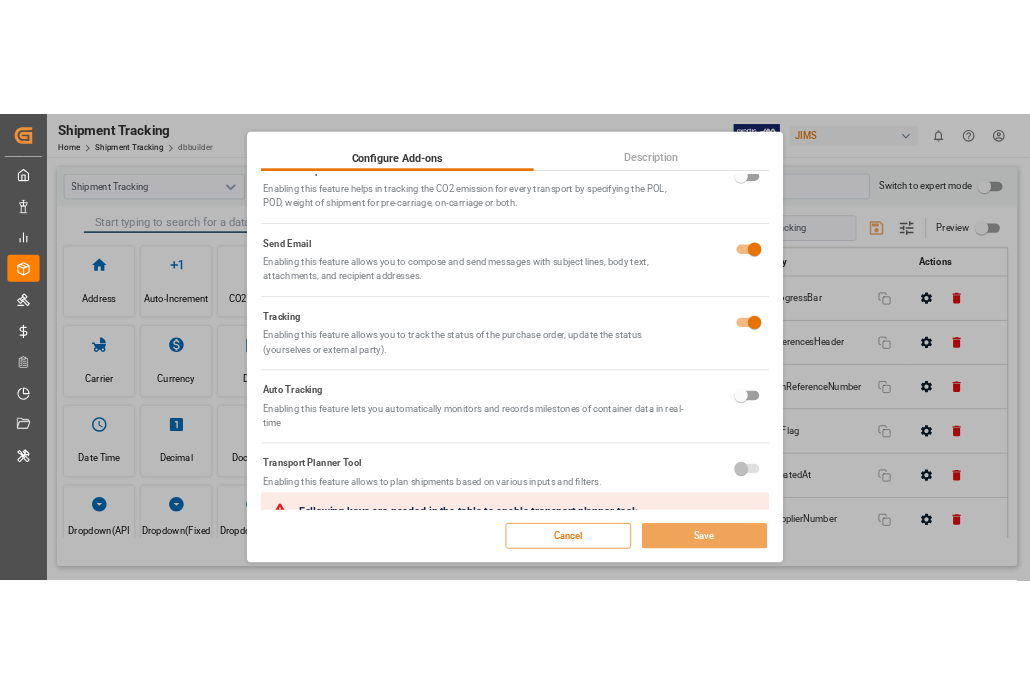 scroll, scrollTop: 139, scrollLeft: 0, axis: vertical 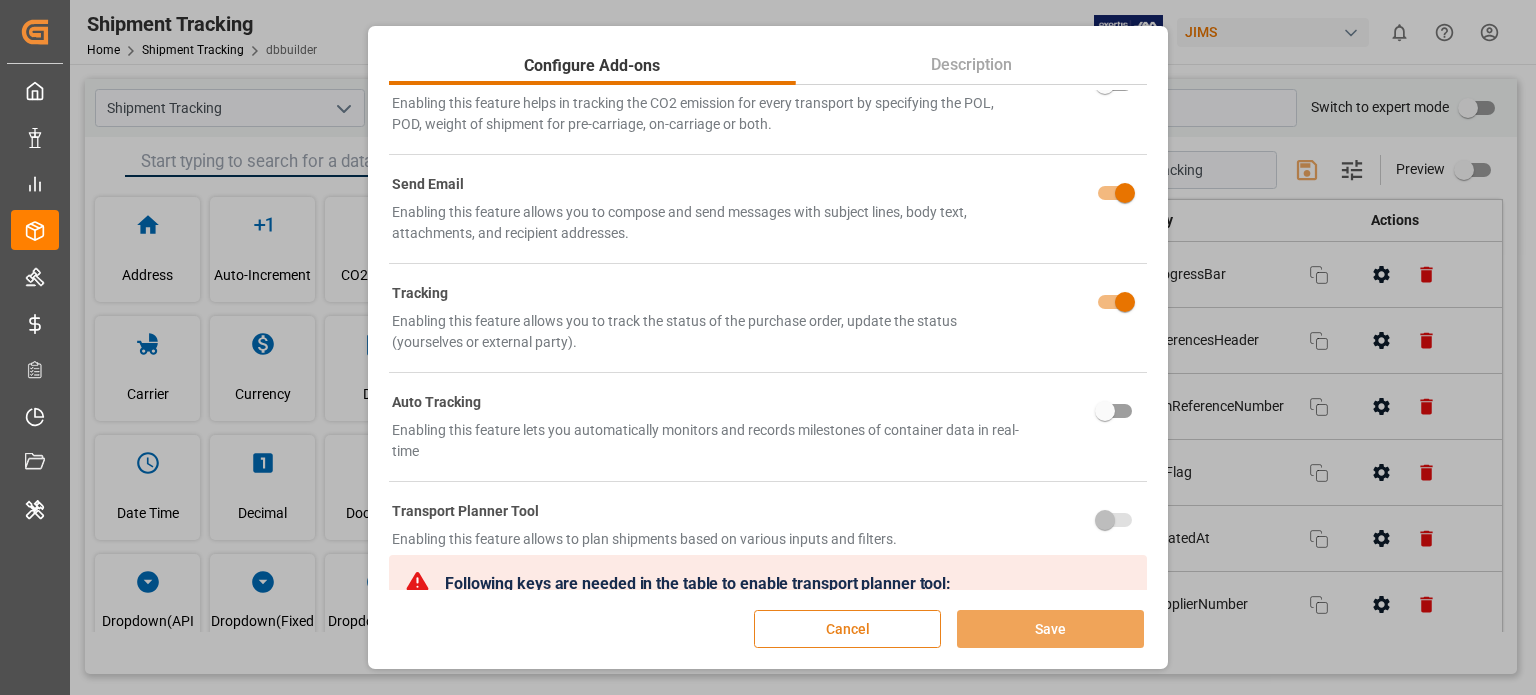 click on "Cancel" at bounding box center [847, 629] 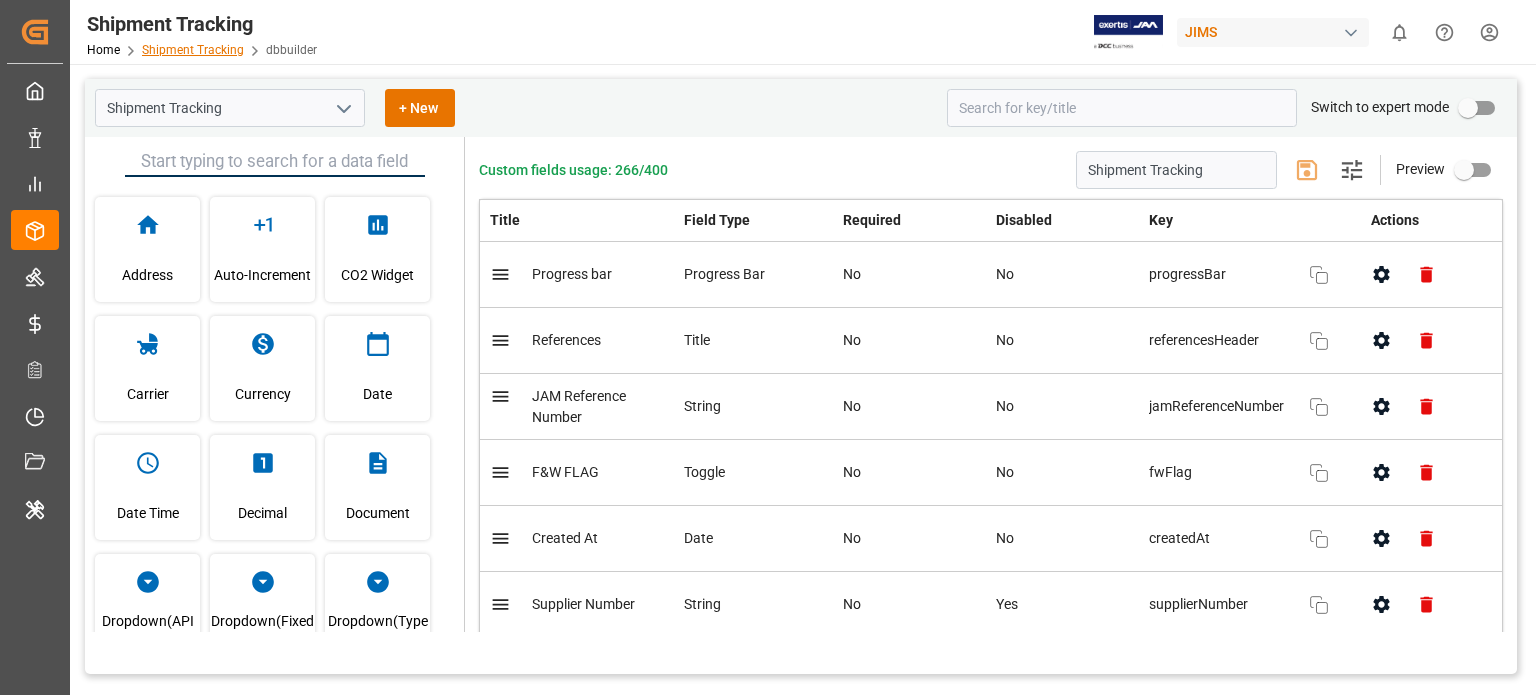 click on "Shipment Tracking" at bounding box center [193, 50] 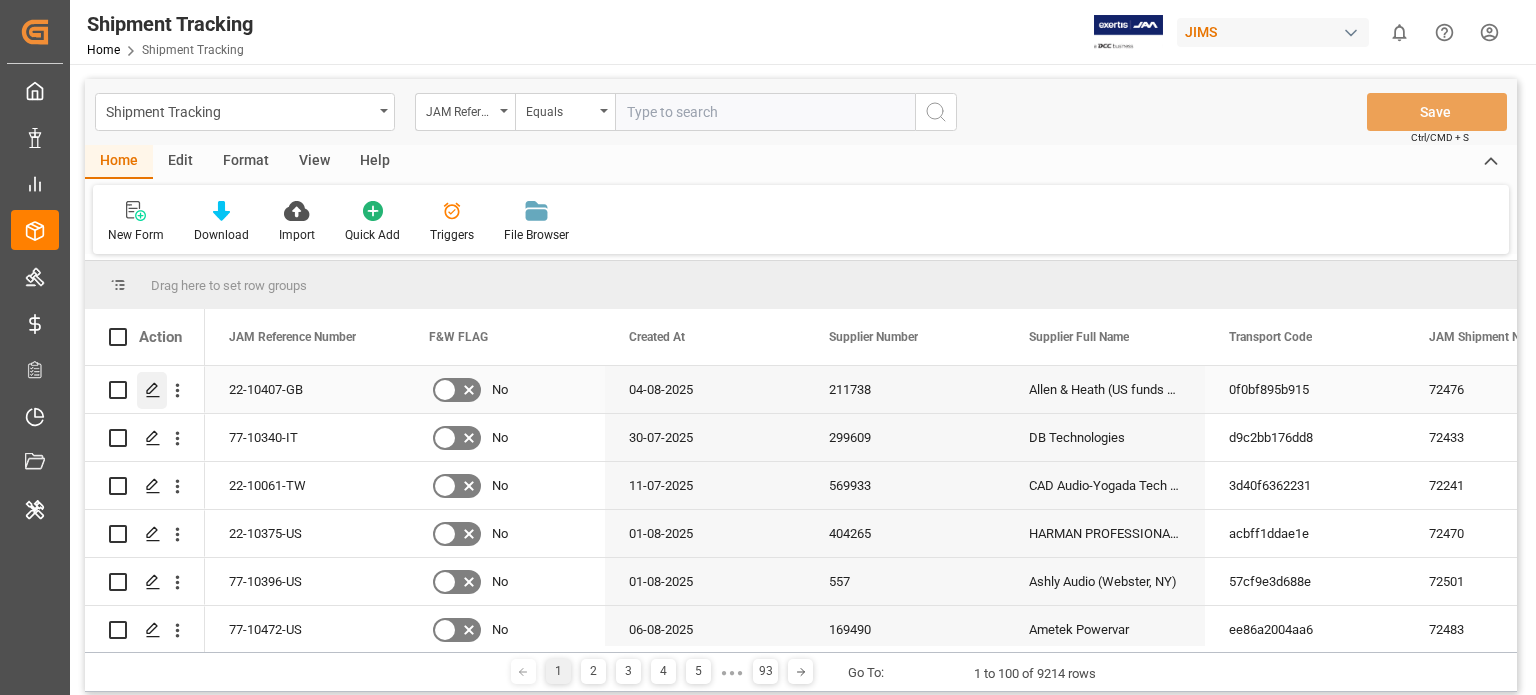 click 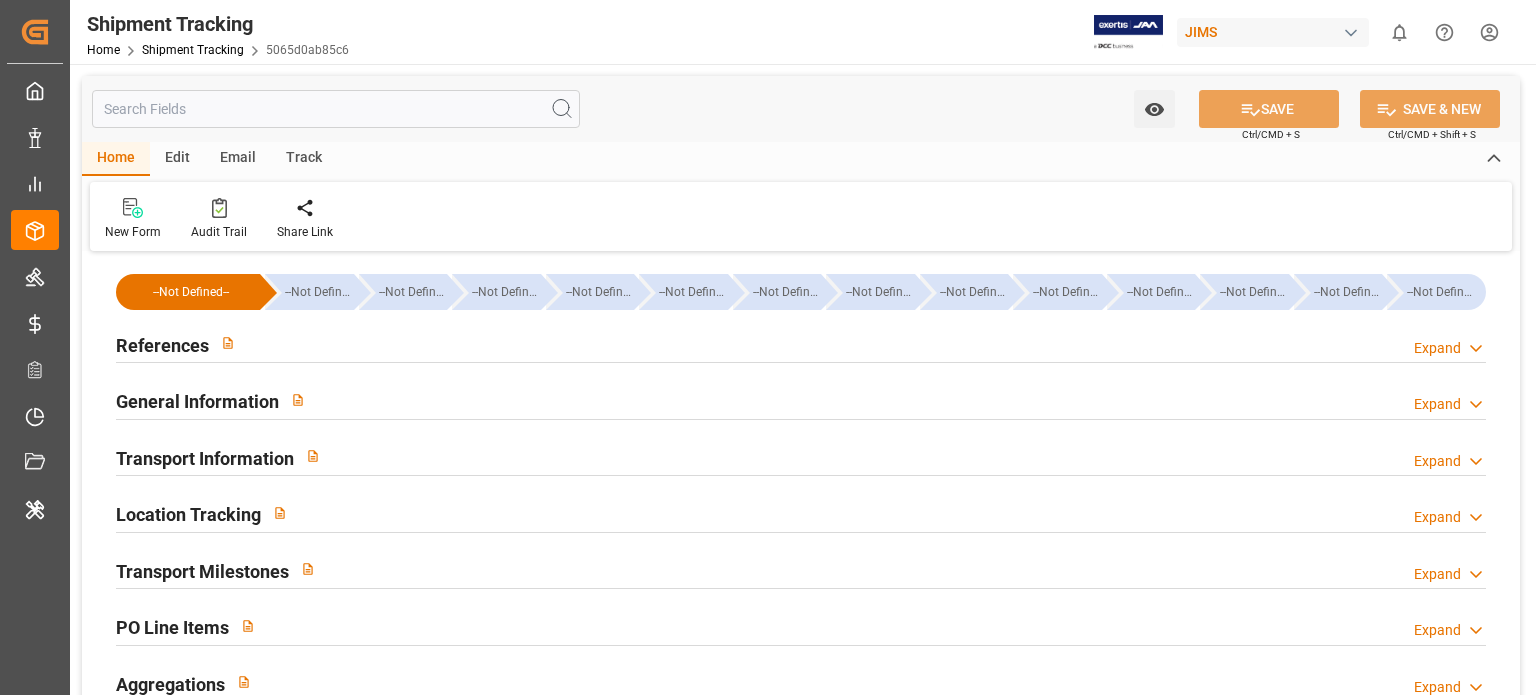 click on "Track" at bounding box center [304, 159] 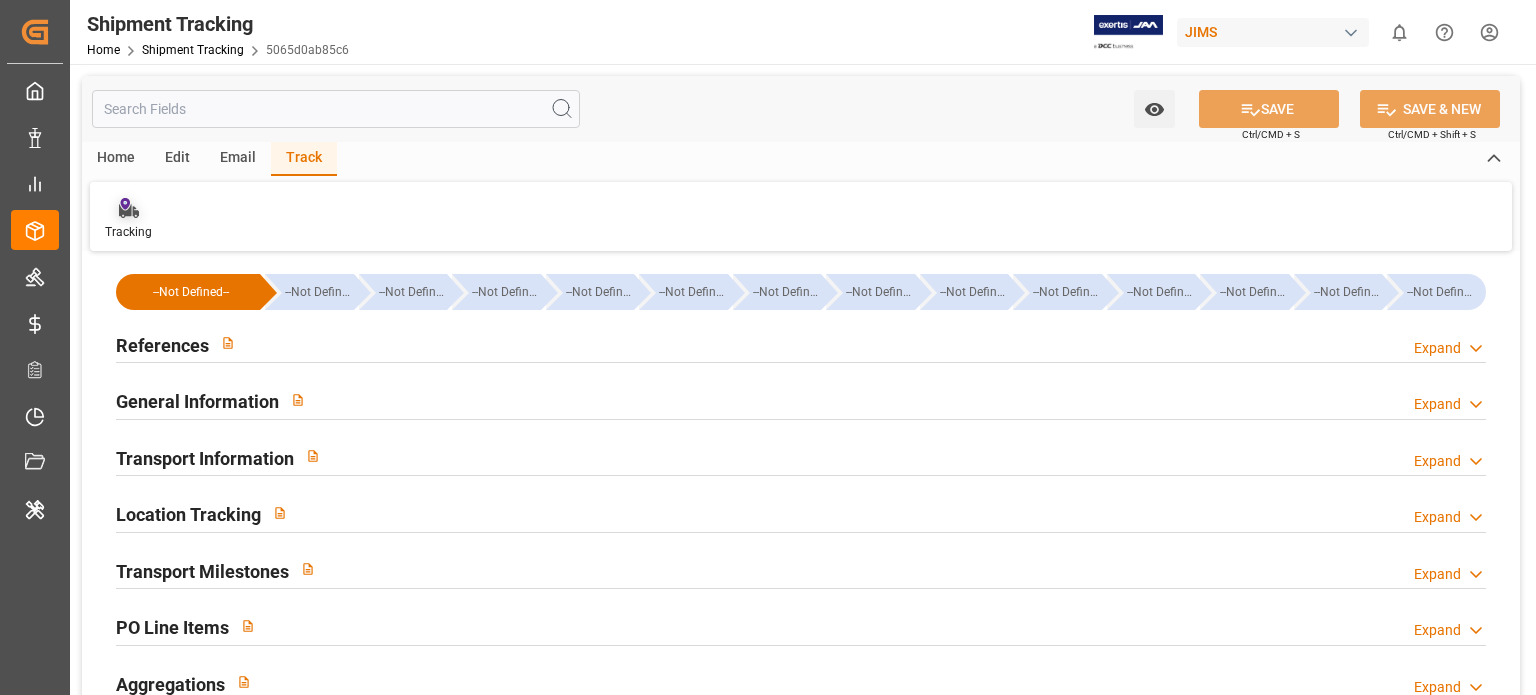 click on "Tracking" at bounding box center (128, 232) 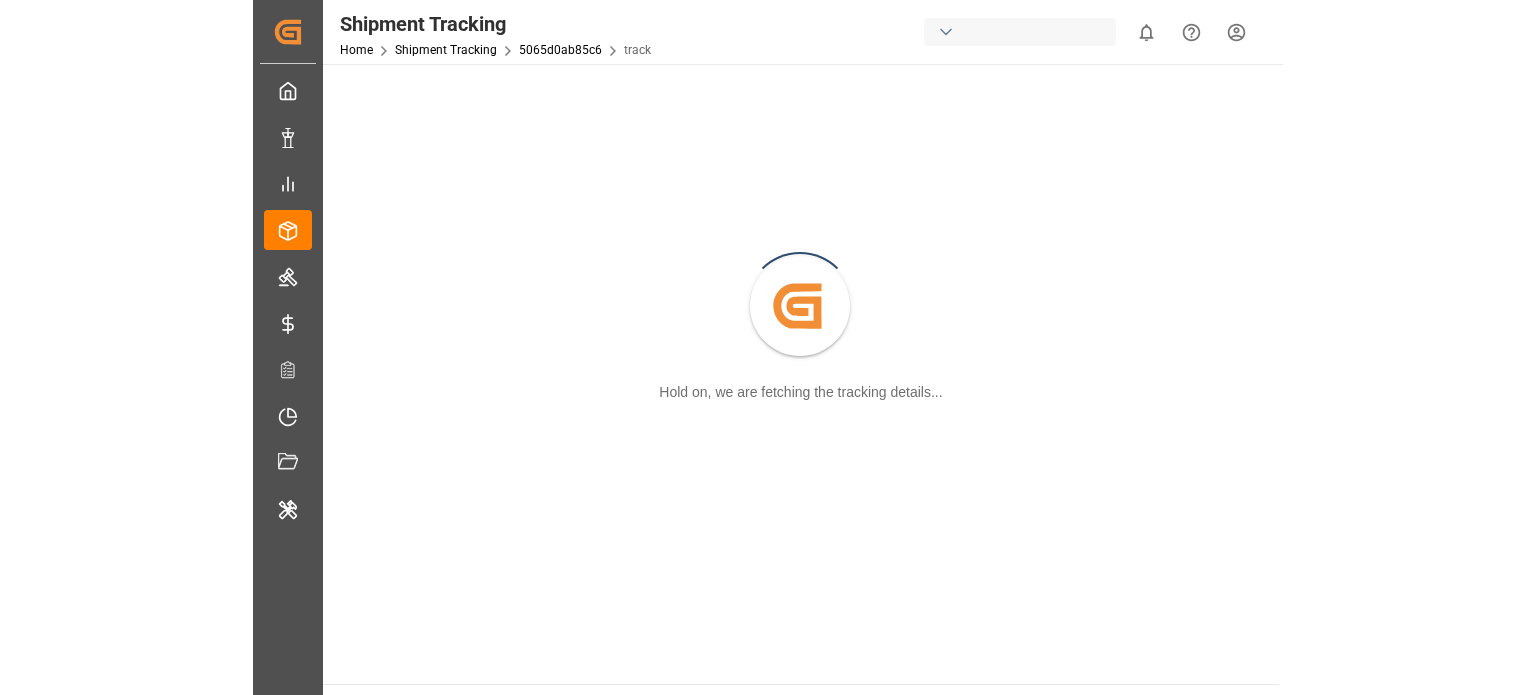 scroll, scrollTop: 0, scrollLeft: 0, axis: both 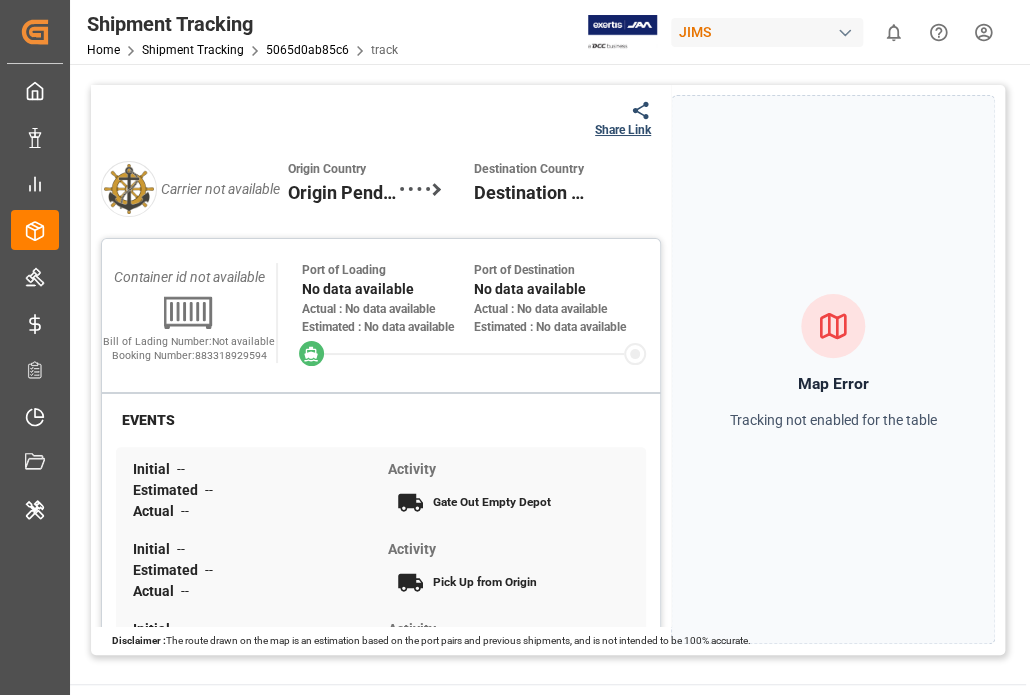 click on "Map Error Tracking not enabled for the table" at bounding box center (833, 369) 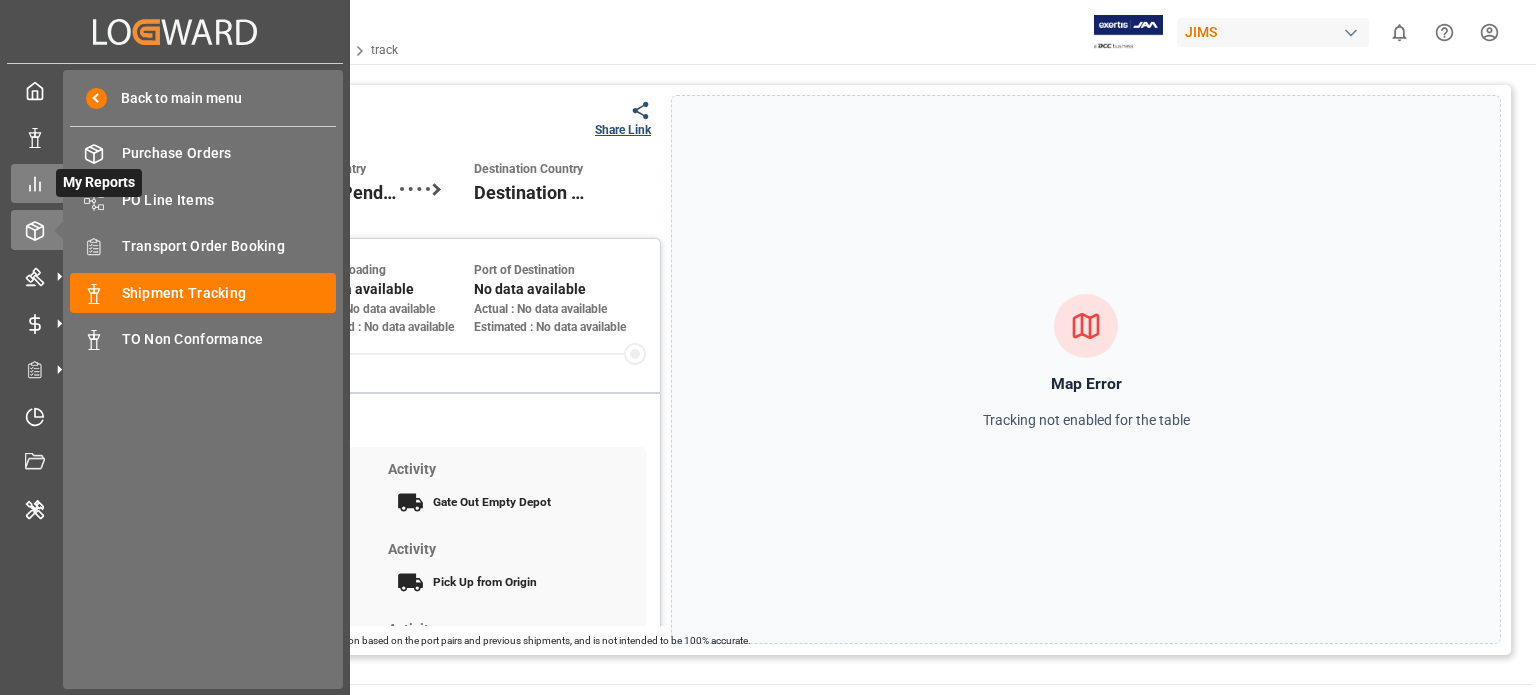 click 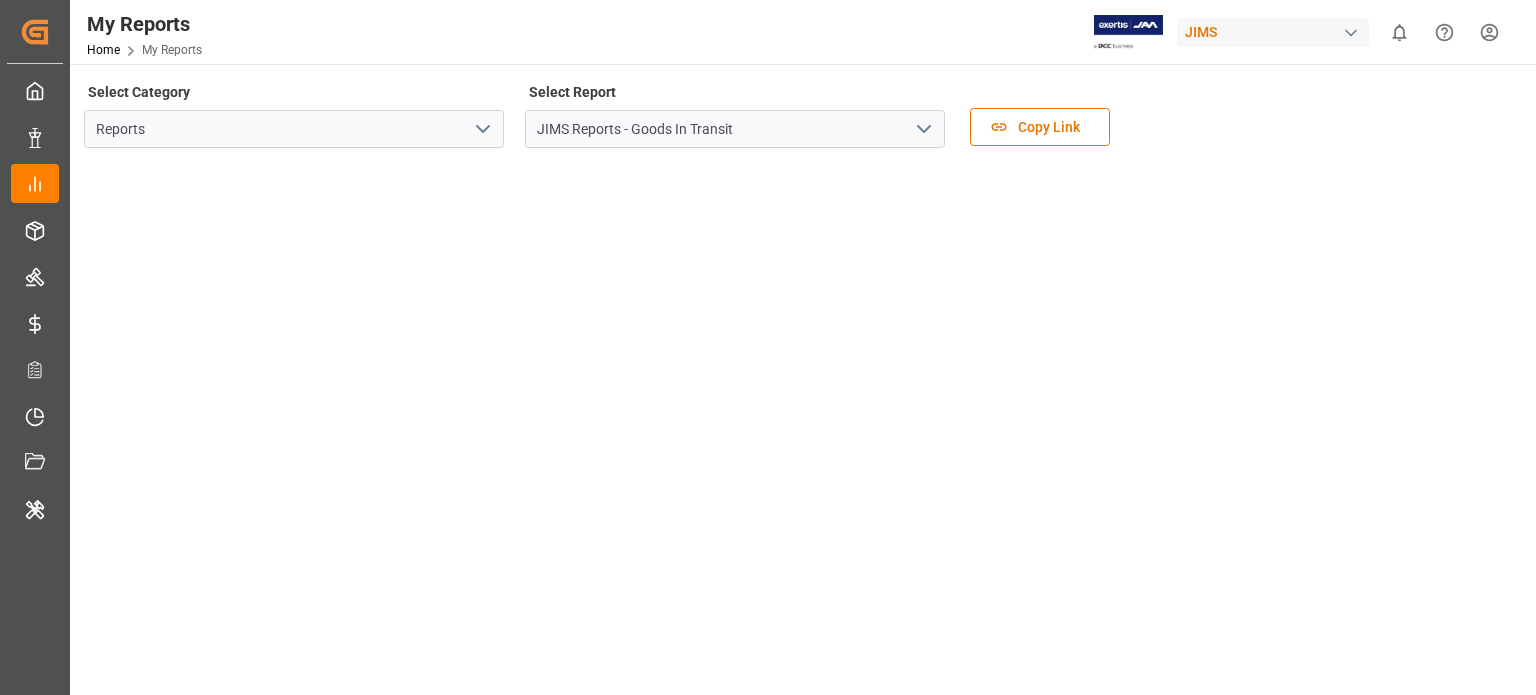 click 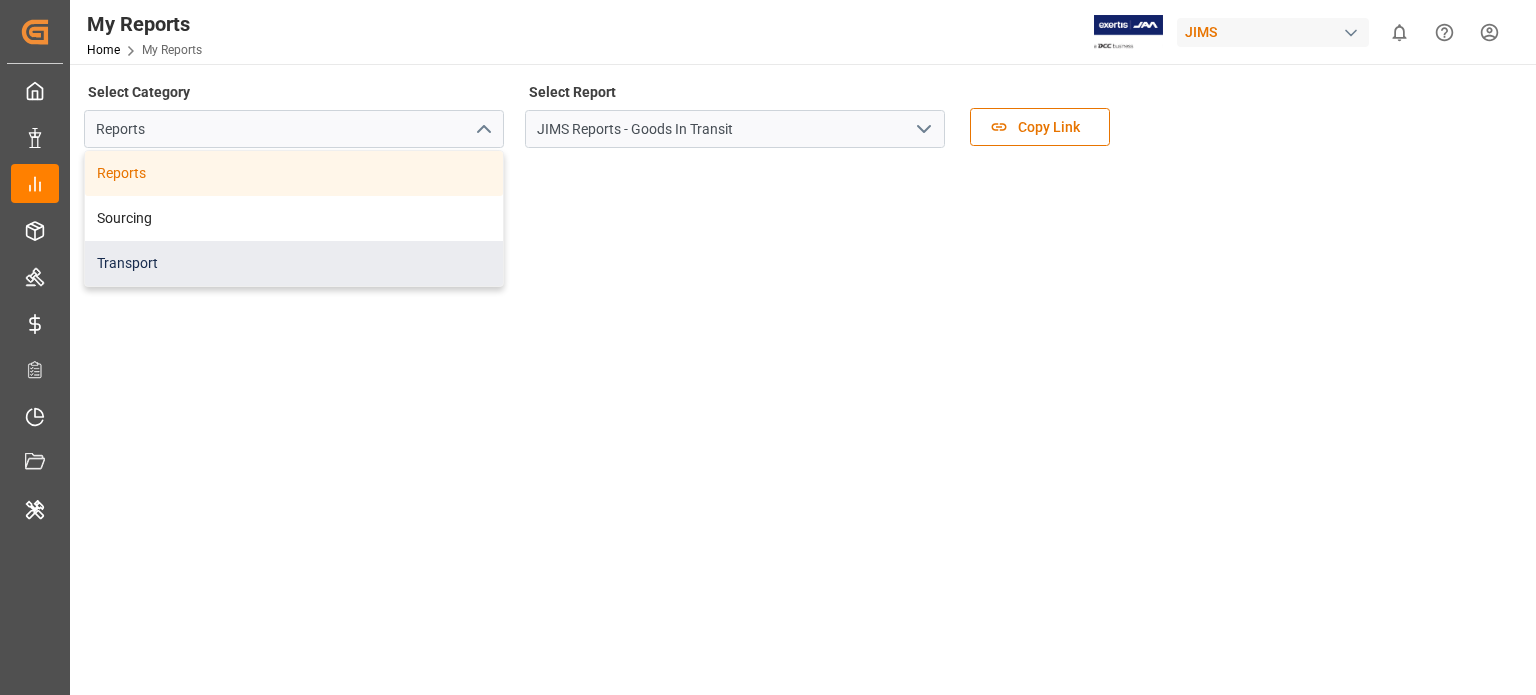click on "Transport" at bounding box center [294, 263] 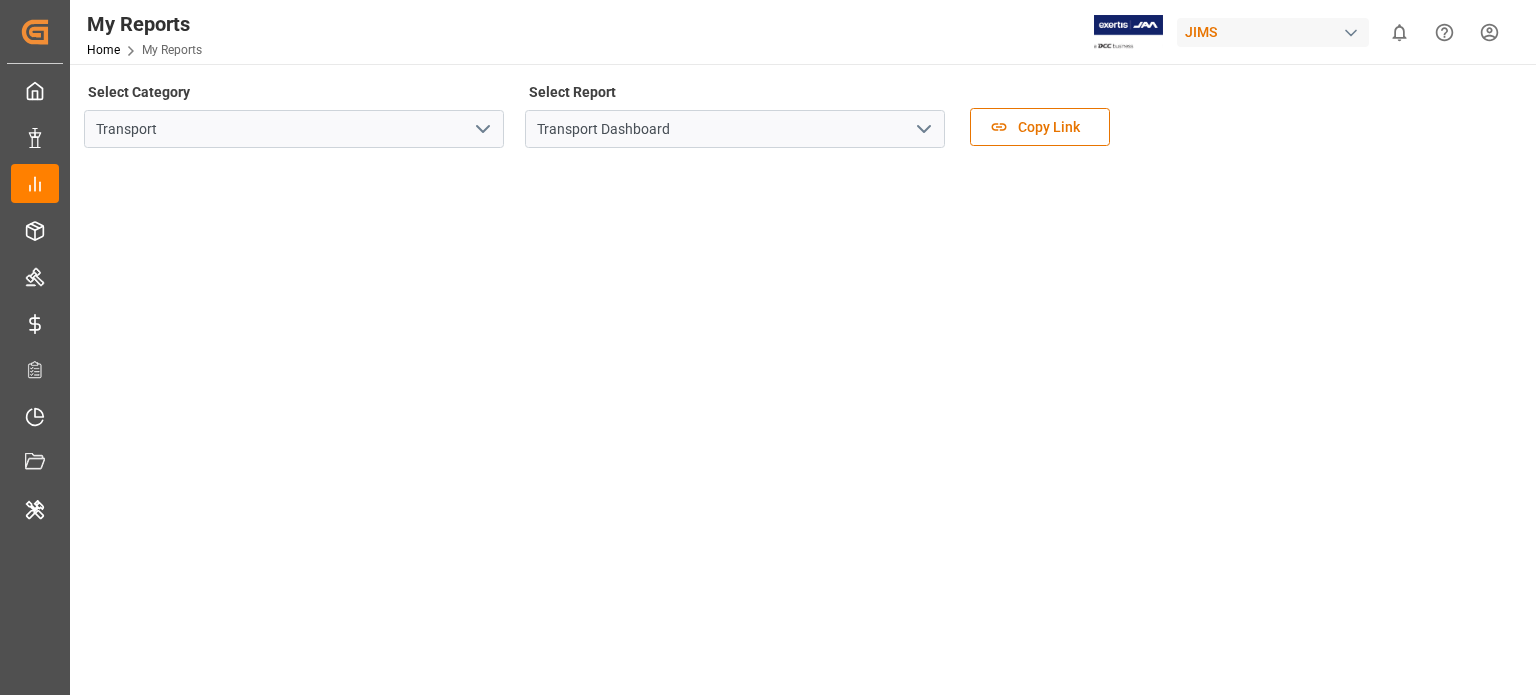 click on "My Reports Home My Reports JIMS 0 Notifications Only show unread All Watching Mark all categories read No notifications" at bounding box center [796, 32] 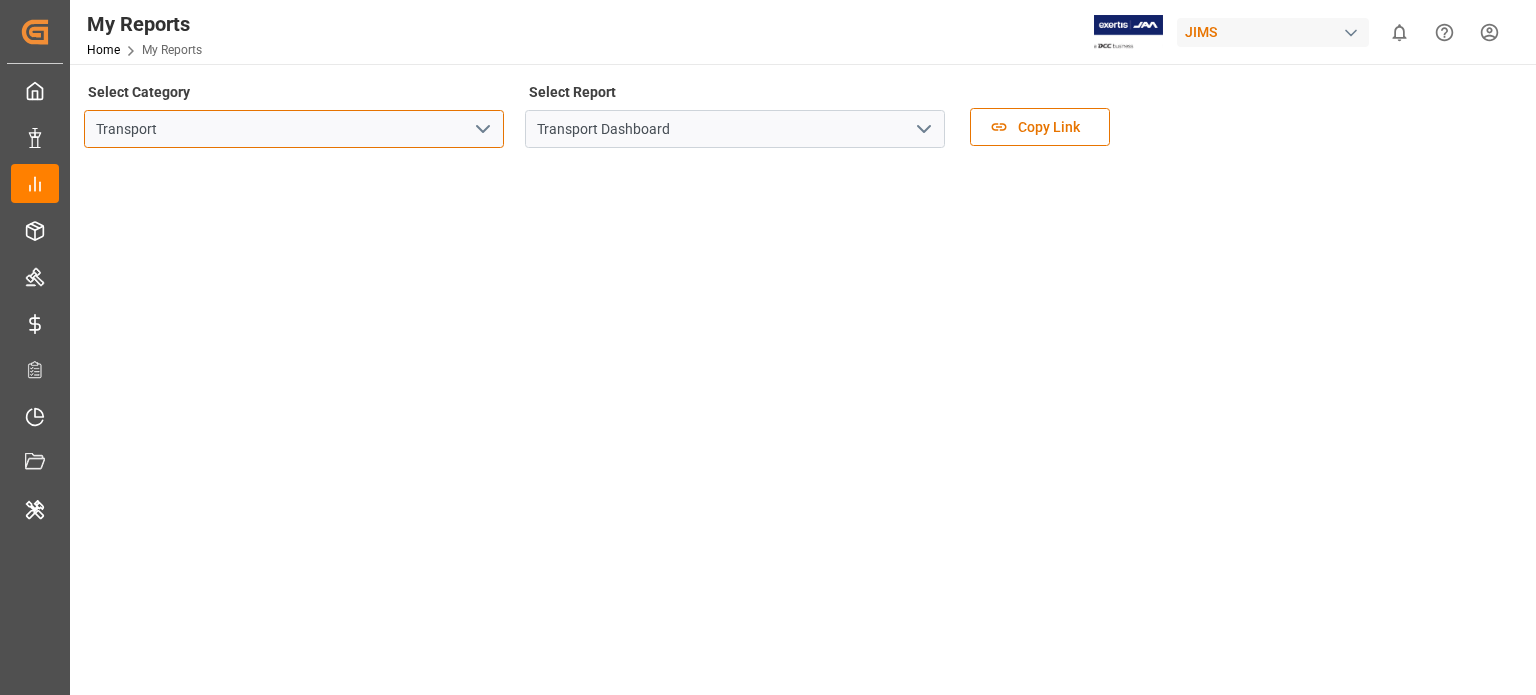 click on "Transport" at bounding box center [294, 129] 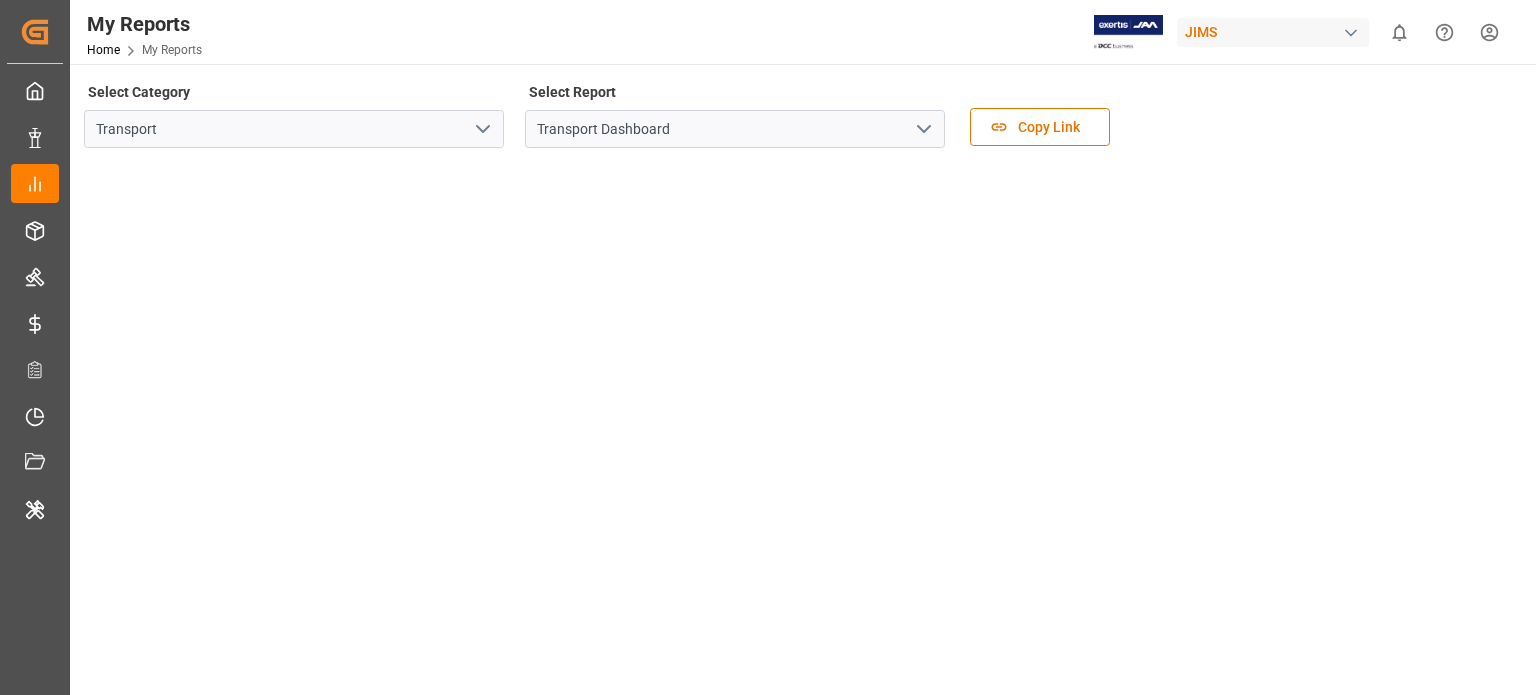 click 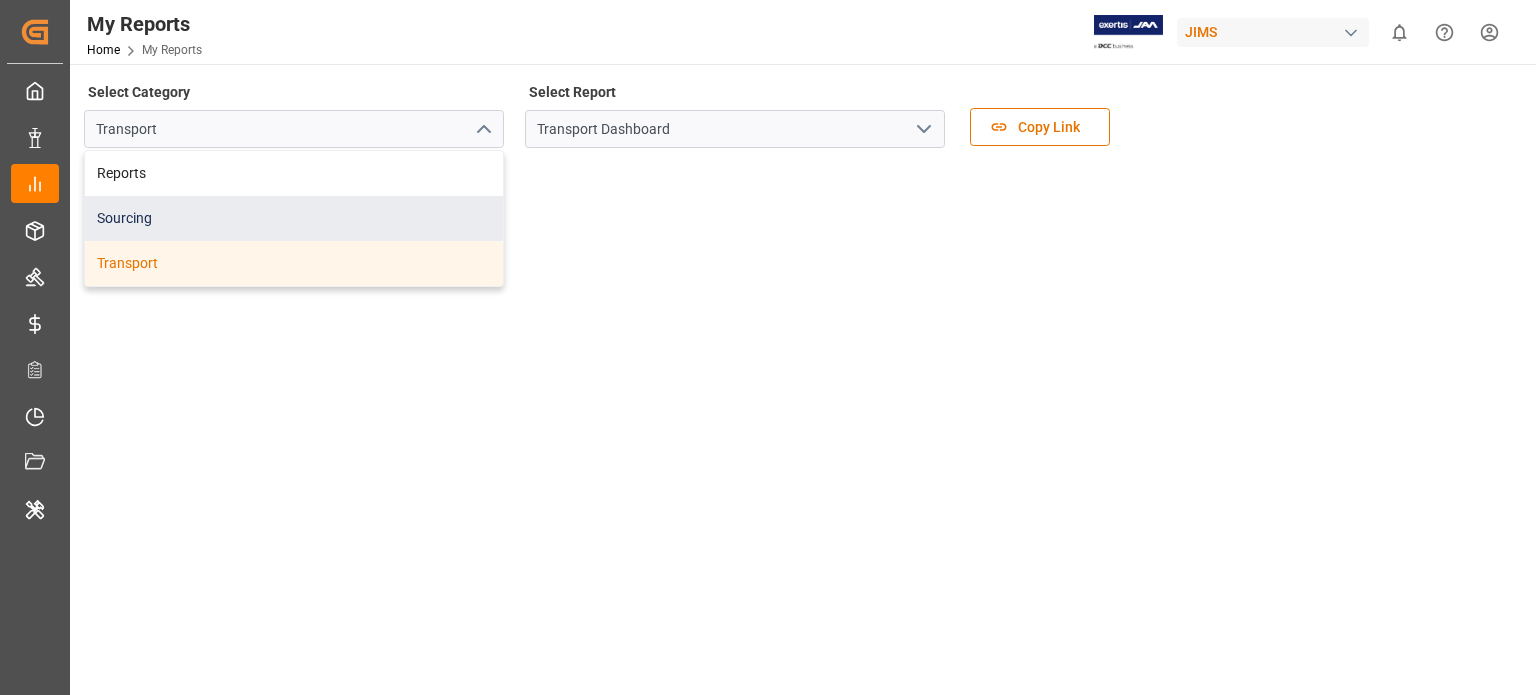 click on "Sourcing" at bounding box center [294, 218] 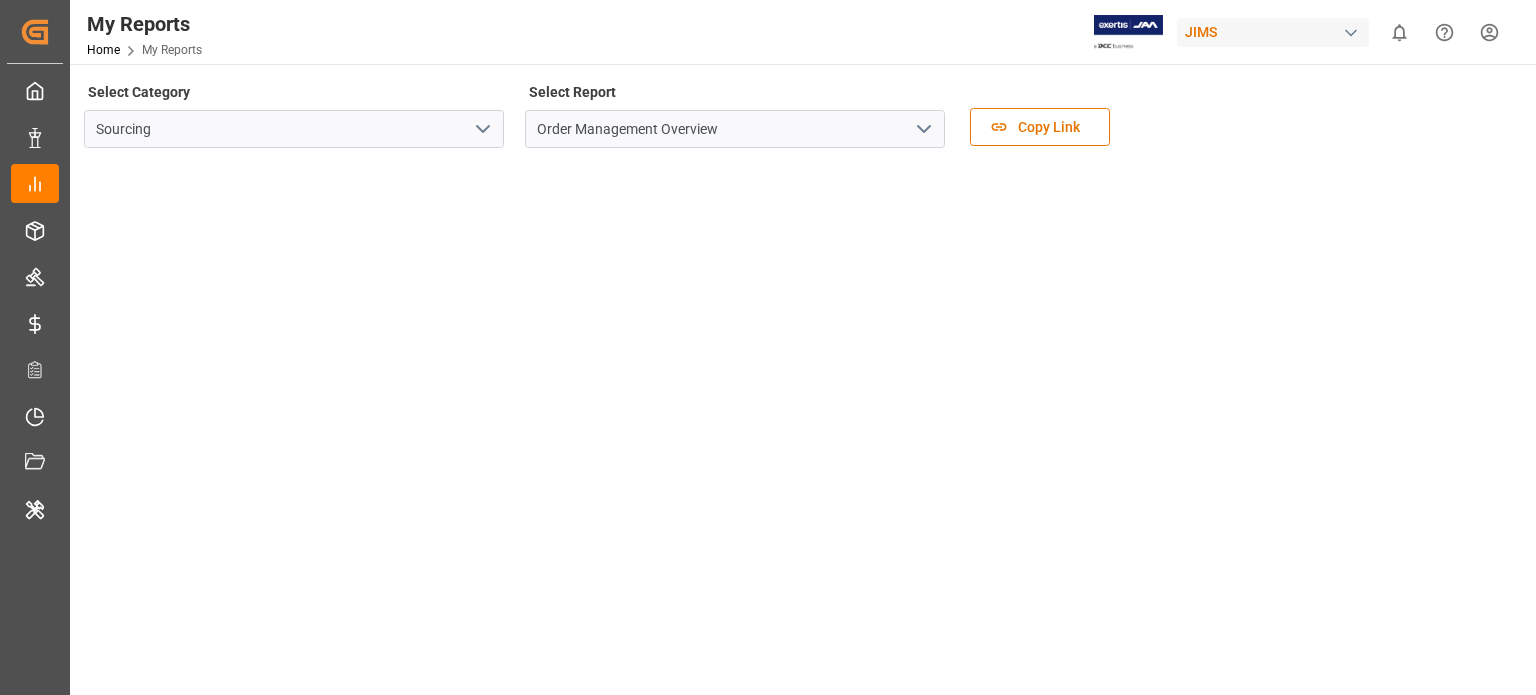 click 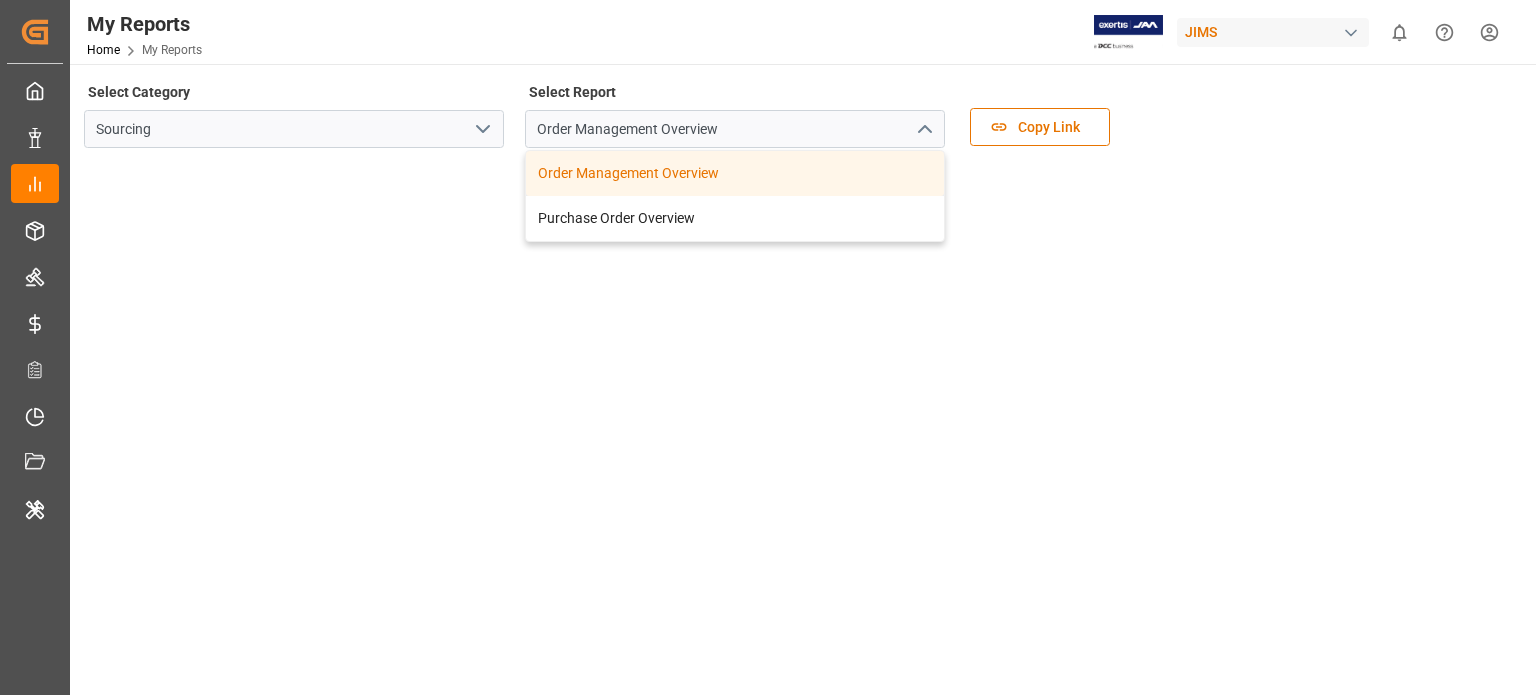 click on "My Reports Home My Reports JIMS 0 Notifications Only show unread All Watching Mark all categories read No notifications" at bounding box center (796, 32) 